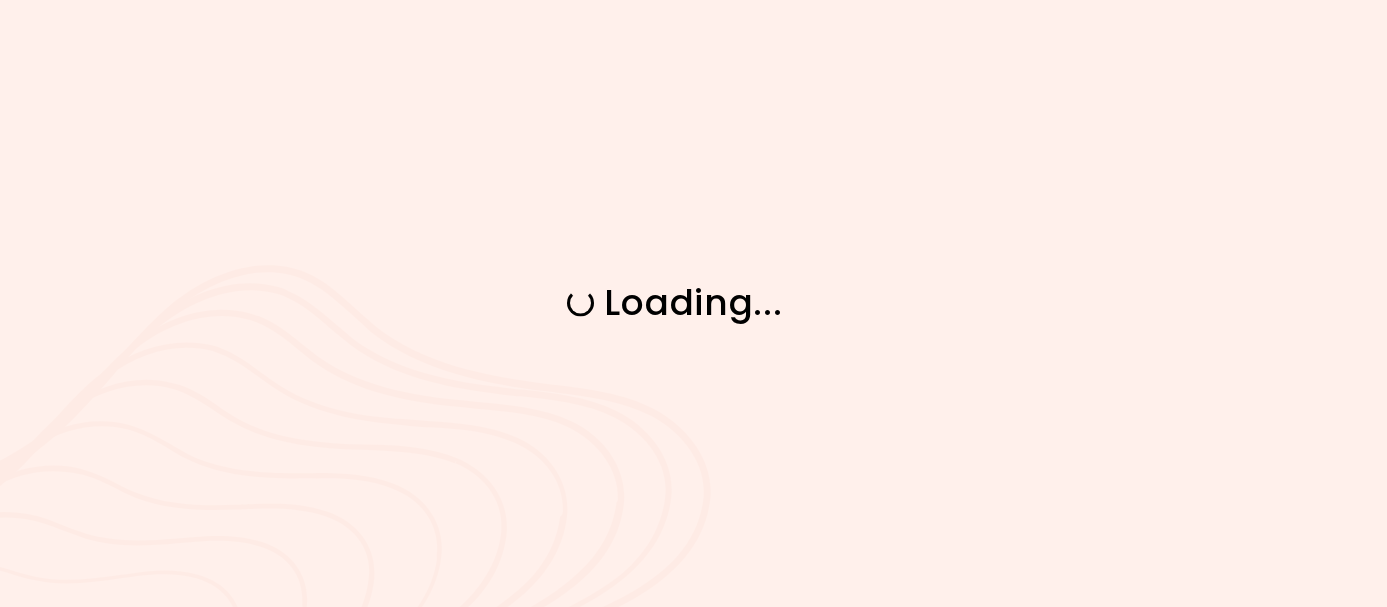 scroll, scrollTop: 0, scrollLeft: 0, axis: both 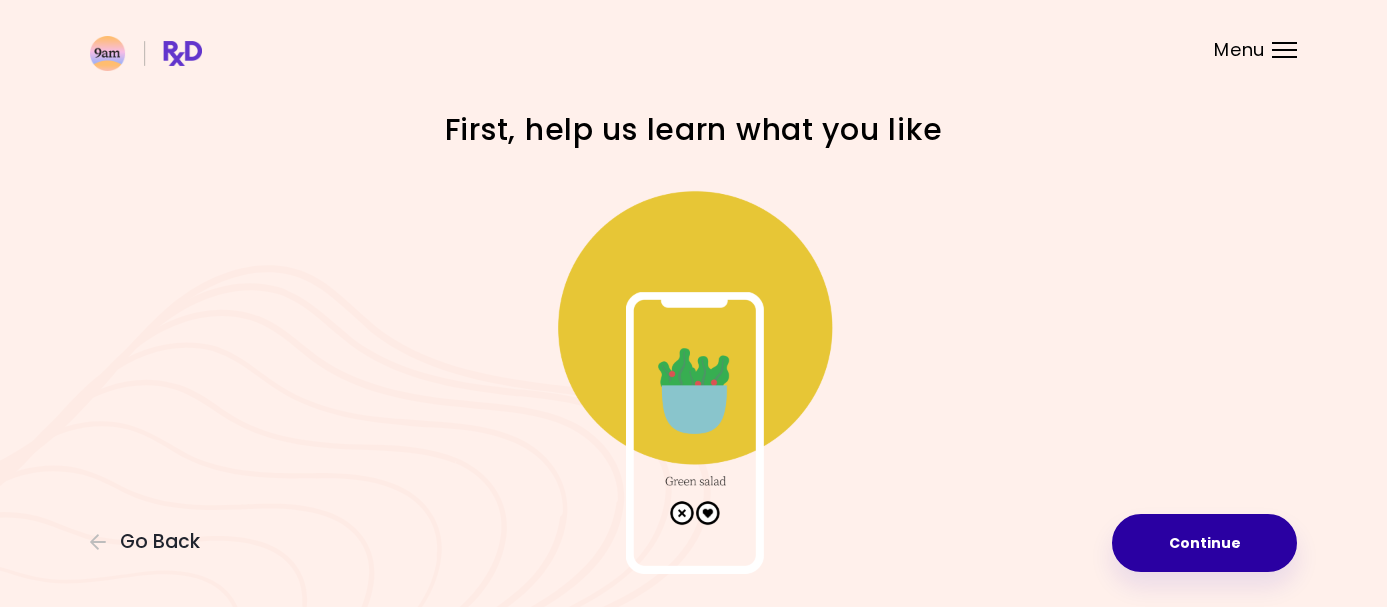 click on "Continue" at bounding box center (1204, 543) 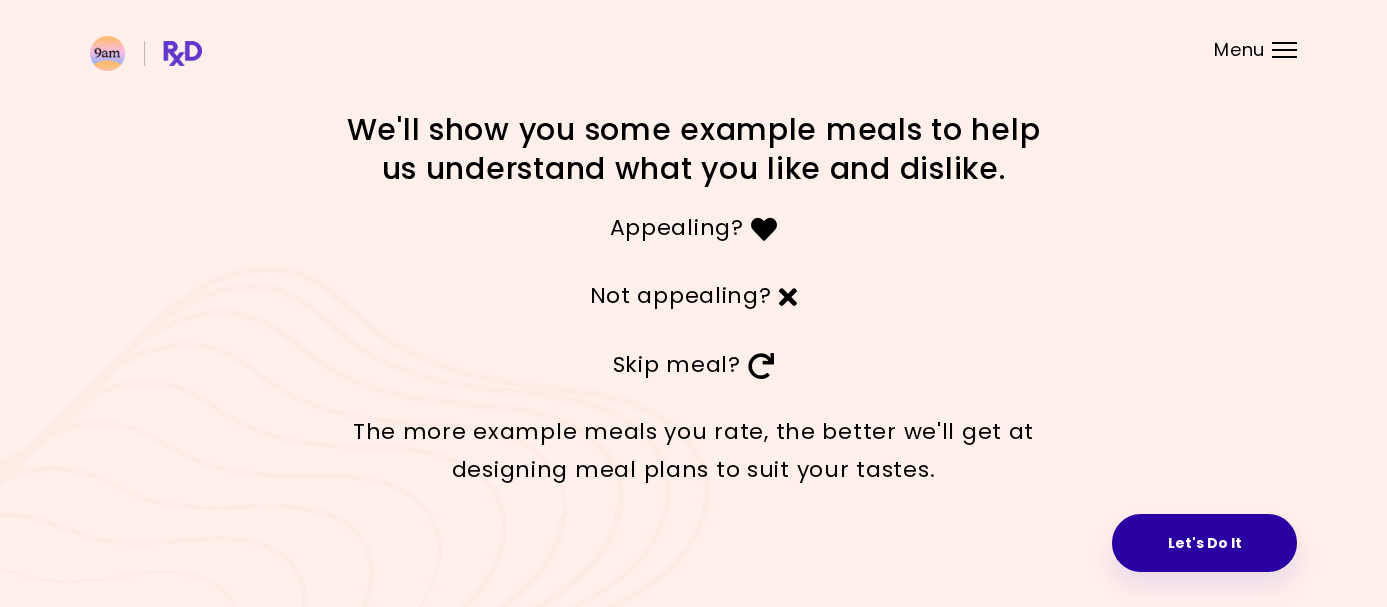 click on "Let's Do It" at bounding box center (1204, 543) 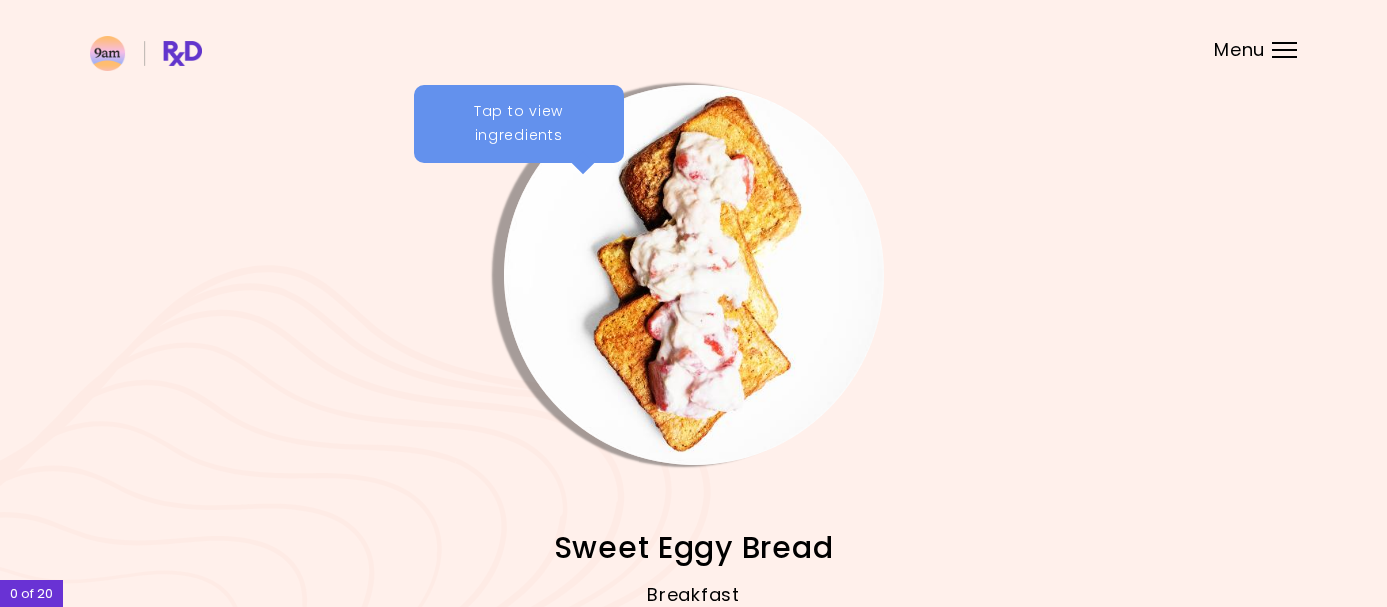 scroll, scrollTop: 0, scrollLeft: 0, axis: both 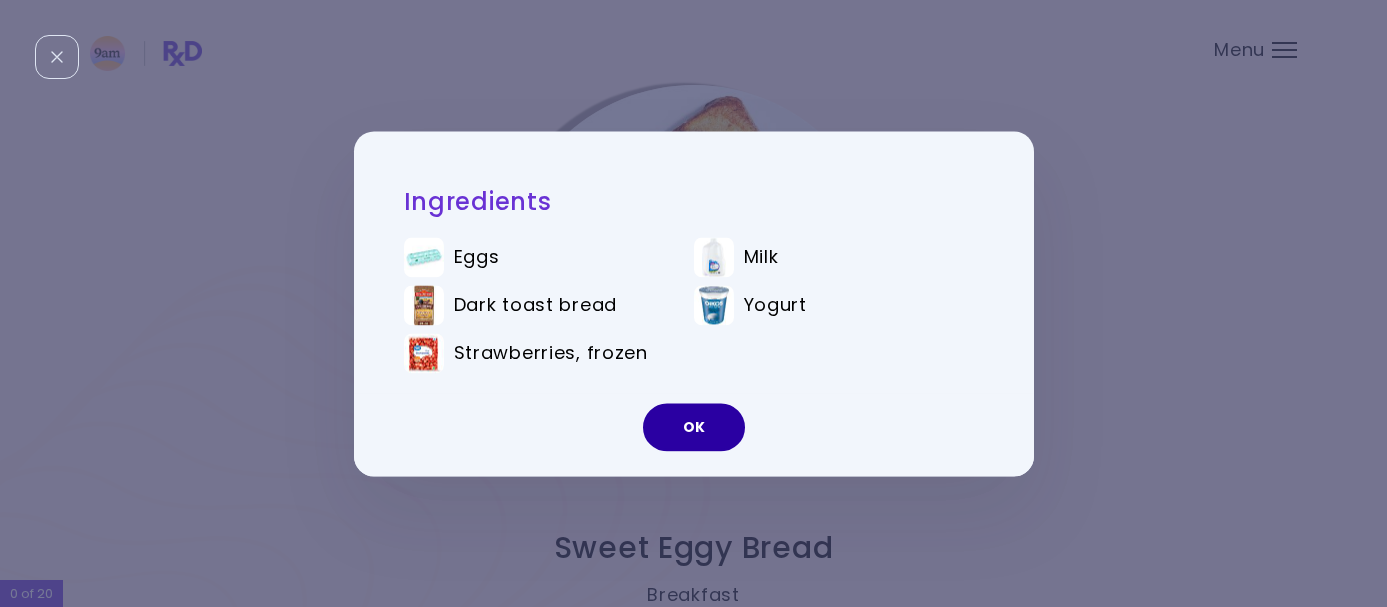 click on "OK" at bounding box center [694, 427] 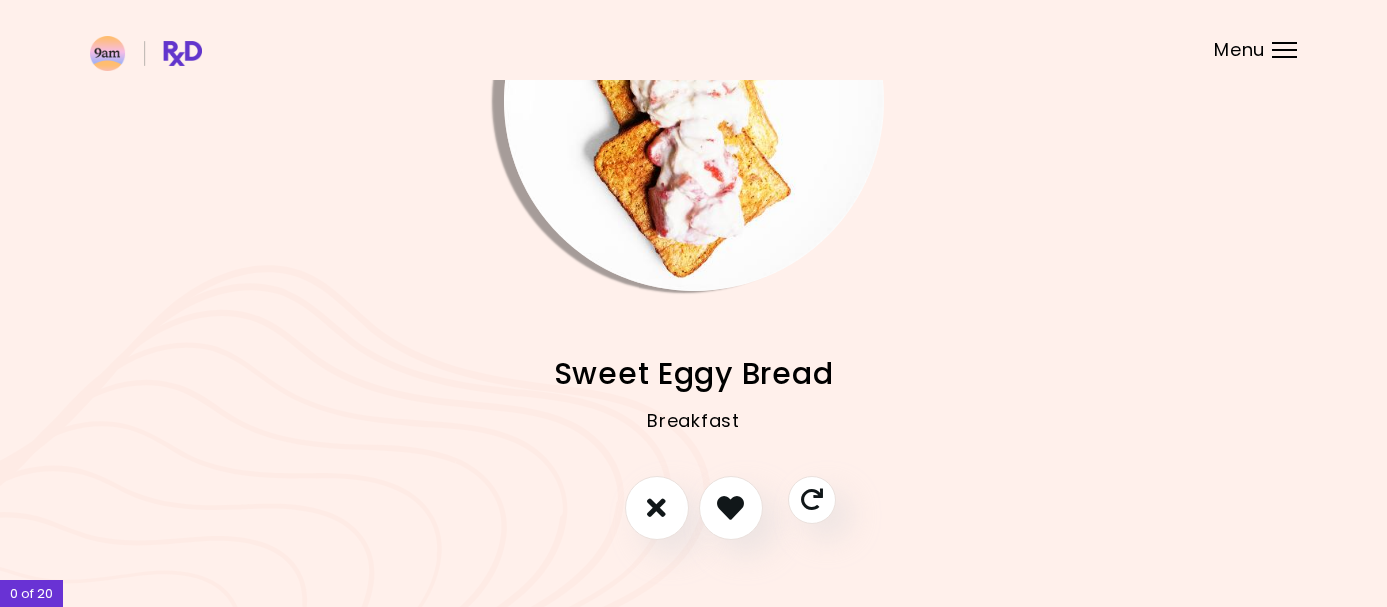 scroll, scrollTop: 200, scrollLeft: 0, axis: vertical 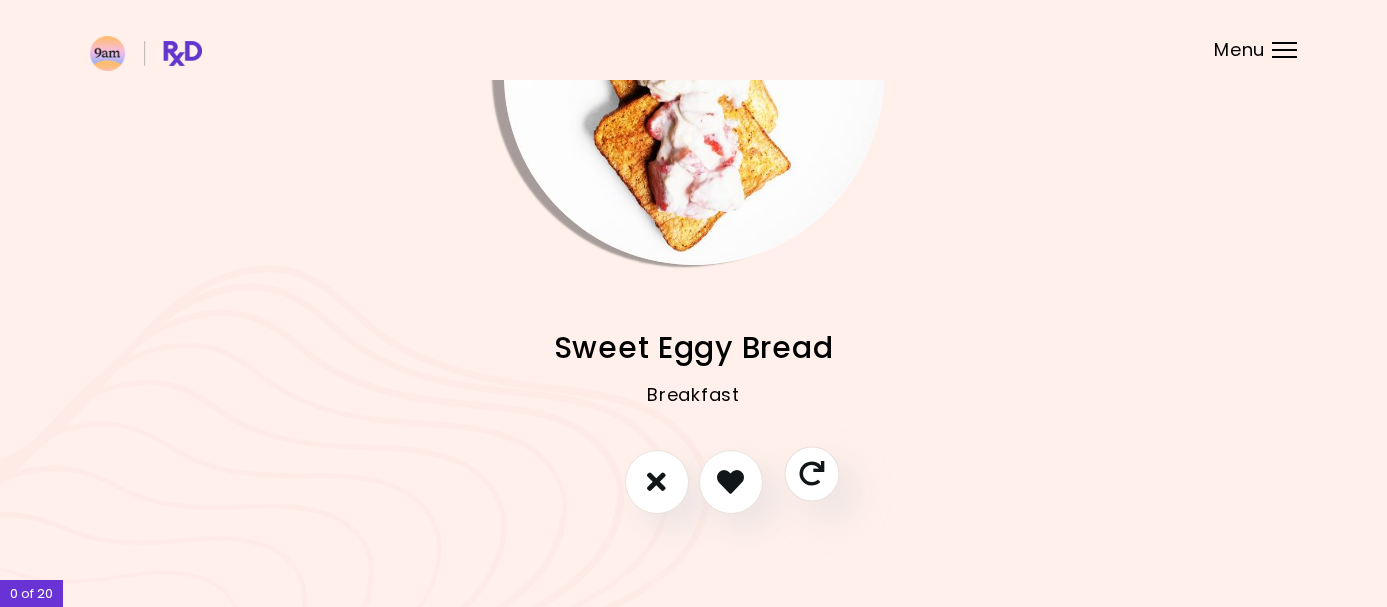 click at bounding box center [811, 473] 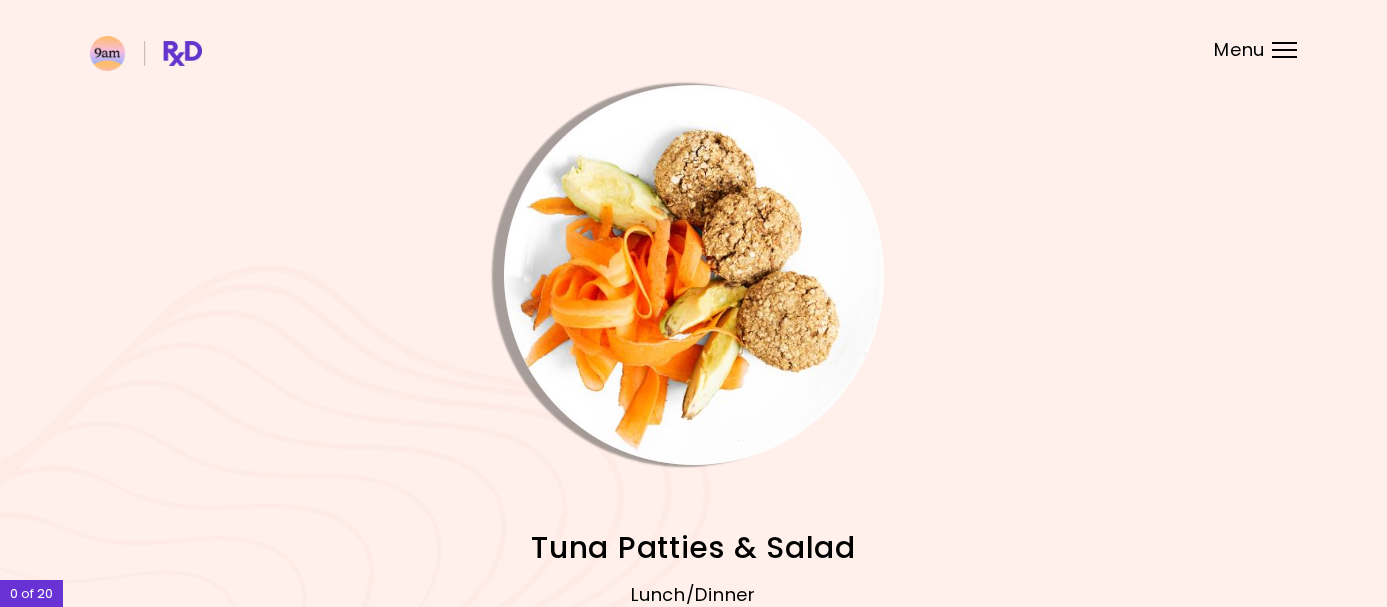 scroll, scrollTop: 0, scrollLeft: 0, axis: both 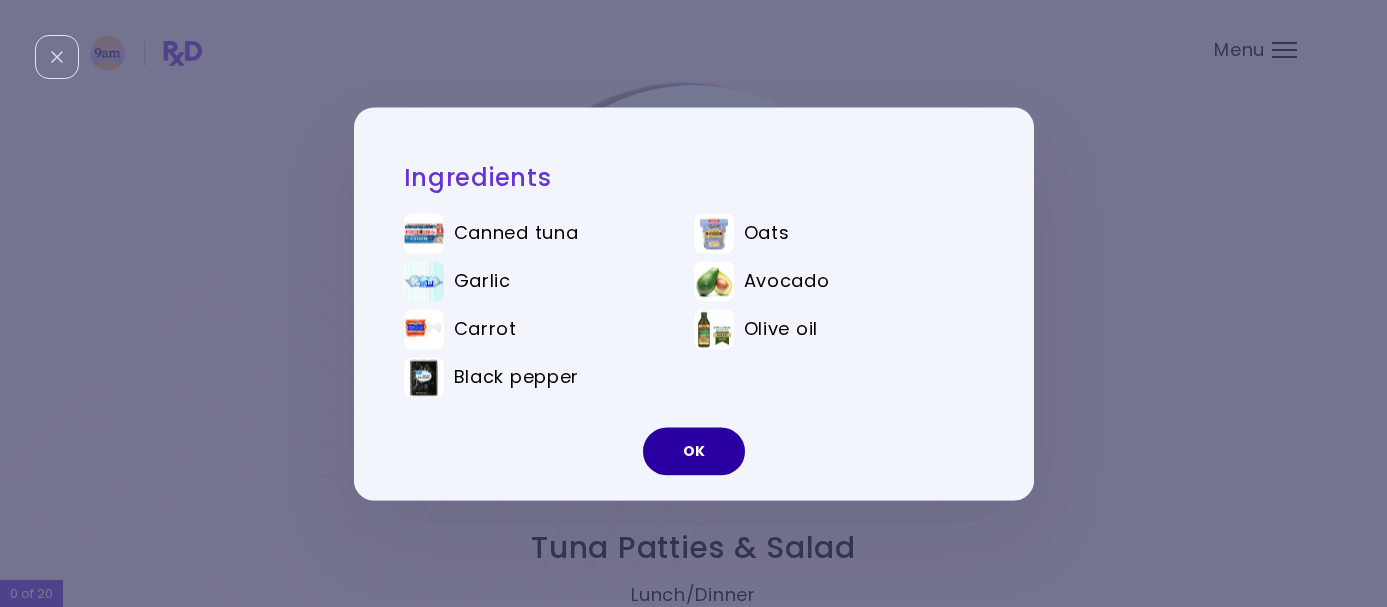 click on "OK" at bounding box center (694, 451) 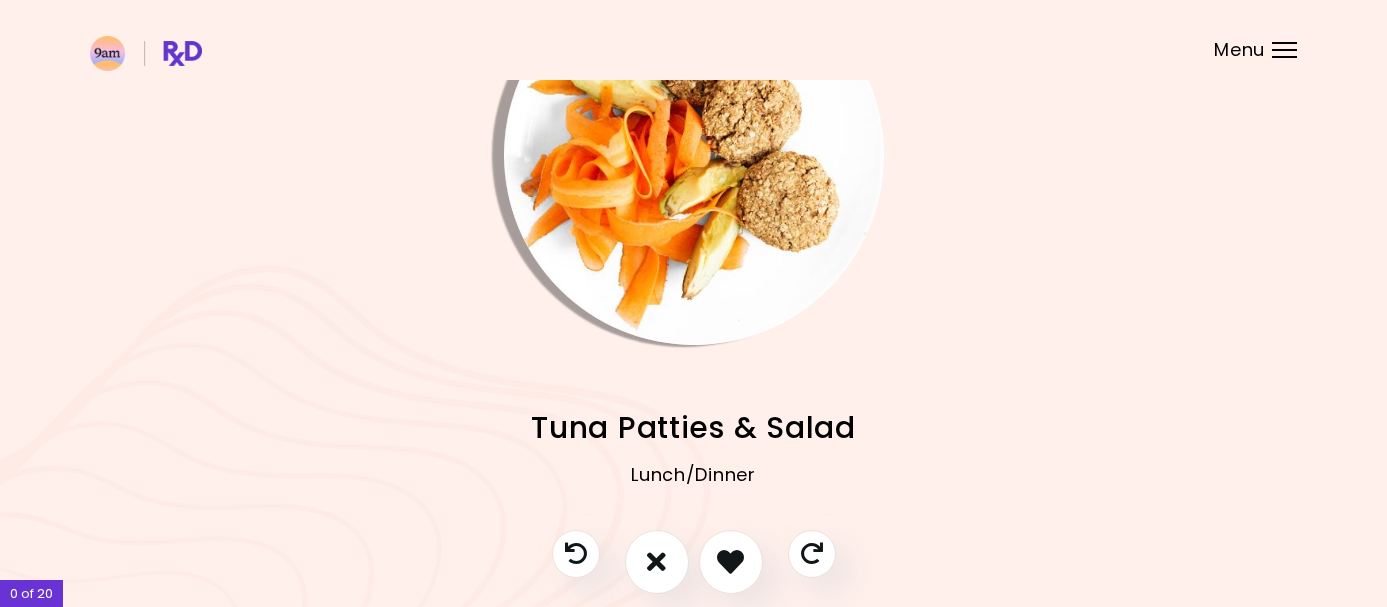 scroll, scrollTop: 164, scrollLeft: 0, axis: vertical 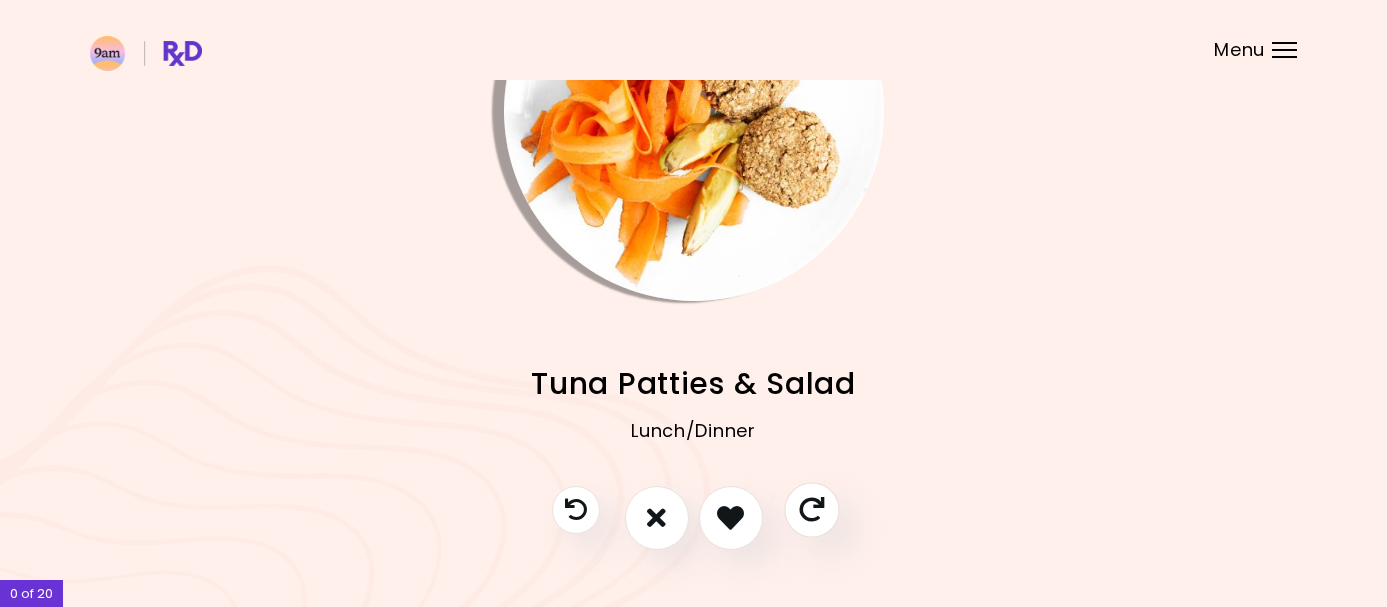 click at bounding box center [811, 509] 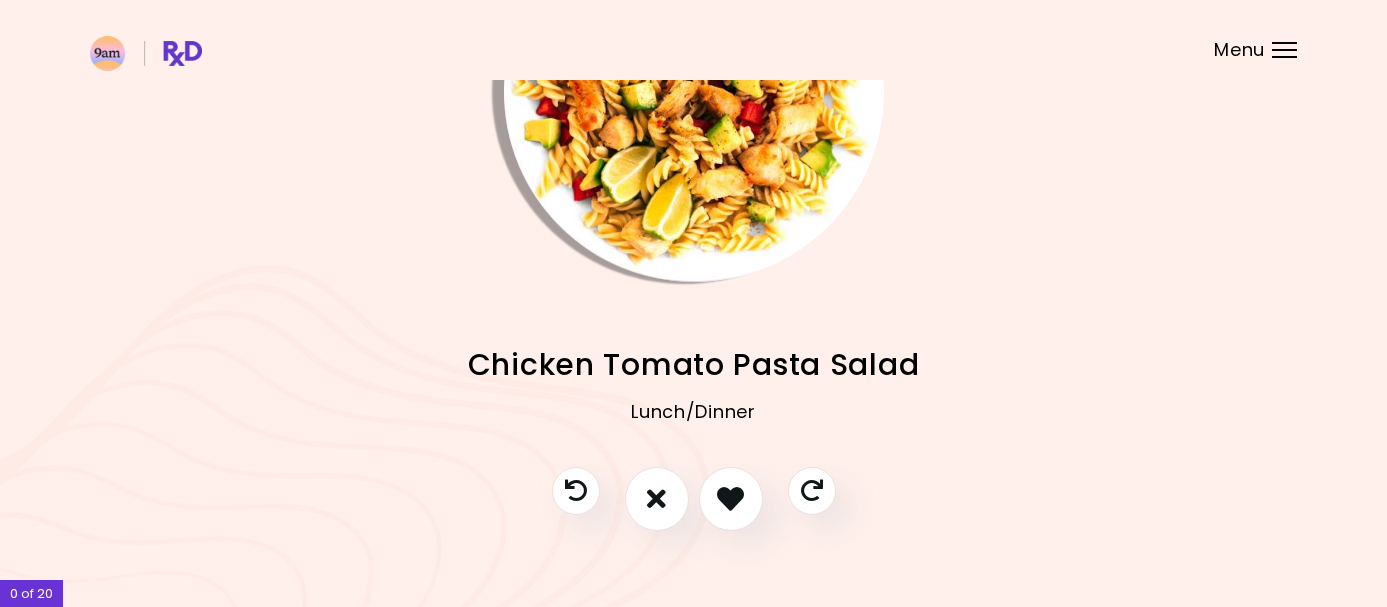 scroll, scrollTop: 206, scrollLeft: 0, axis: vertical 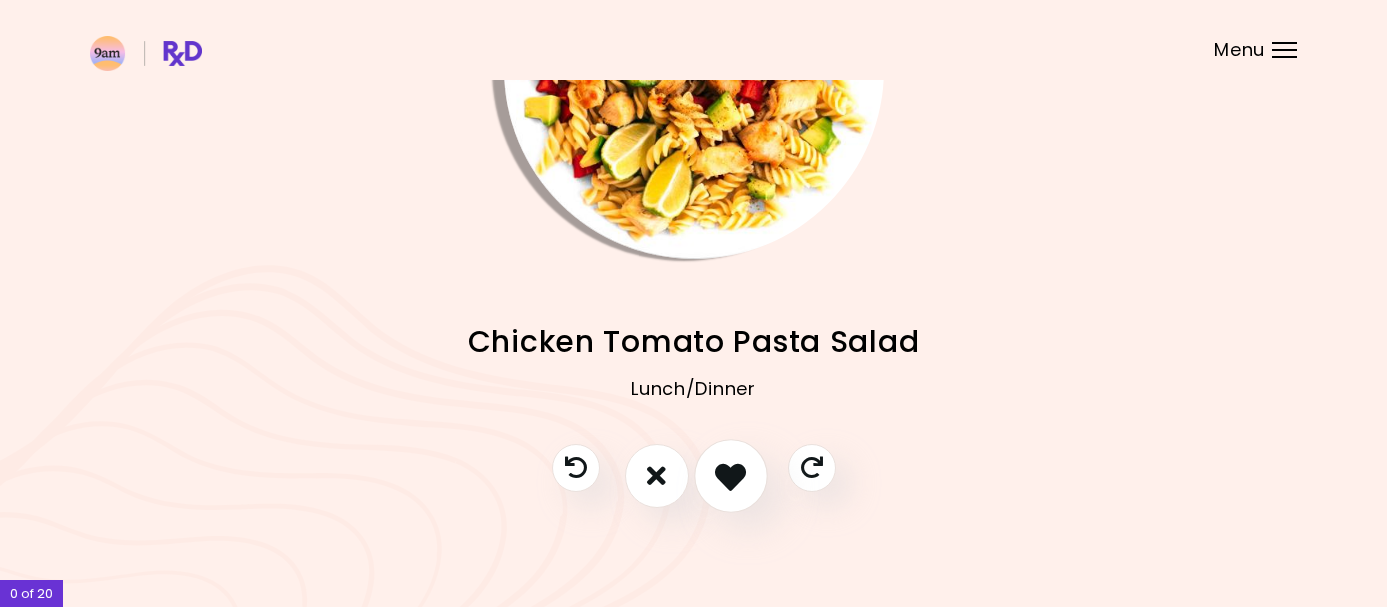 click at bounding box center (730, 475) 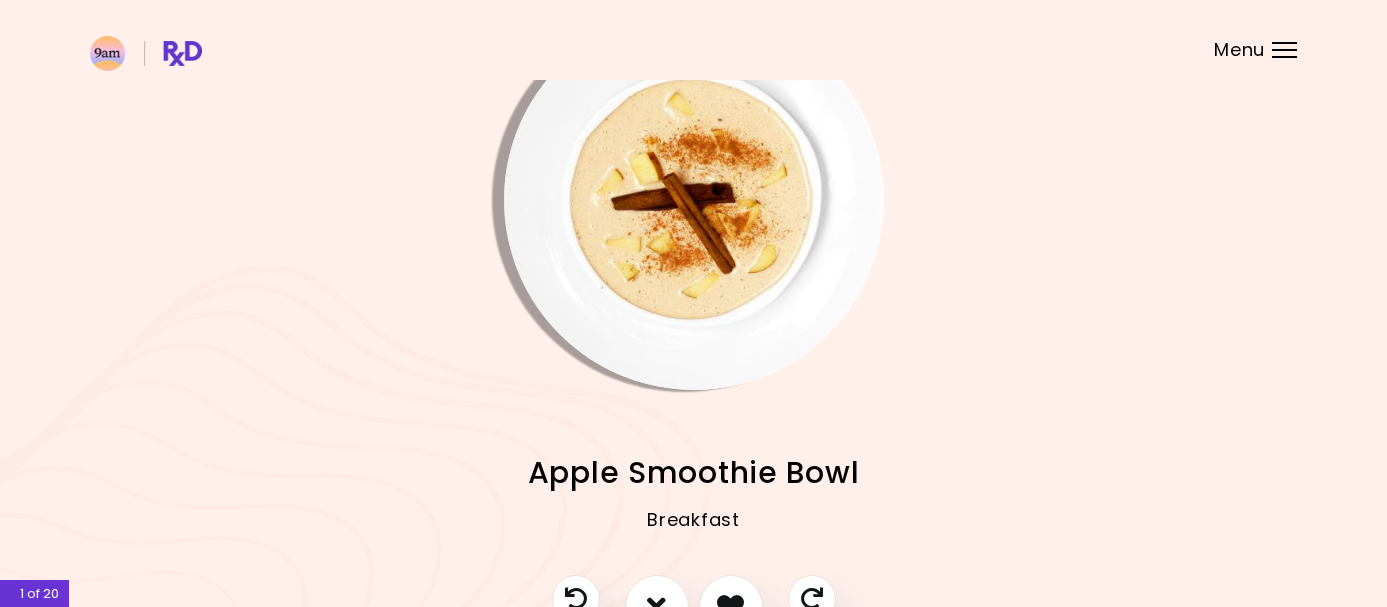 scroll, scrollTop: 65, scrollLeft: 0, axis: vertical 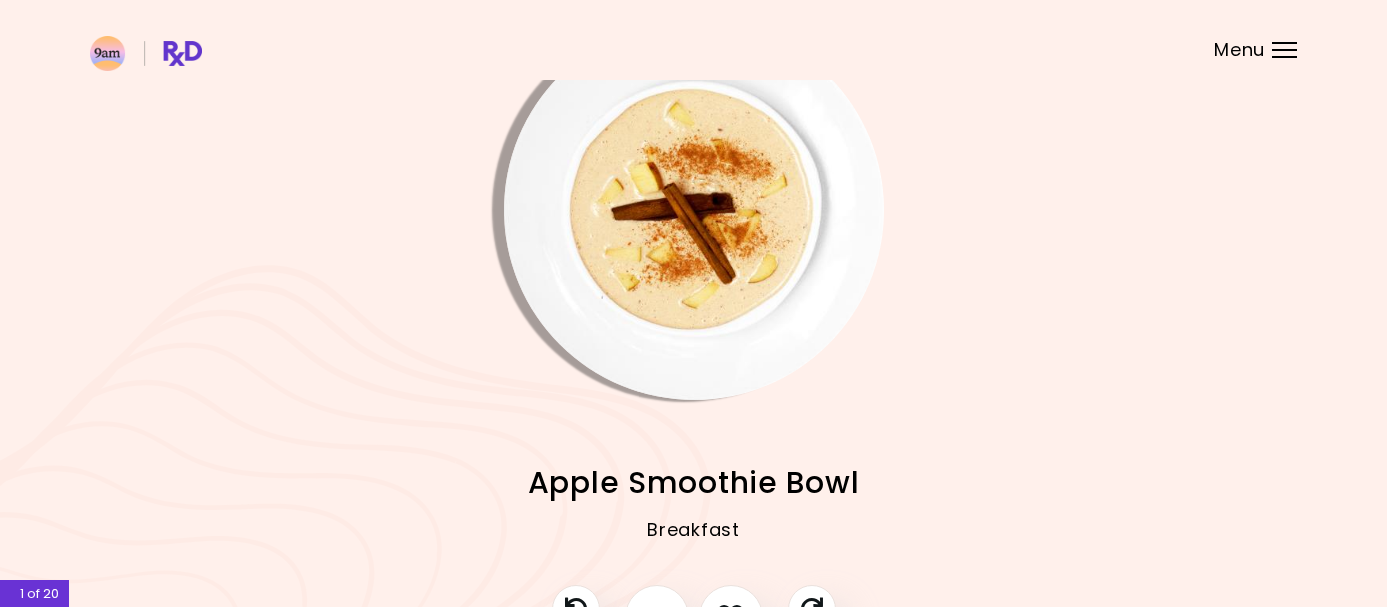 click at bounding box center (694, 210) 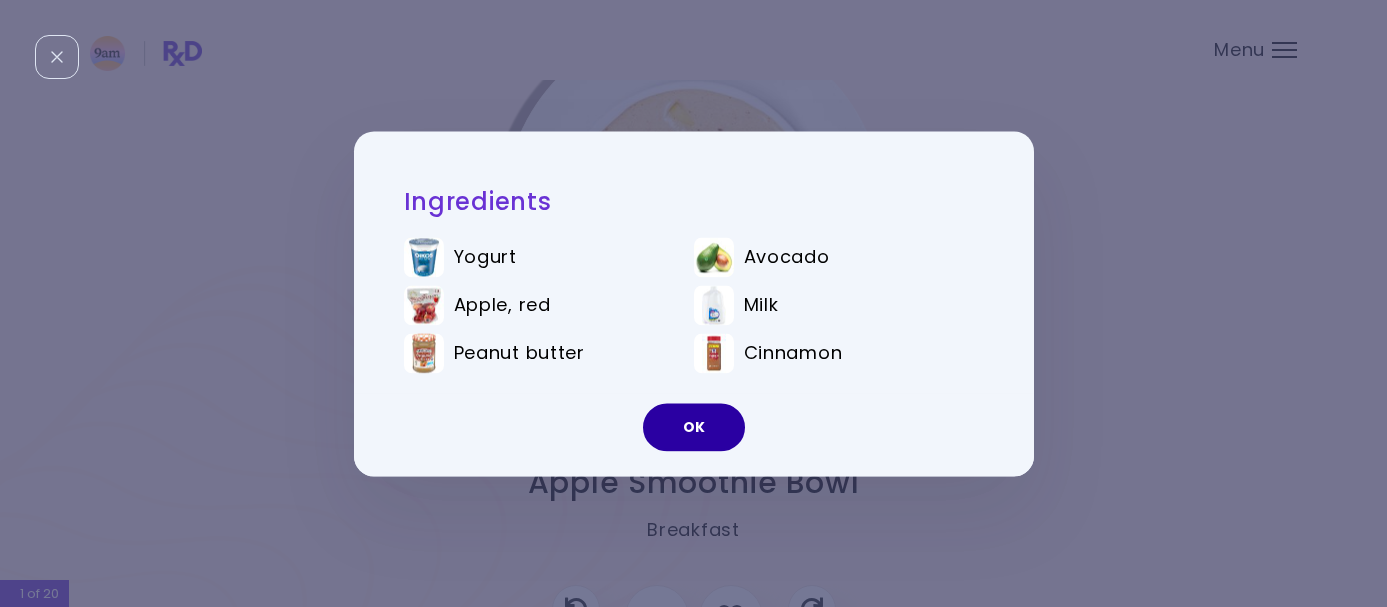 click on "OK" at bounding box center (694, 427) 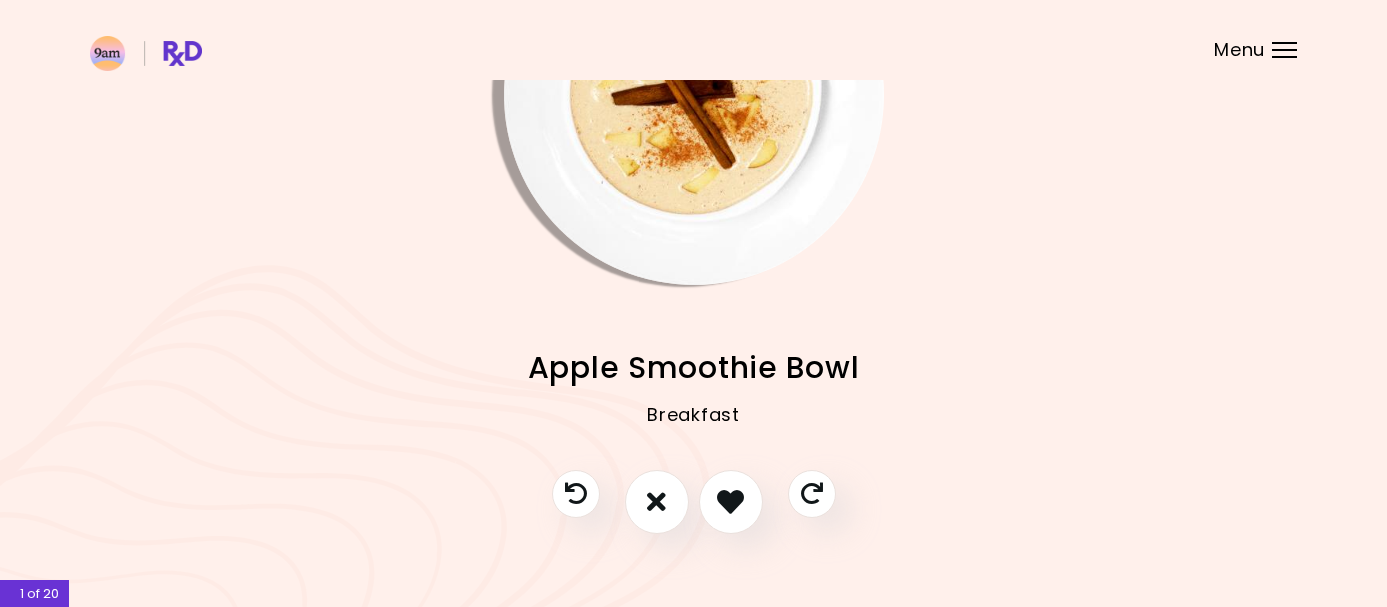 scroll, scrollTop: 201, scrollLeft: 0, axis: vertical 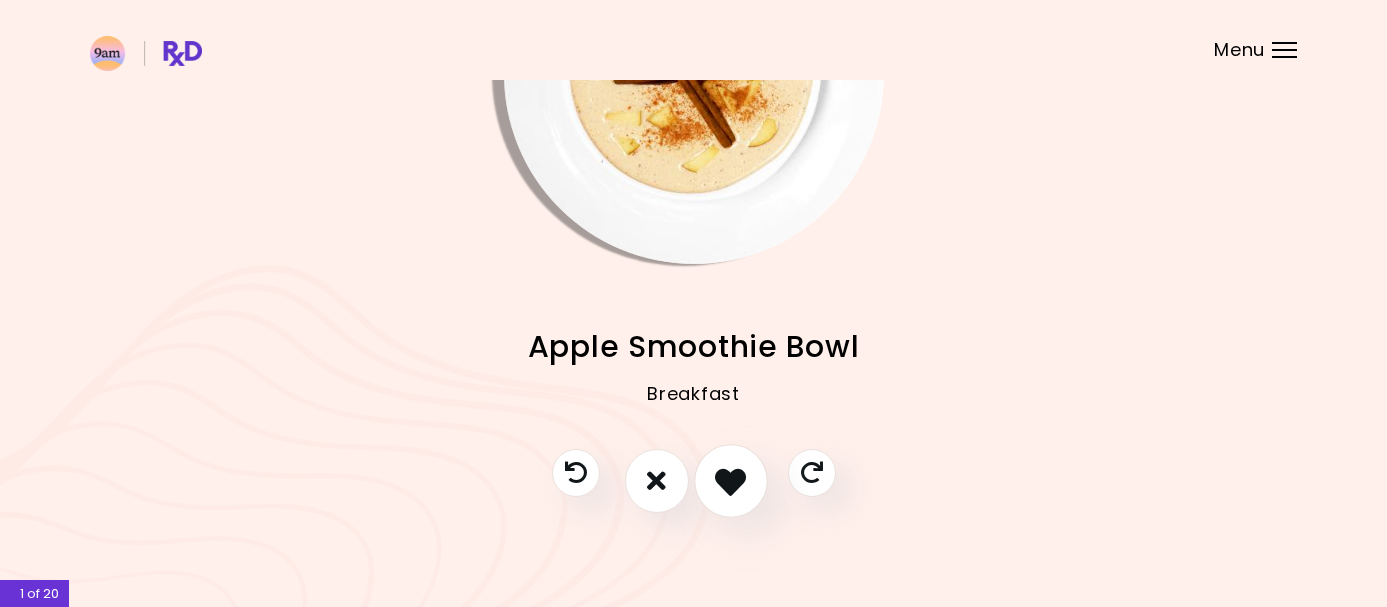click at bounding box center (730, 480) 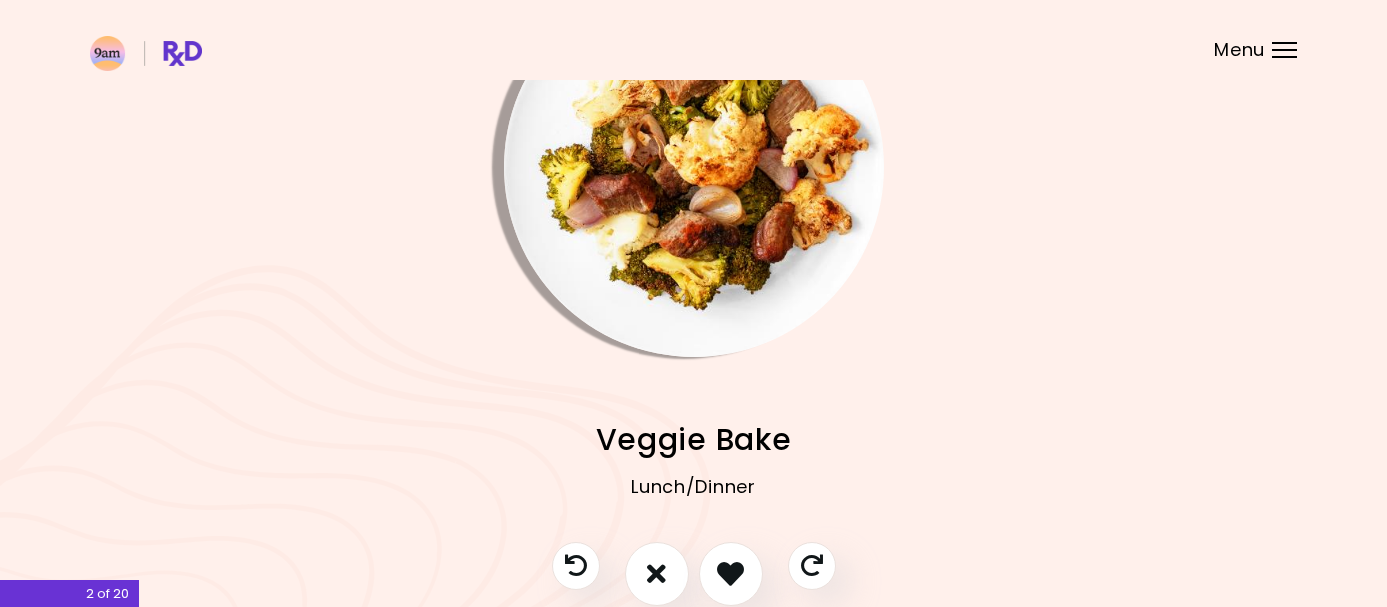 scroll, scrollTop: 105, scrollLeft: 0, axis: vertical 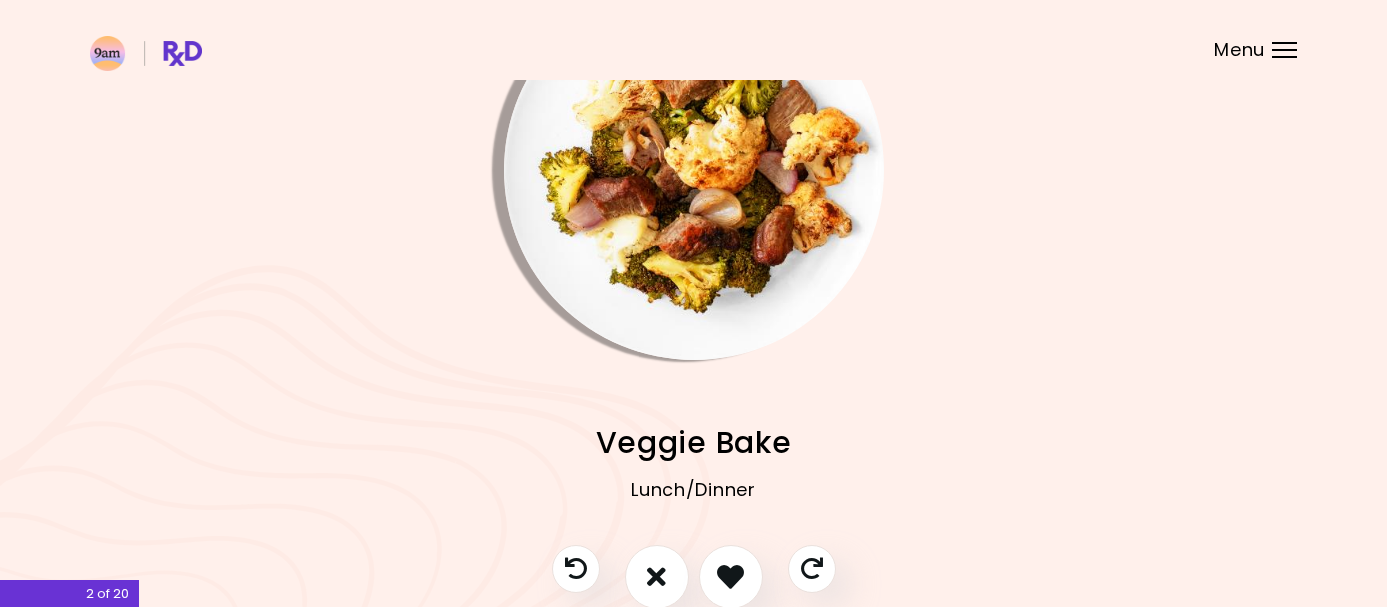 click at bounding box center [694, 170] 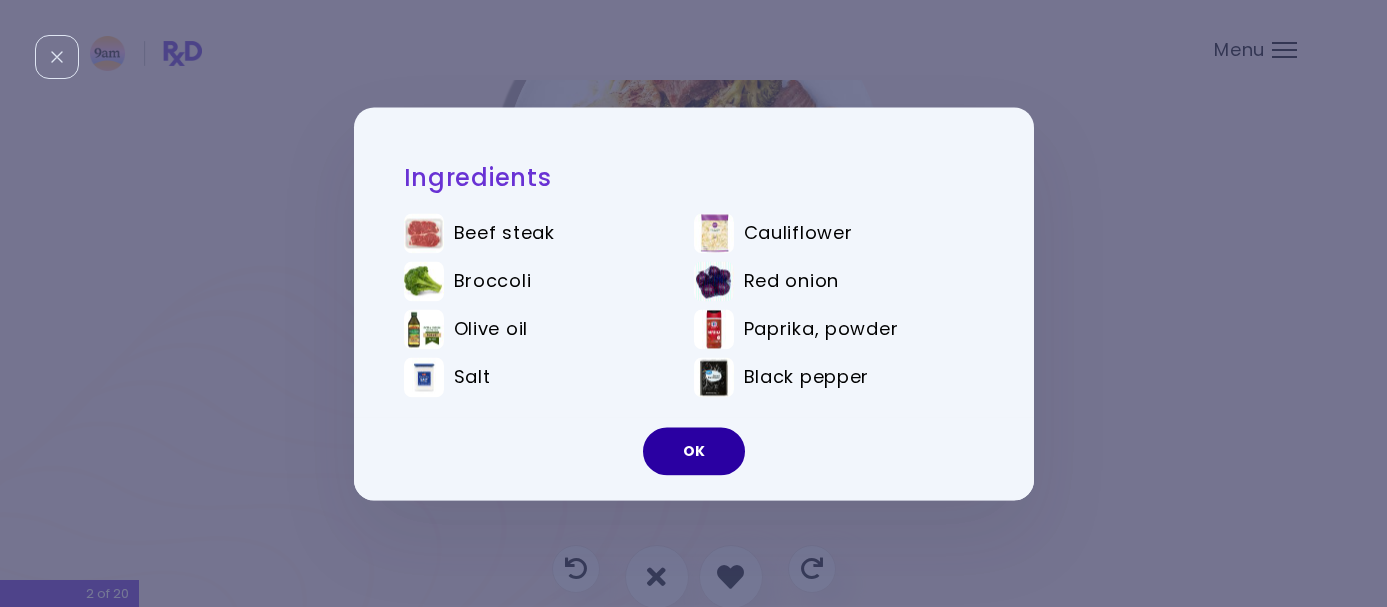 click on "OK" at bounding box center [694, 451] 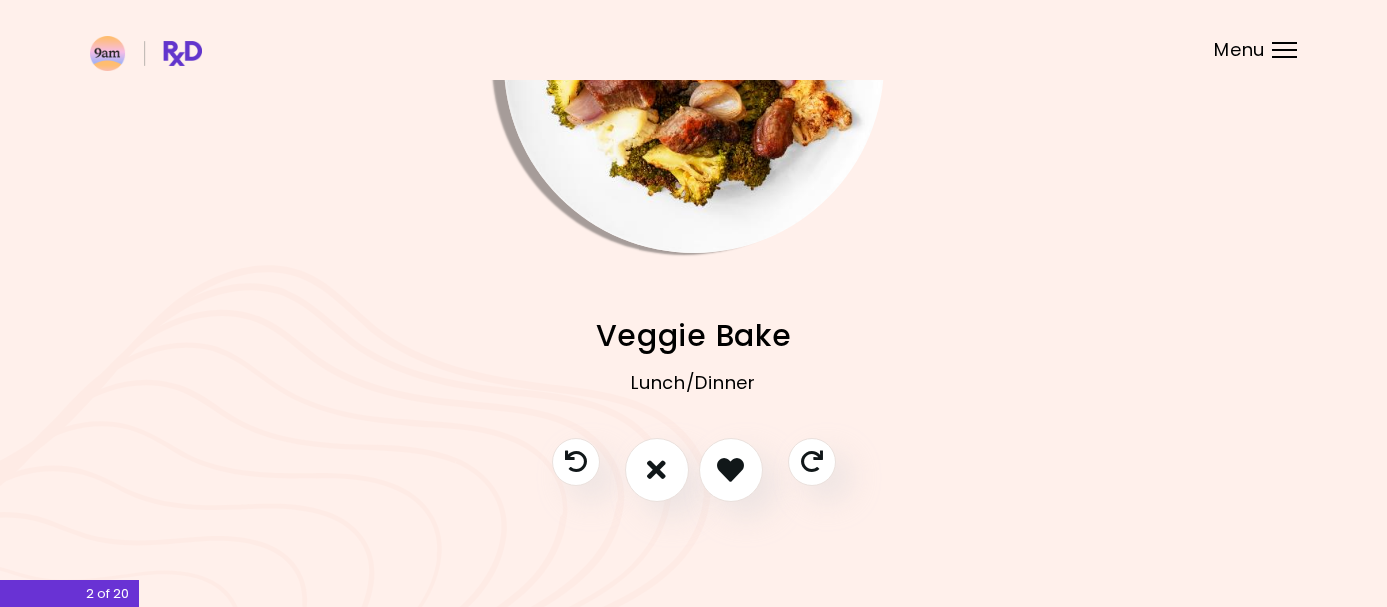 scroll, scrollTop: 211, scrollLeft: 0, axis: vertical 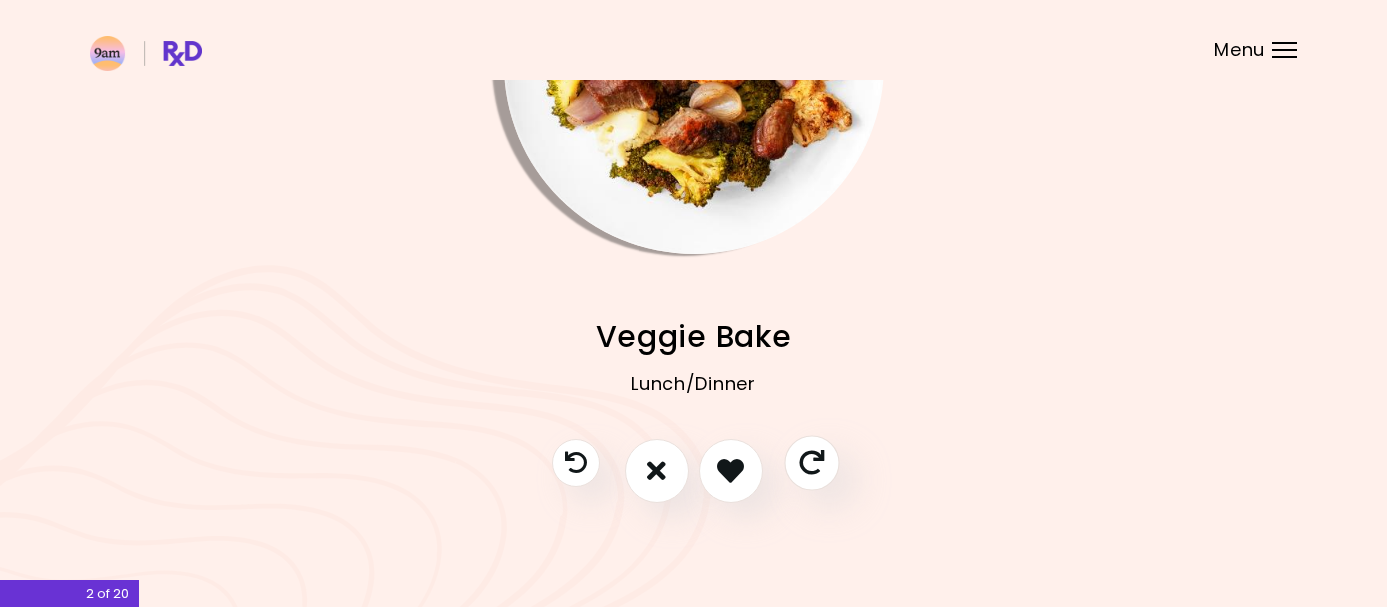 click at bounding box center (811, 462) 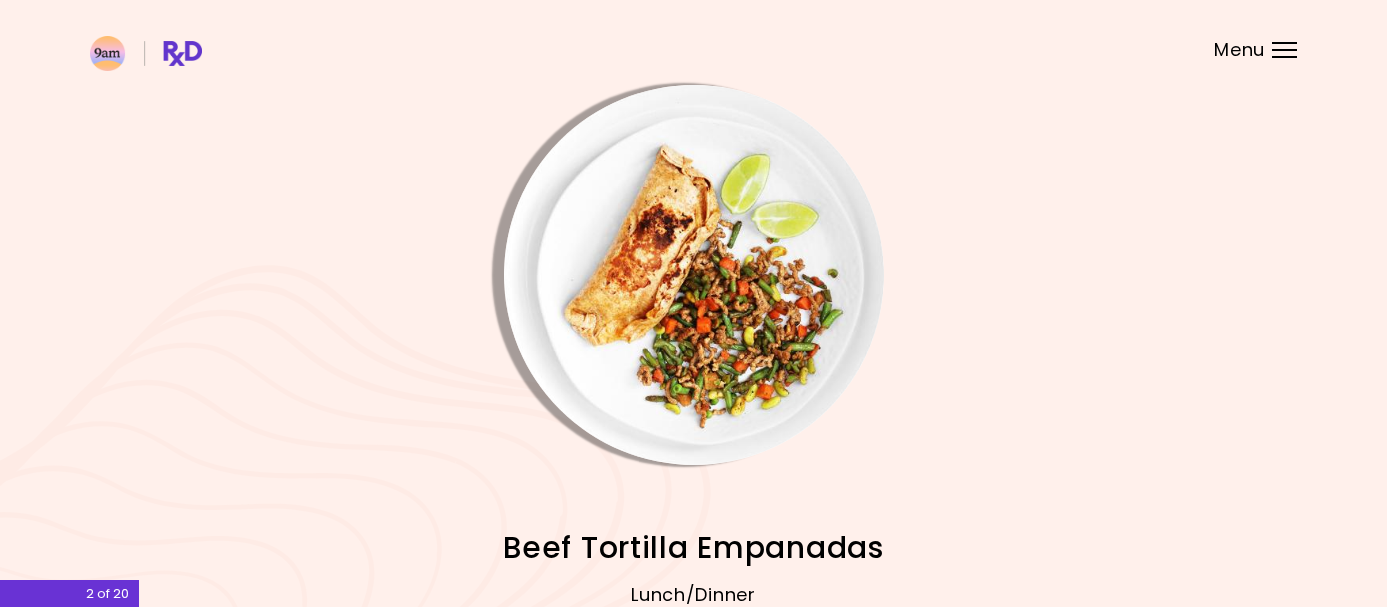 scroll, scrollTop: -1, scrollLeft: 0, axis: vertical 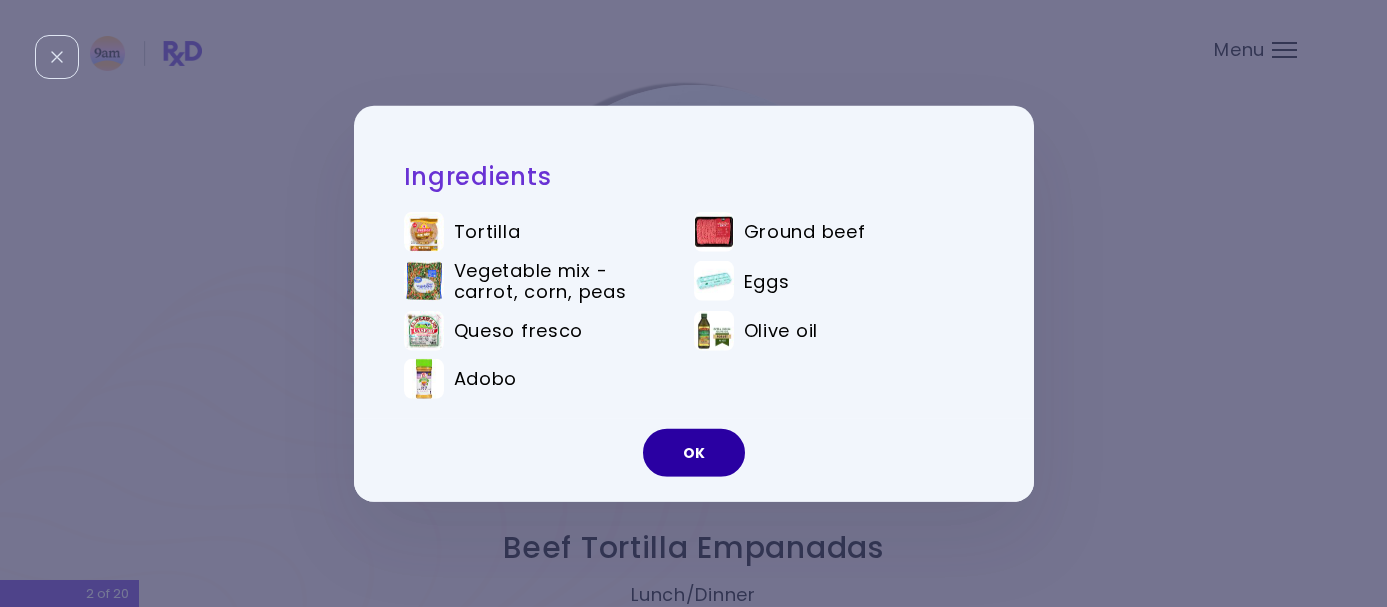 click on "OK" at bounding box center (694, 453) 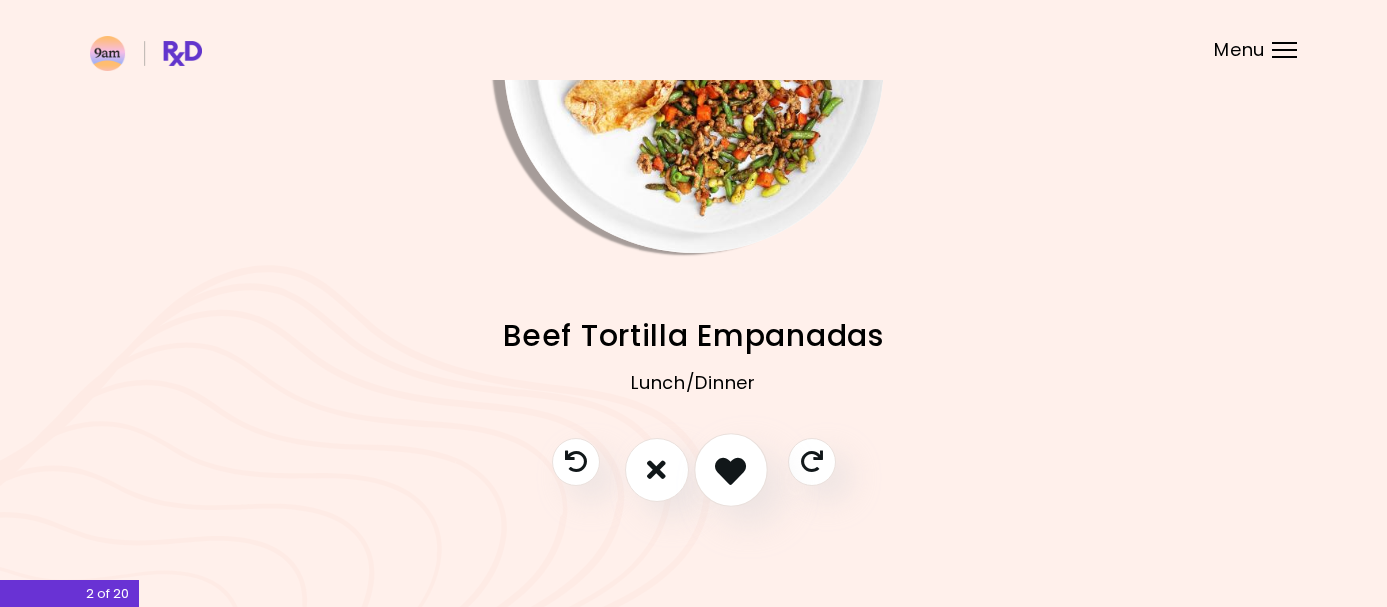 scroll, scrollTop: 211, scrollLeft: 0, axis: vertical 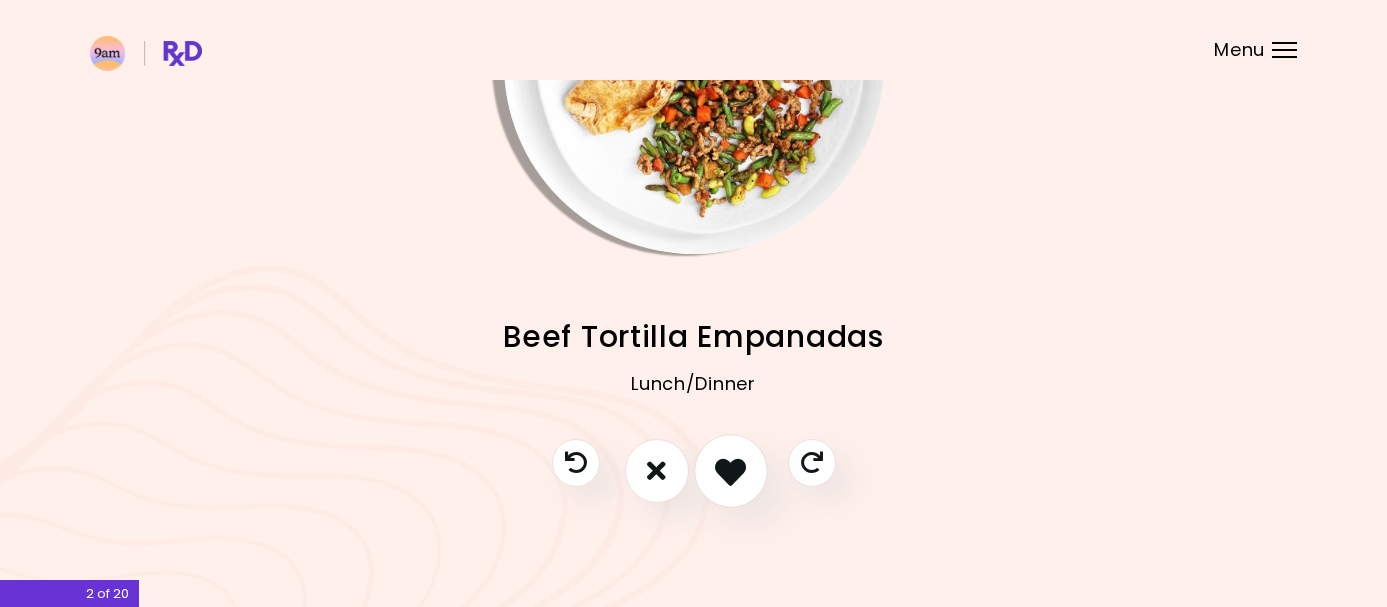 click at bounding box center [730, 470] 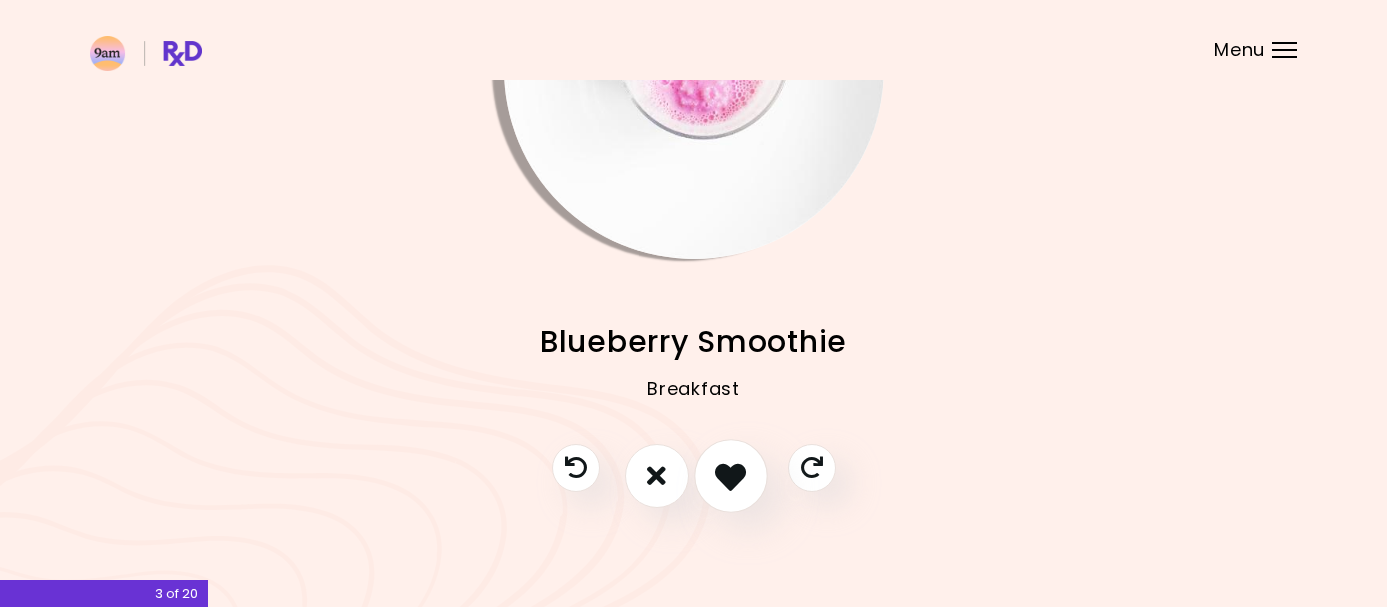 scroll, scrollTop: 208, scrollLeft: 0, axis: vertical 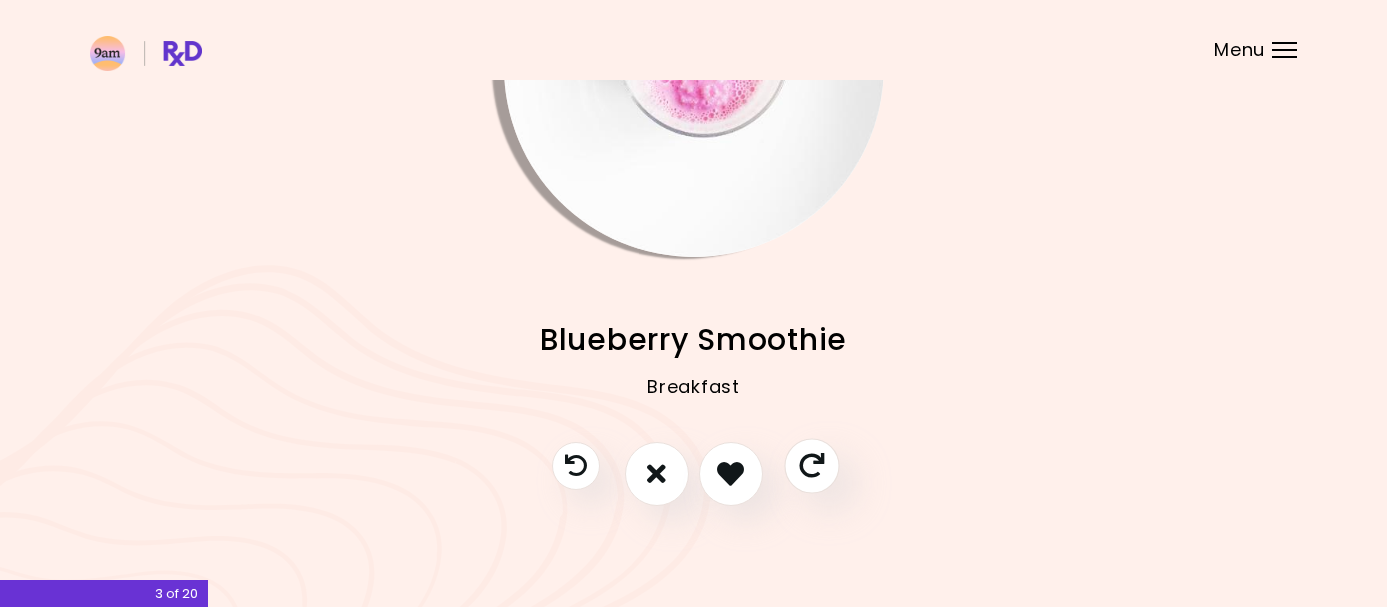 click at bounding box center [811, 465] 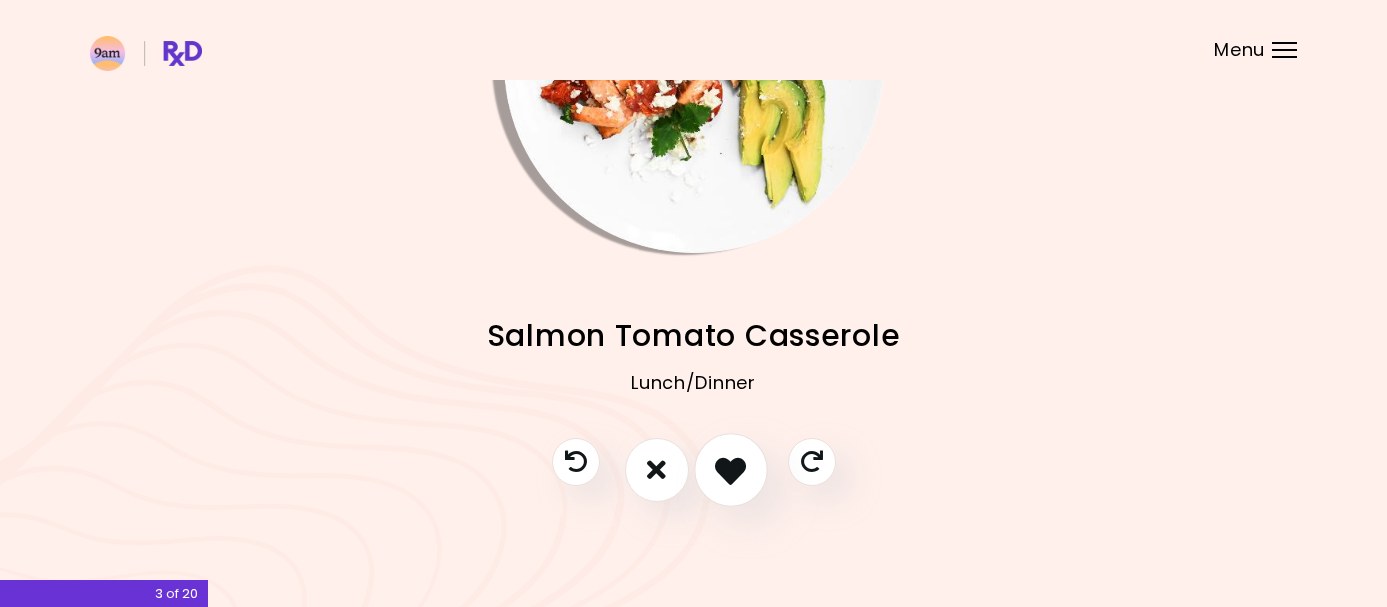 scroll, scrollTop: 211, scrollLeft: 0, axis: vertical 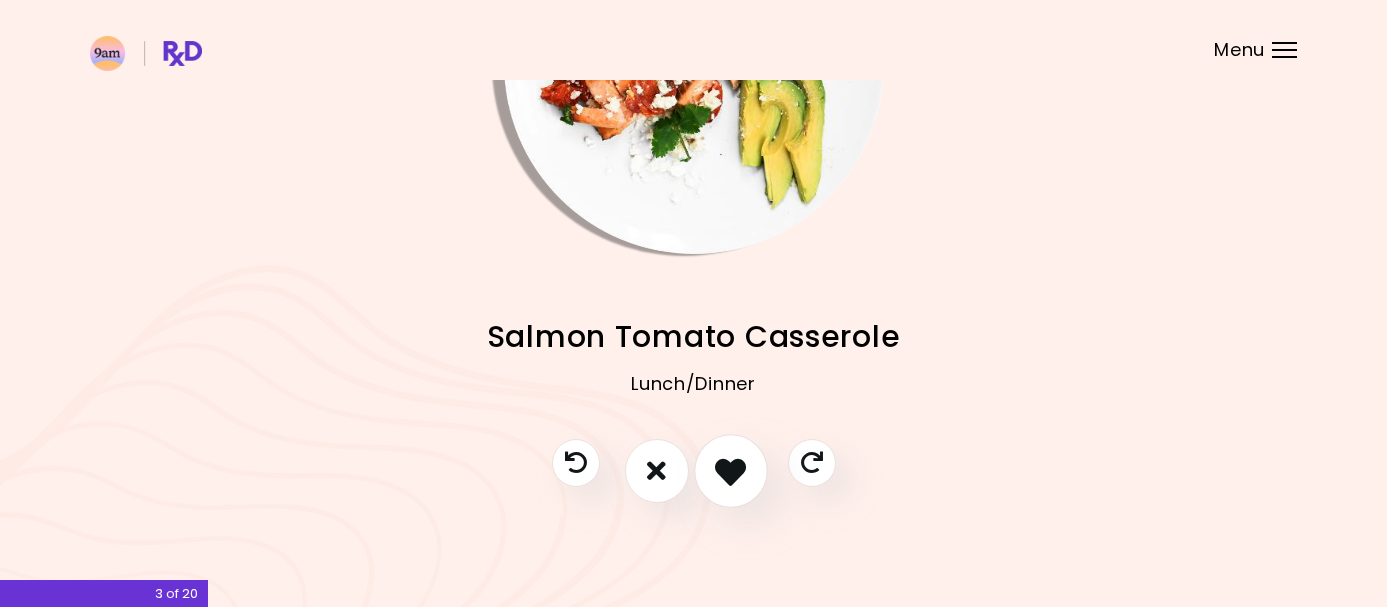 click at bounding box center (730, 470) 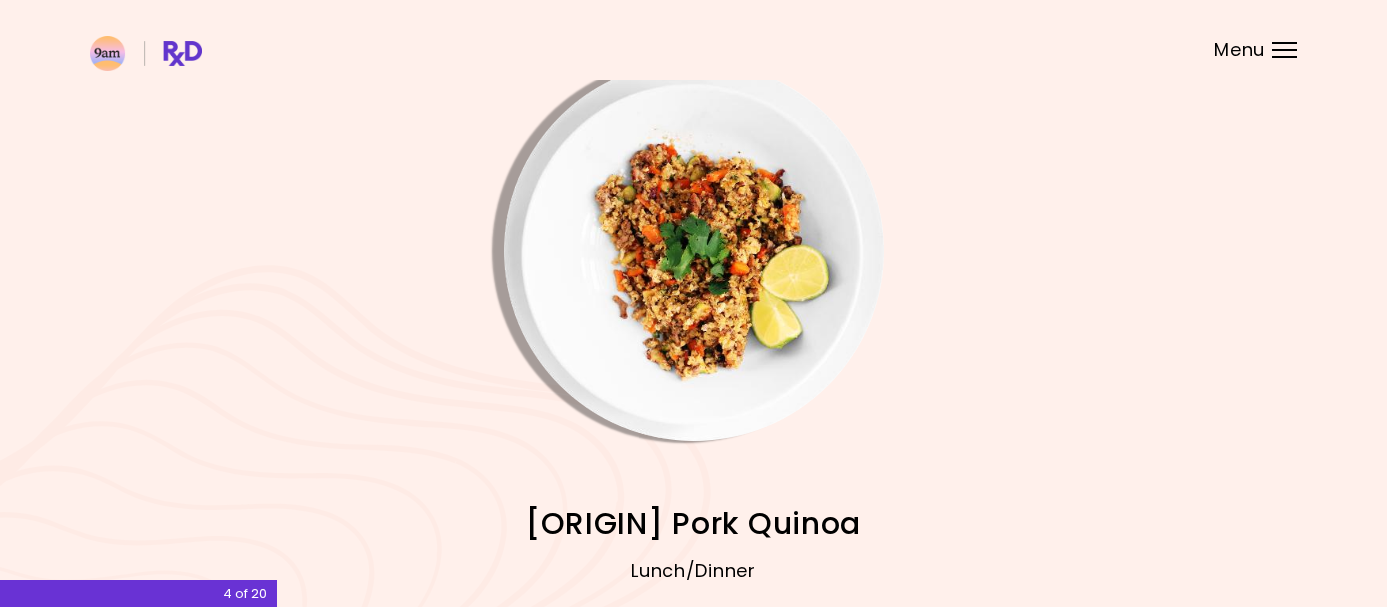 scroll, scrollTop: 23, scrollLeft: 0, axis: vertical 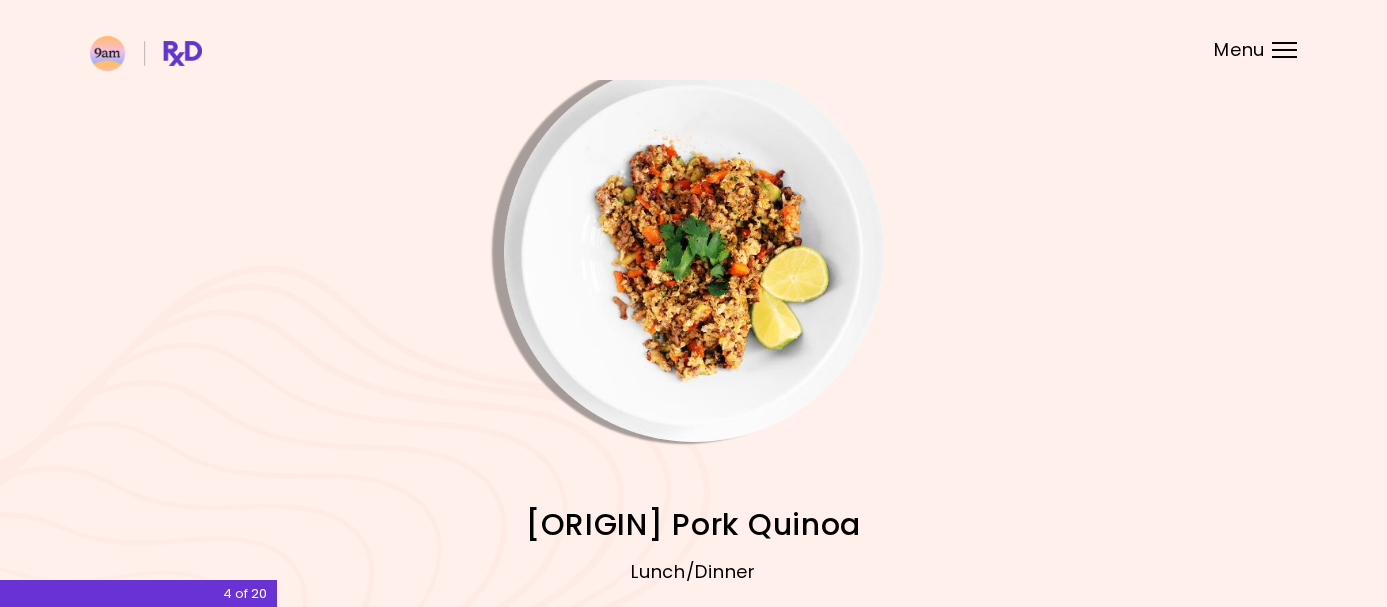 click at bounding box center (694, 252) 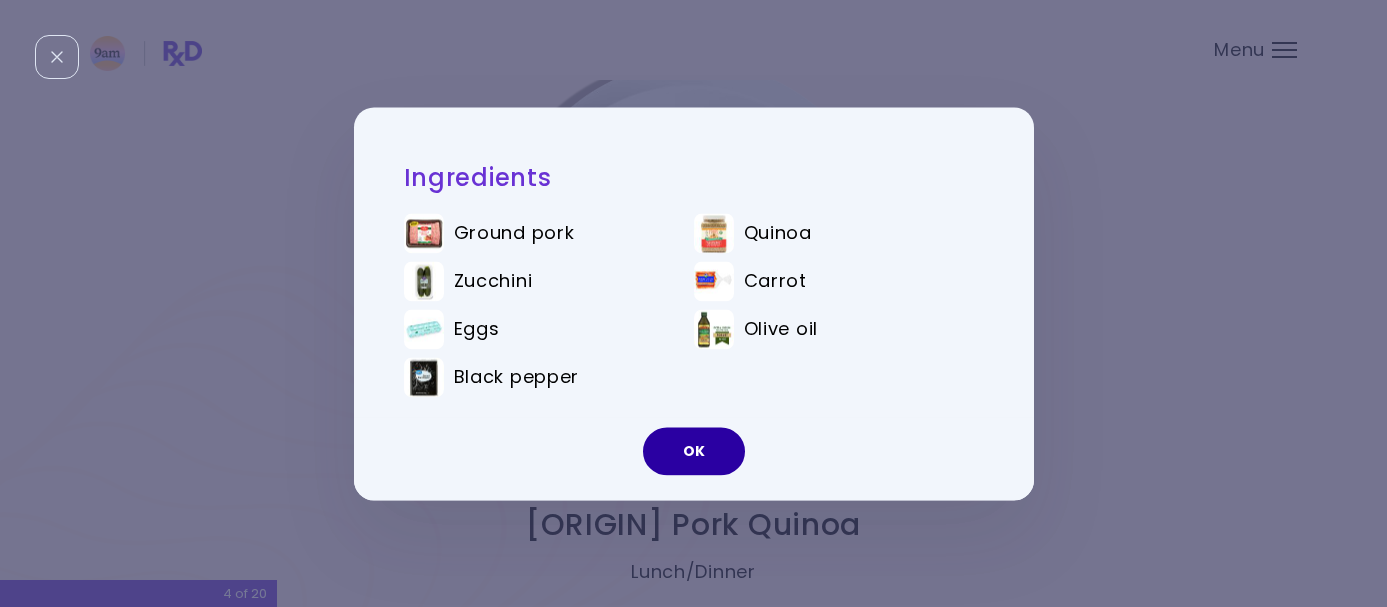 click on "OK" at bounding box center [694, 451] 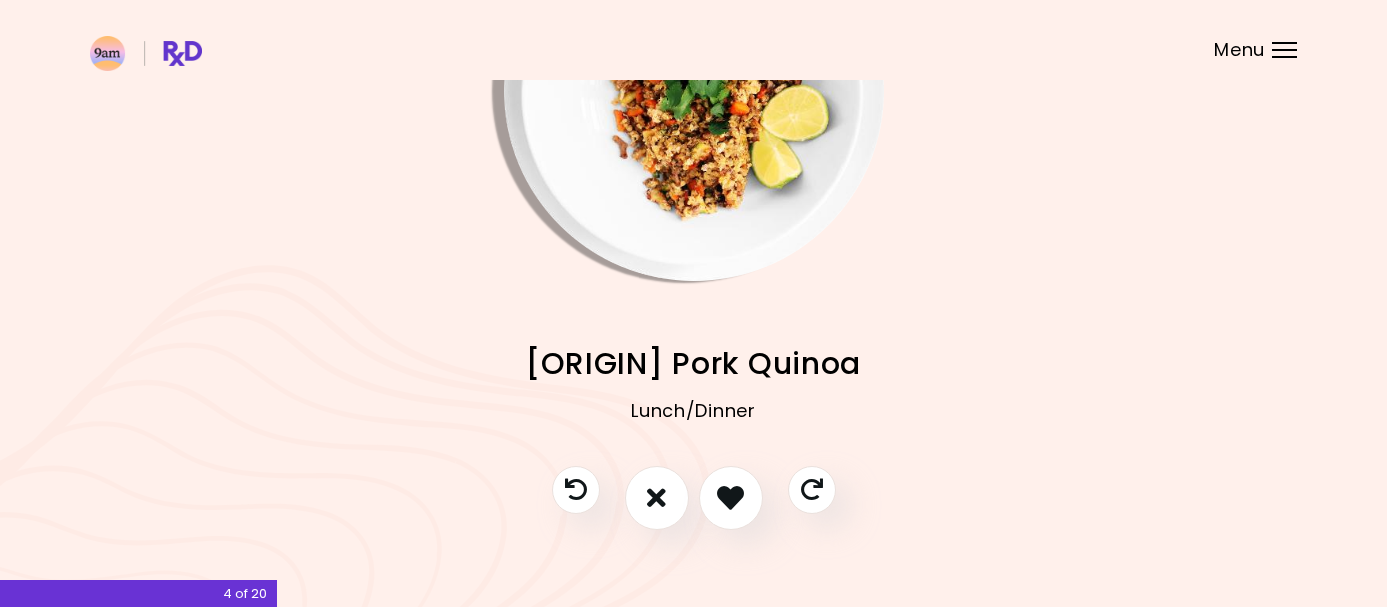 scroll, scrollTop: 188, scrollLeft: 0, axis: vertical 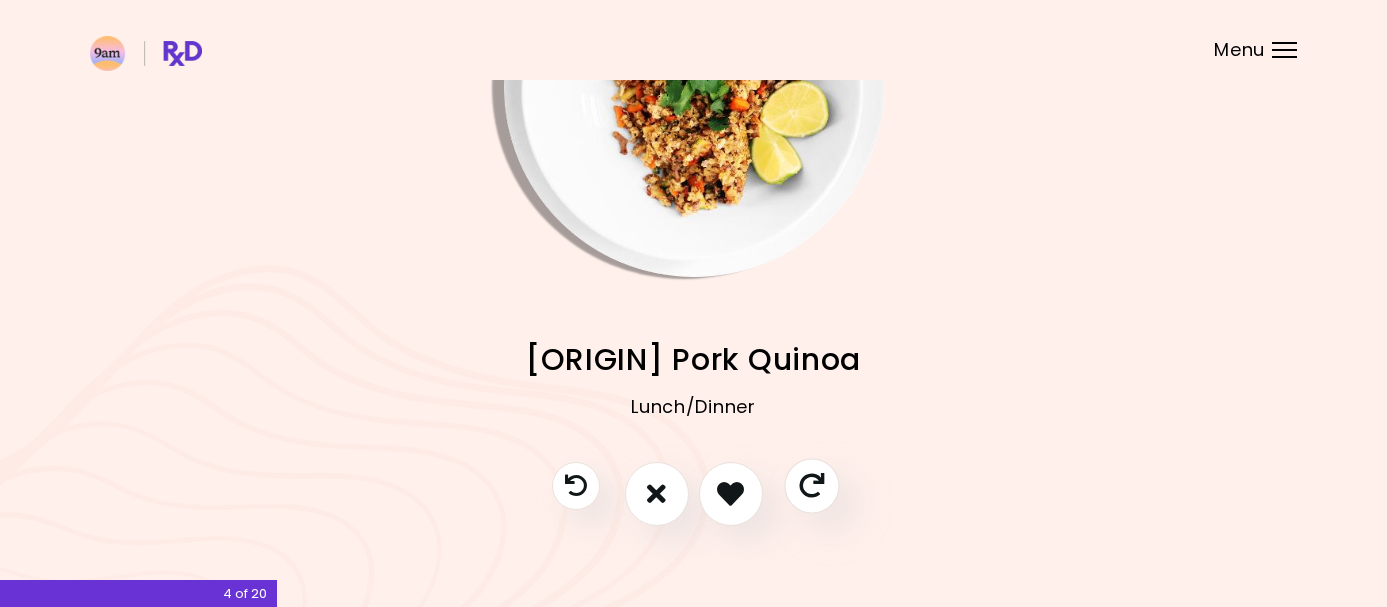 click at bounding box center (811, 485) 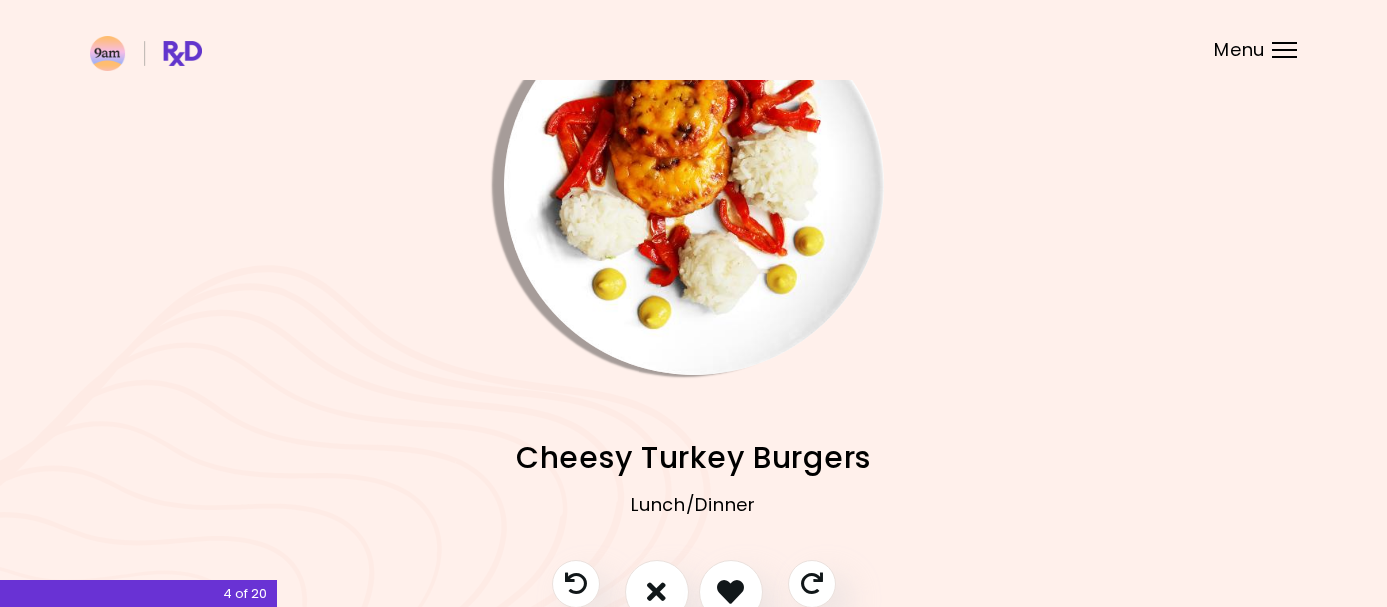 scroll, scrollTop: 38, scrollLeft: 0, axis: vertical 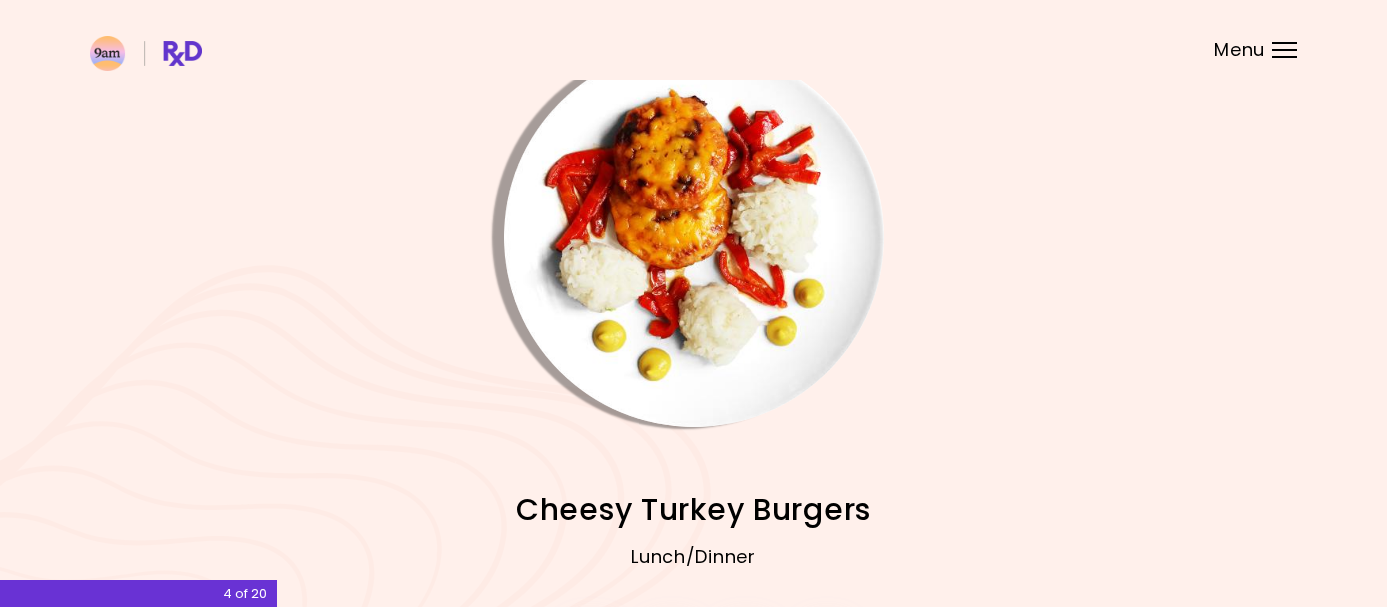 click at bounding box center (694, 237) 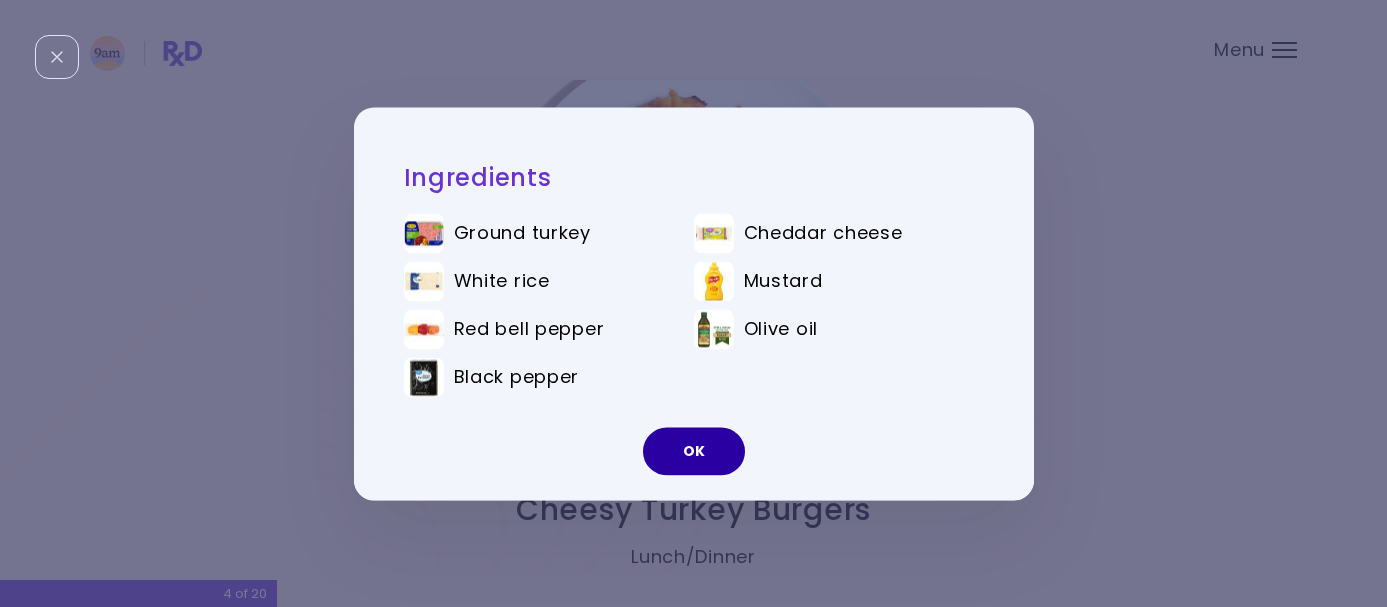 click on "OK" at bounding box center (694, 451) 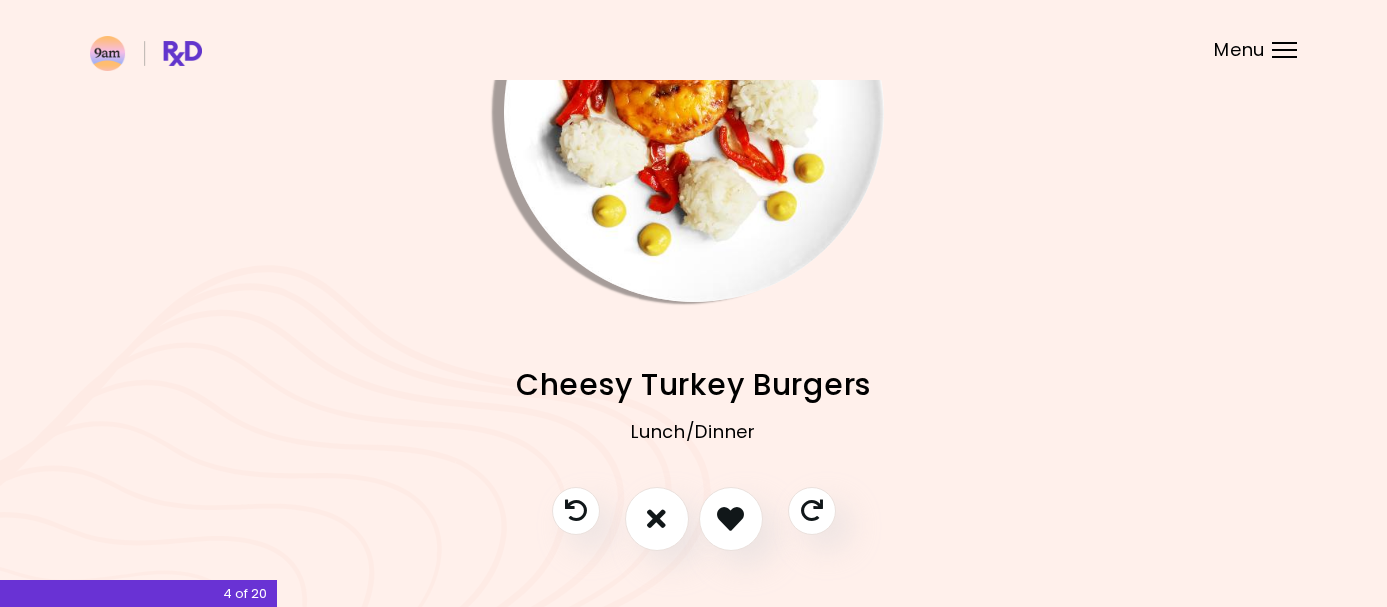 scroll, scrollTop: 209, scrollLeft: 0, axis: vertical 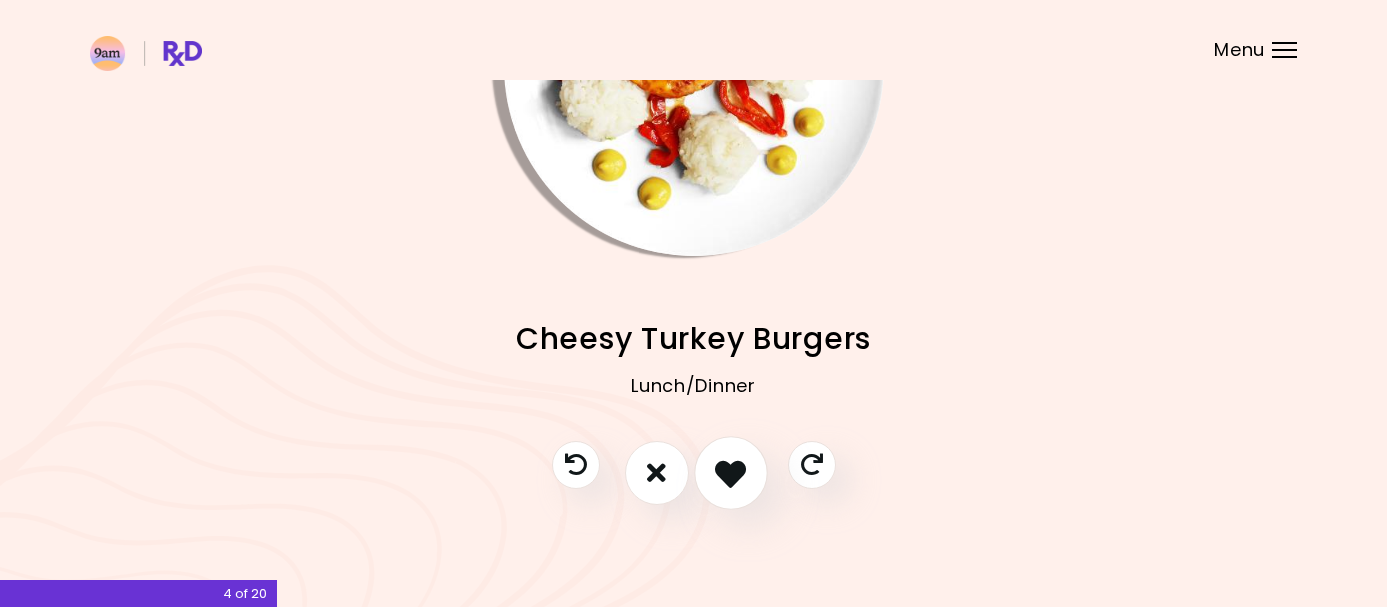click at bounding box center (730, 472) 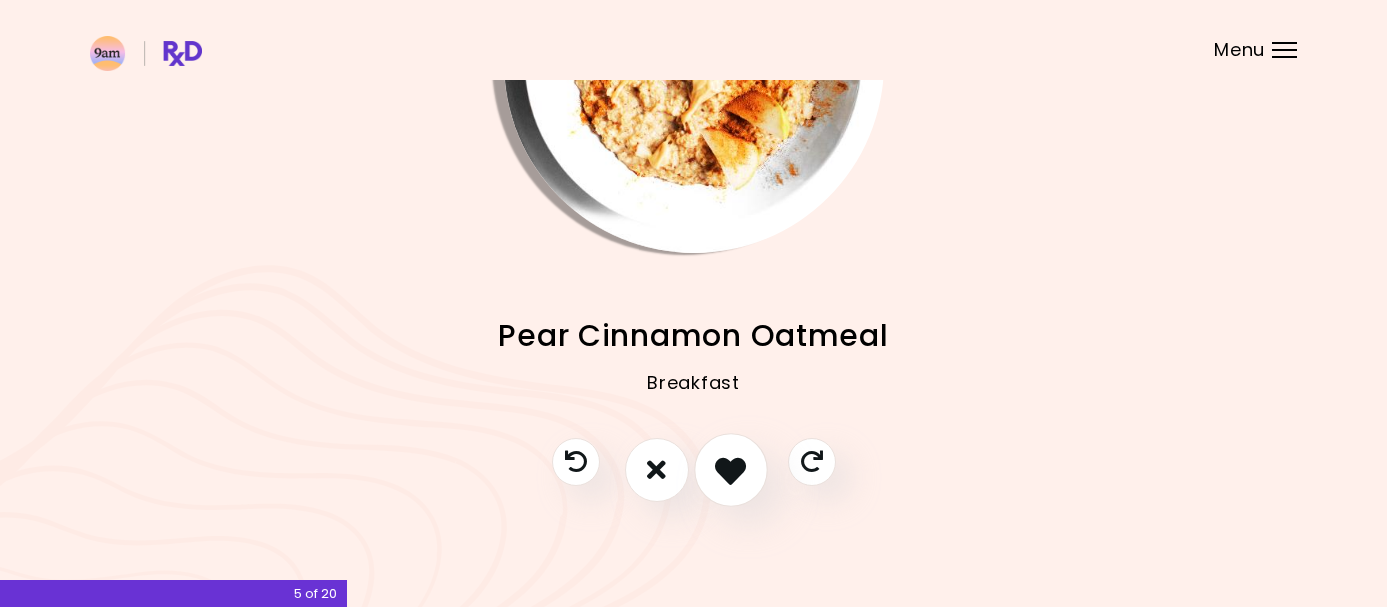 scroll, scrollTop: 211, scrollLeft: 0, axis: vertical 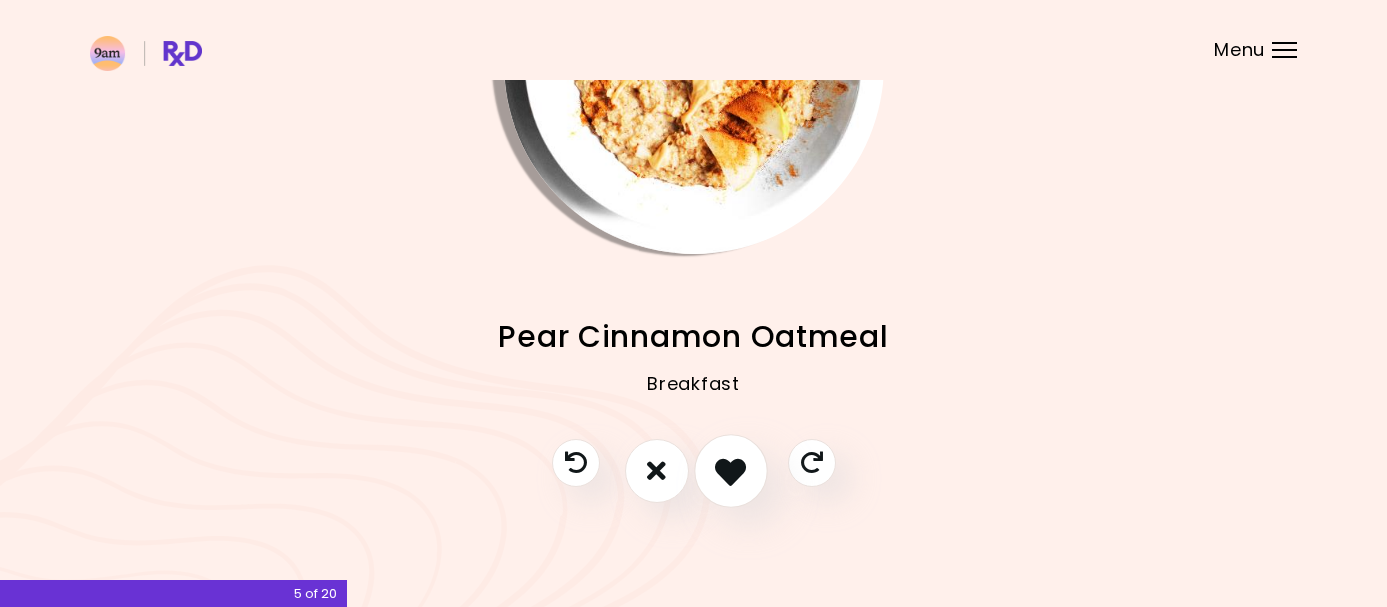 click at bounding box center [730, 470] 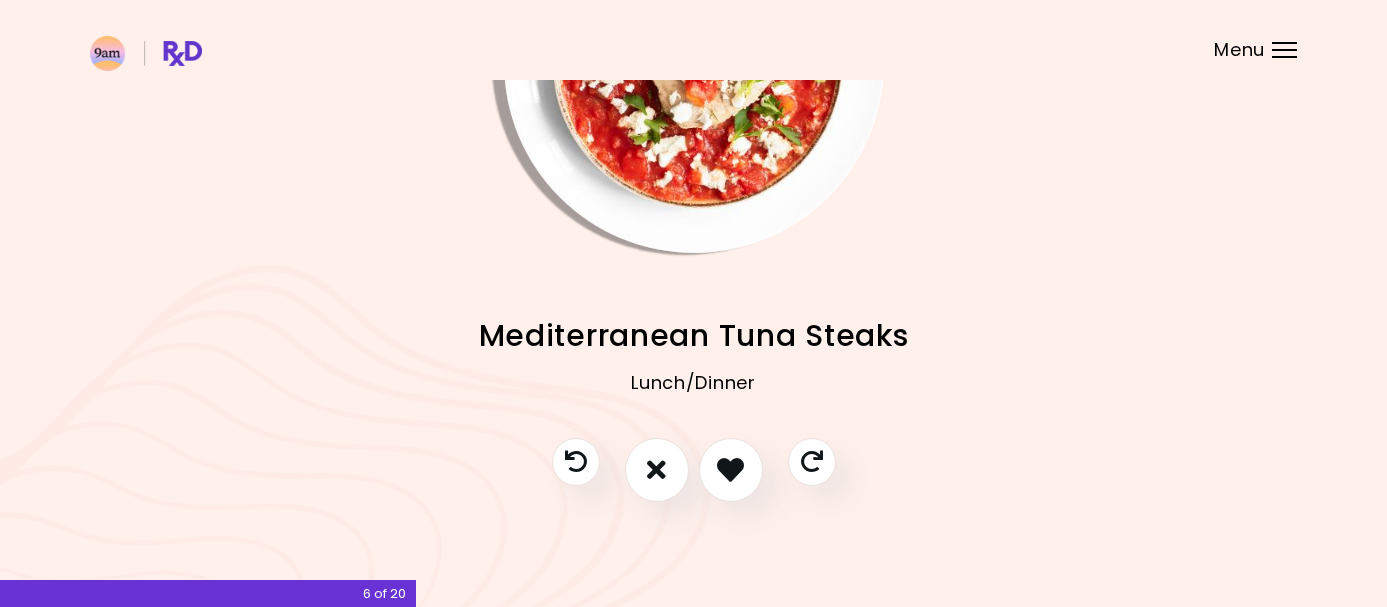 scroll, scrollTop: 211, scrollLeft: 0, axis: vertical 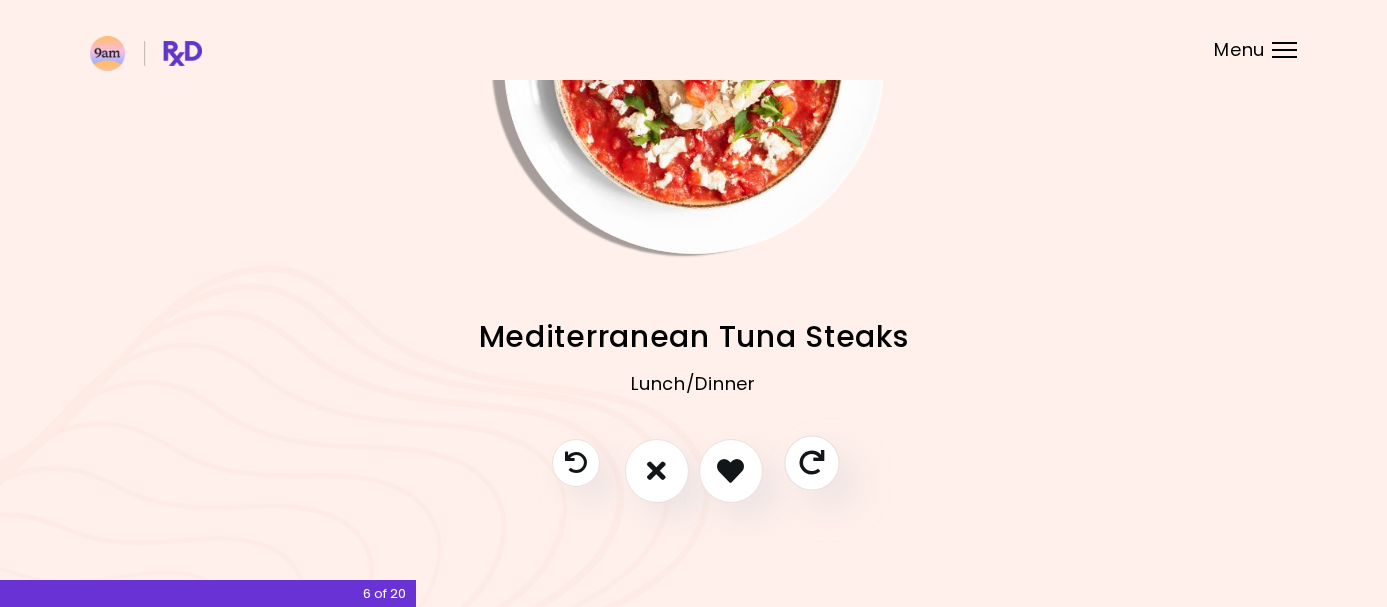 click at bounding box center [811, 462] 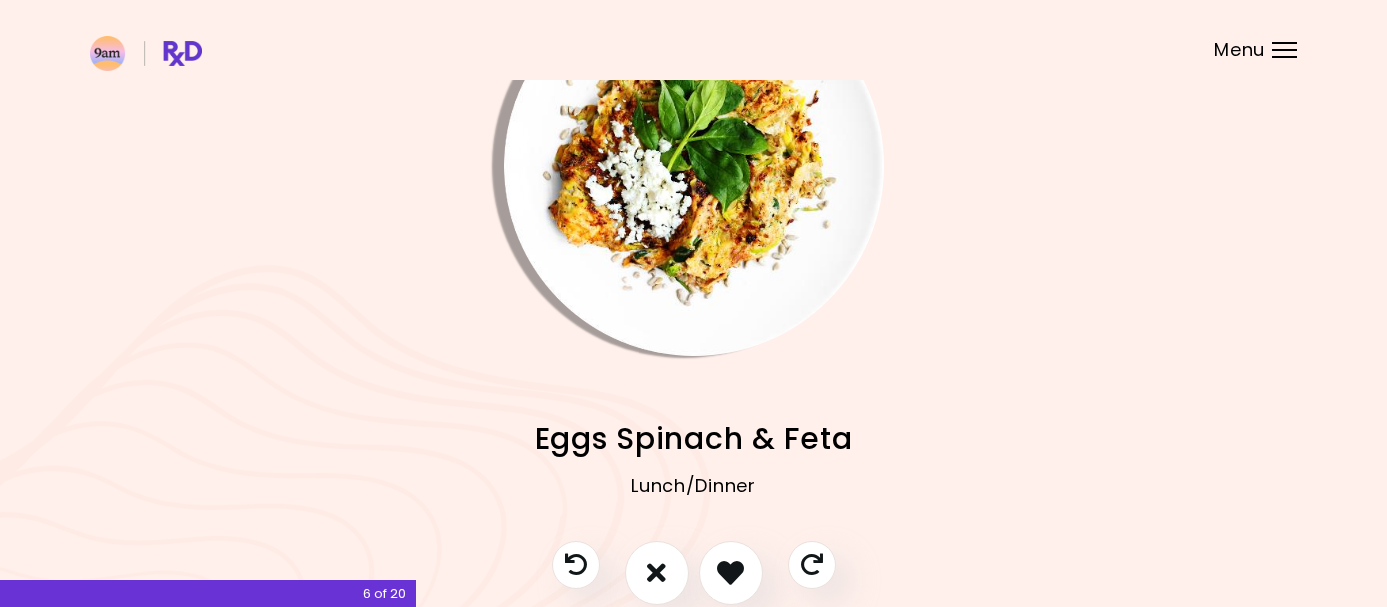scroll, scrollTop: 83, scrollLeft: 0, axis: vertical 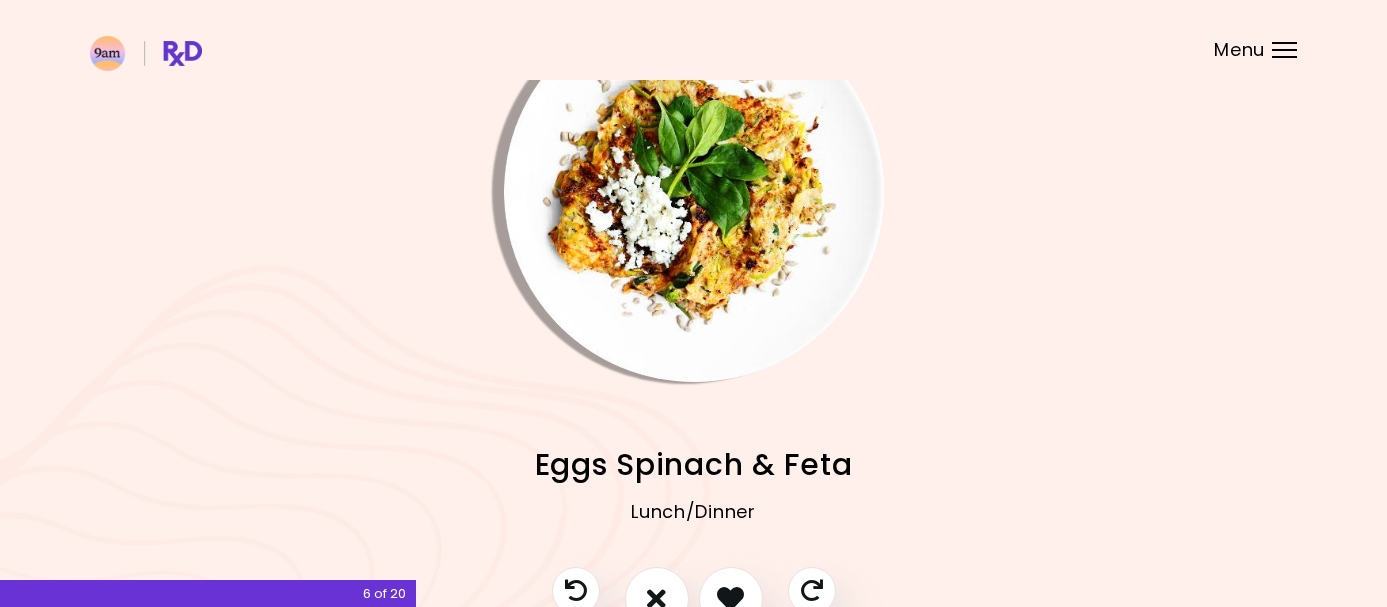 click at bounding box center [694, 192] 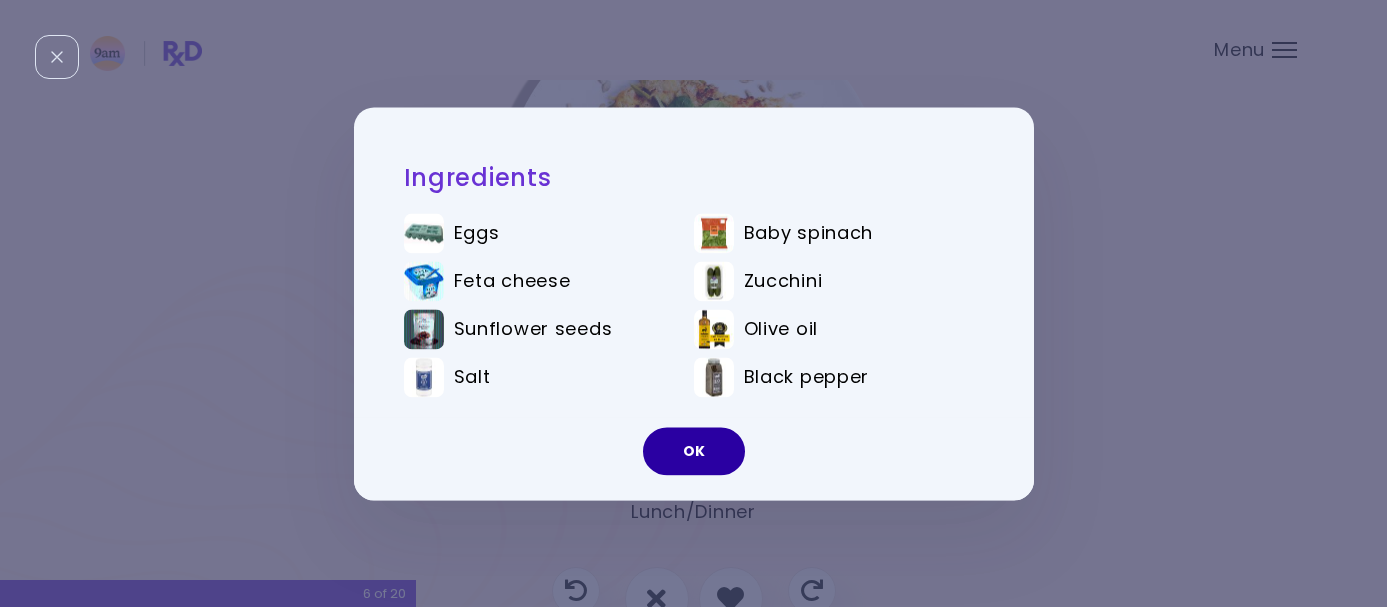 click on "OK" at bounding box center [694, 451] 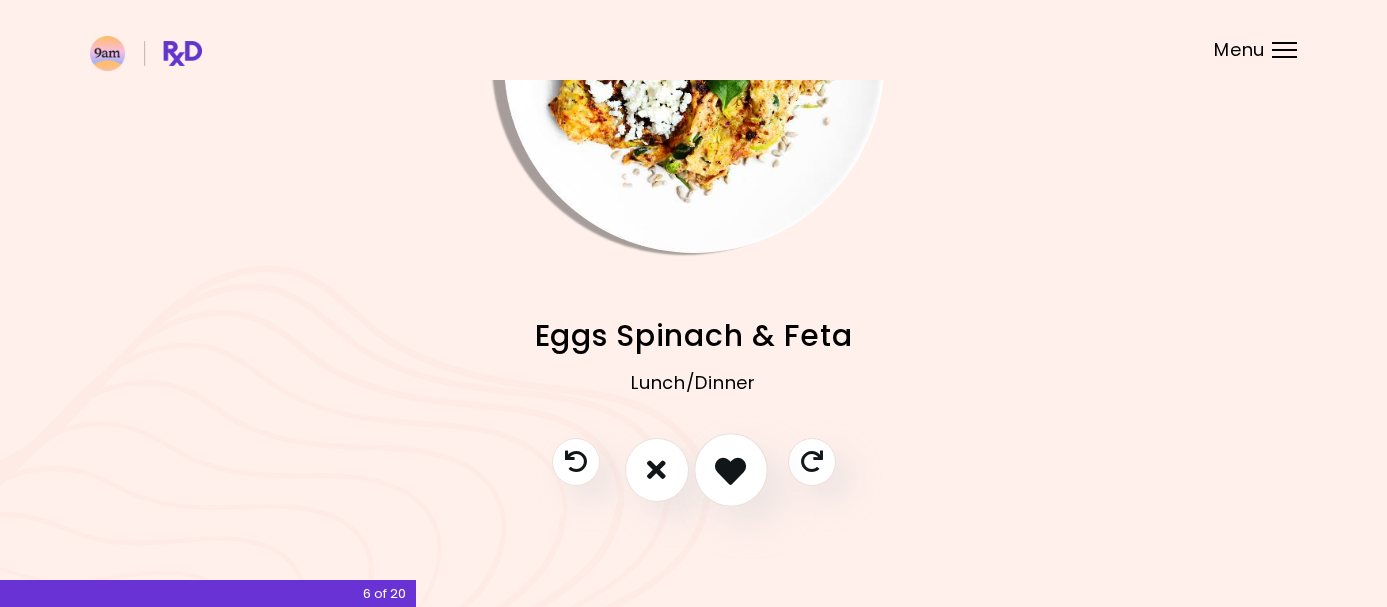 scroll, scrollTop: 211, scrollLeft: 0, axis: vertical 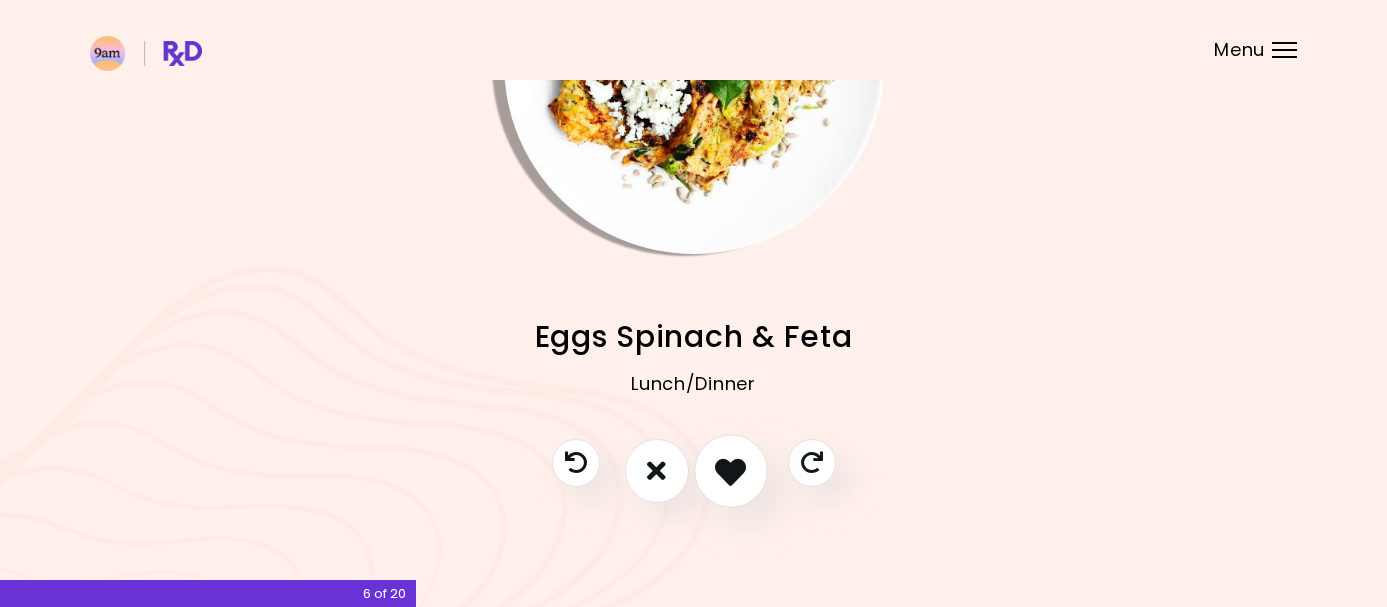 click at bounding box center (730, 470) 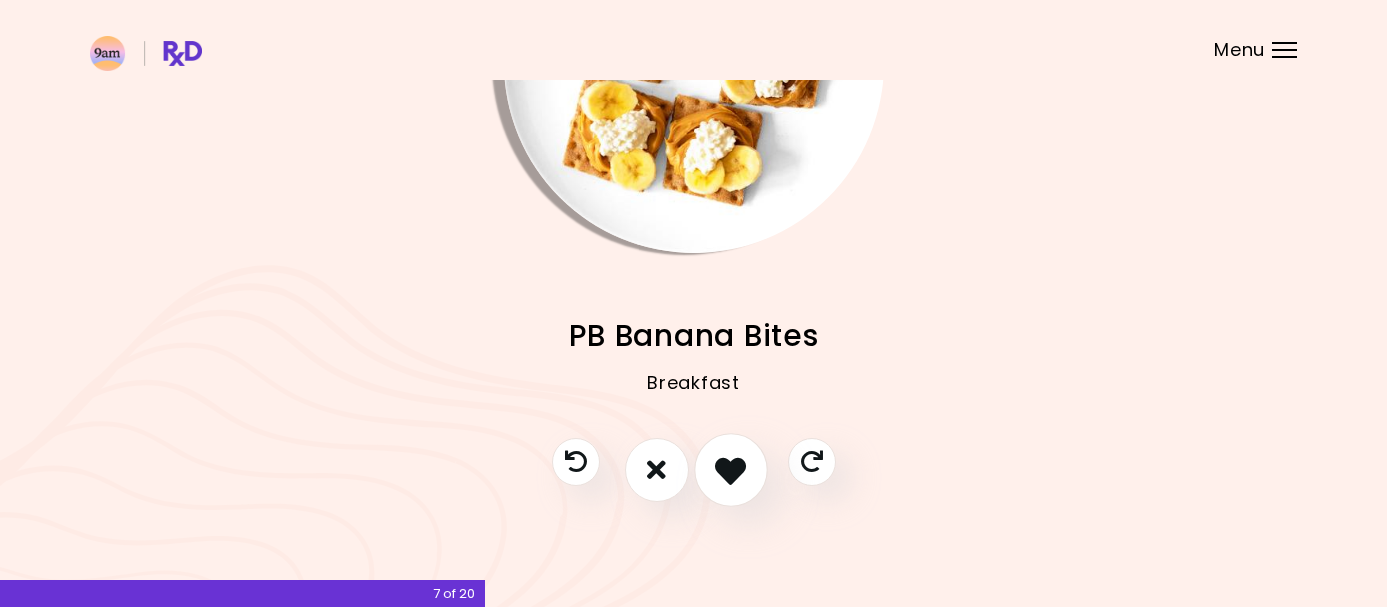scroll, scrollTop: 211, scrollLeft: 0, axis: vertical 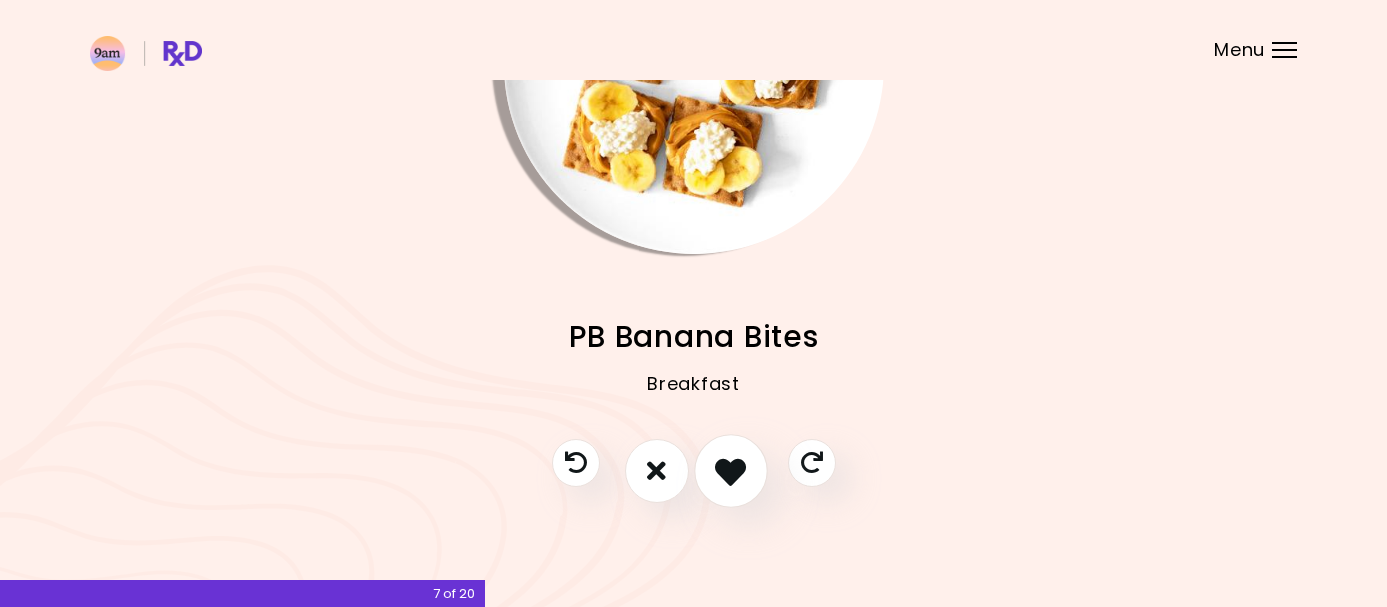 click at bounding box center [730, 470] 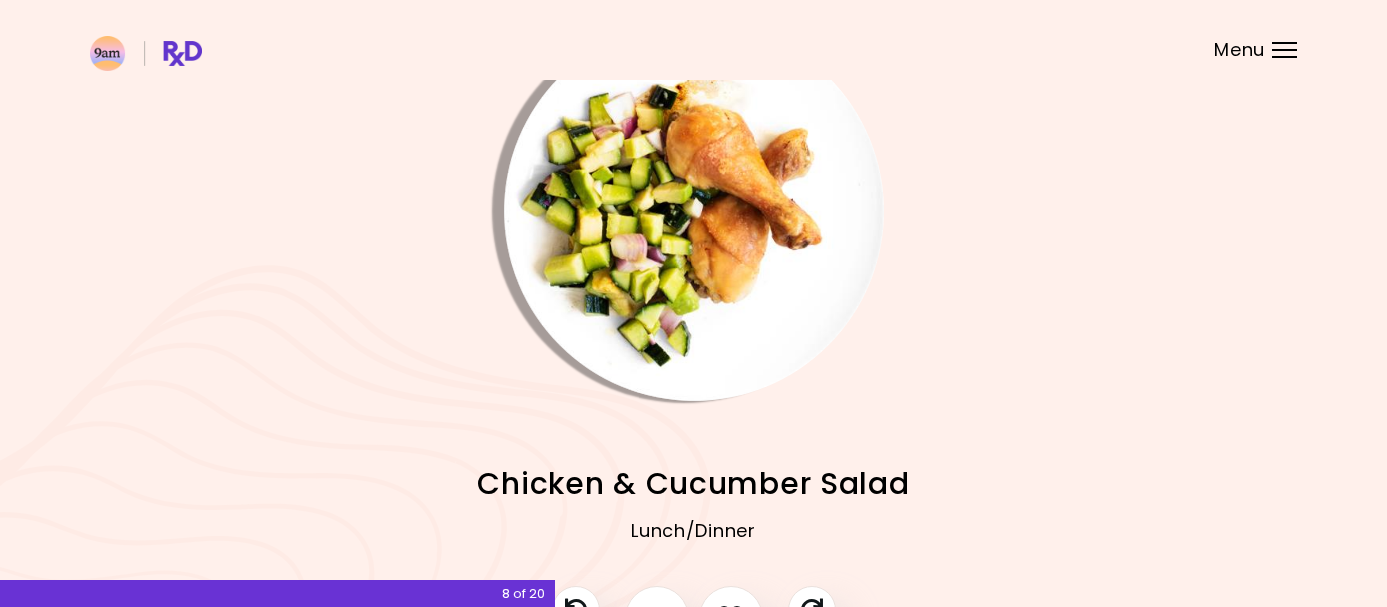 scroll, scrollTop: 62, scrollLeft: 0, axis: vertical 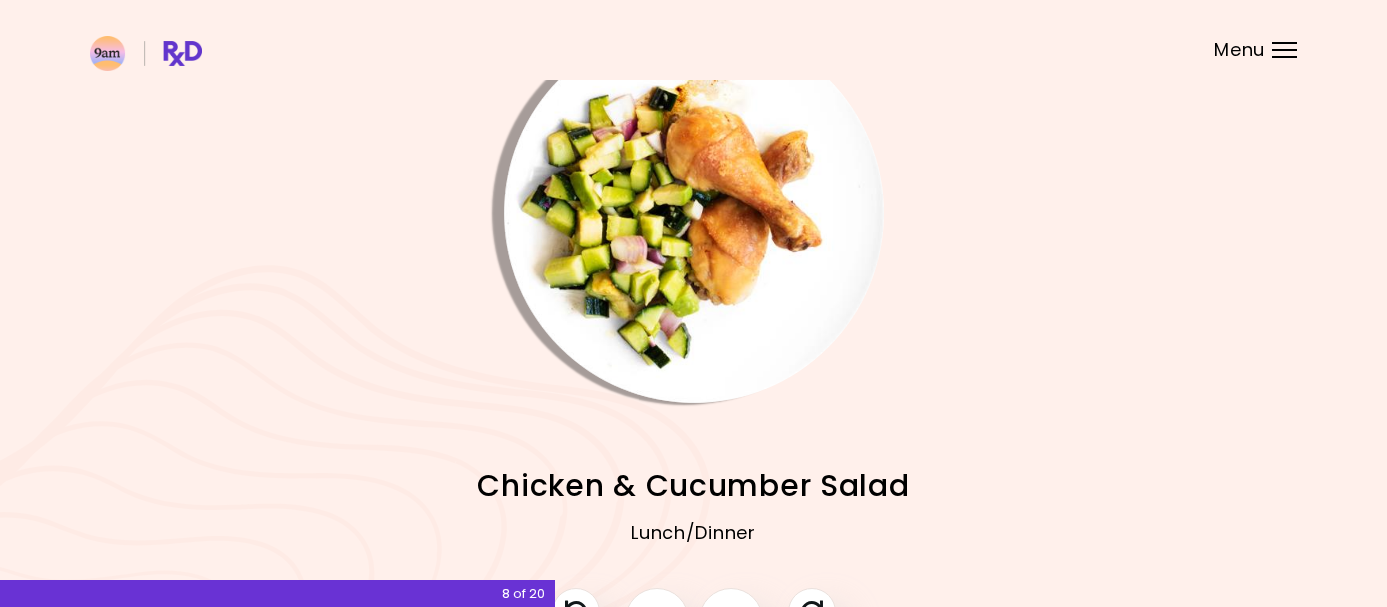 click at bounding box center [694, 213] 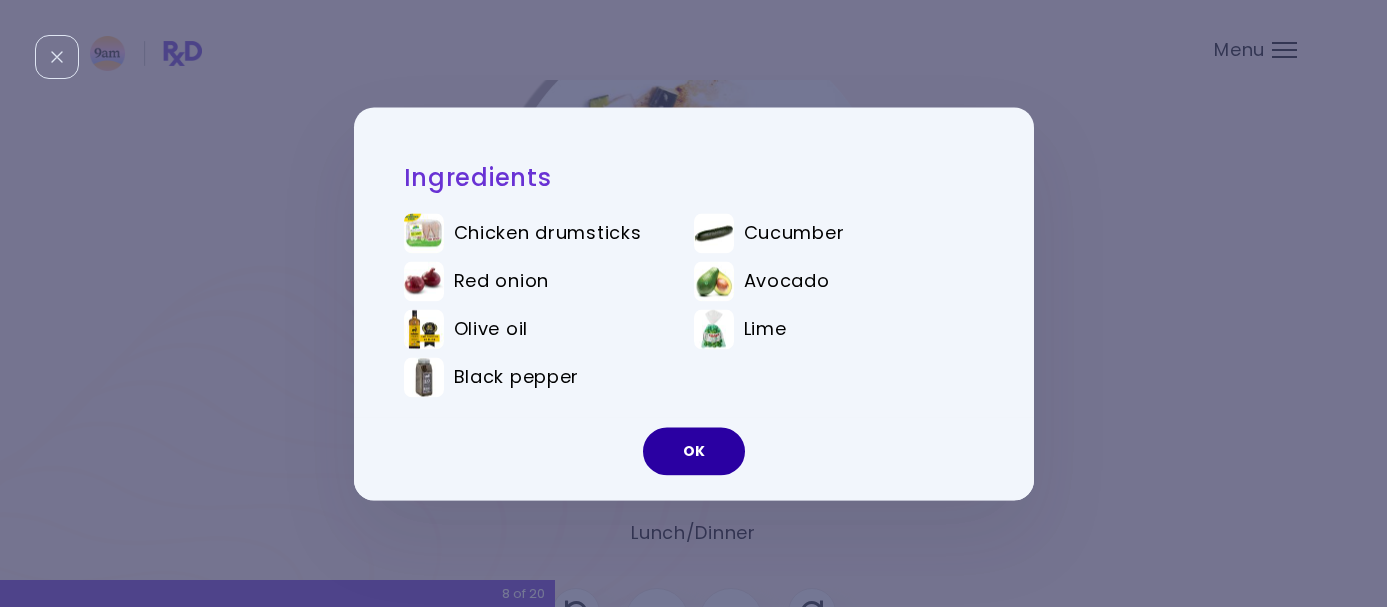 click on "OK" at bounding box center (694, 451) 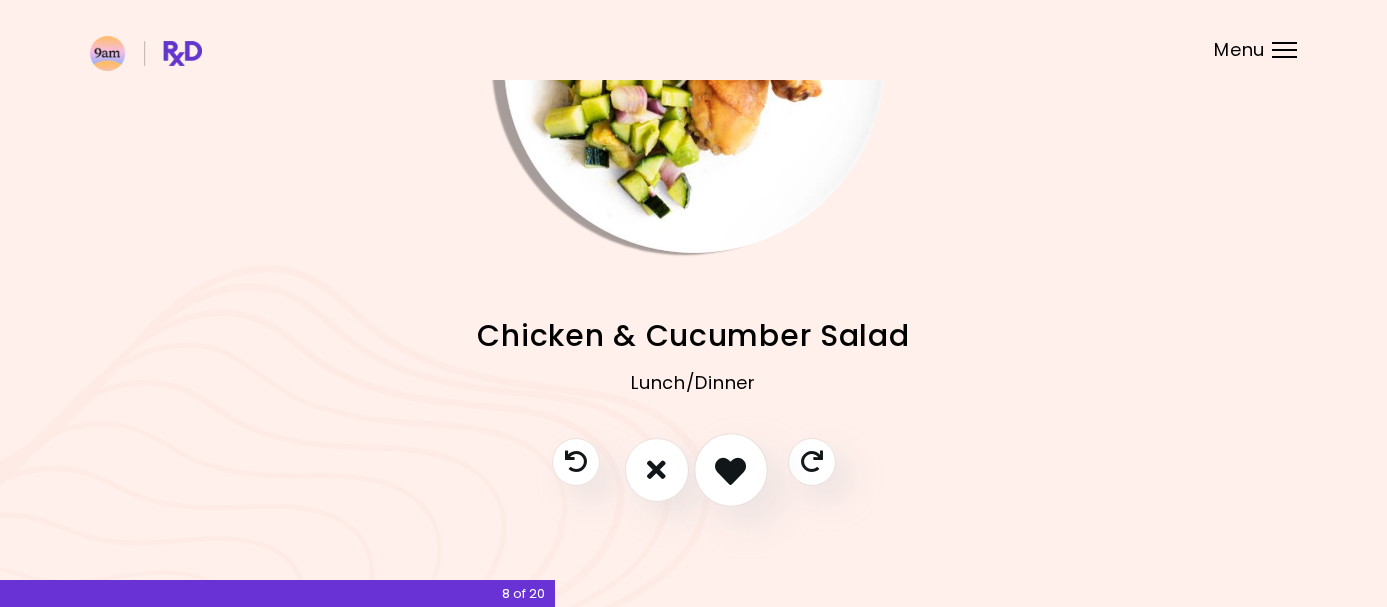 scroll, scrollTop: 211, scrollLeft: 0, axis: vertical 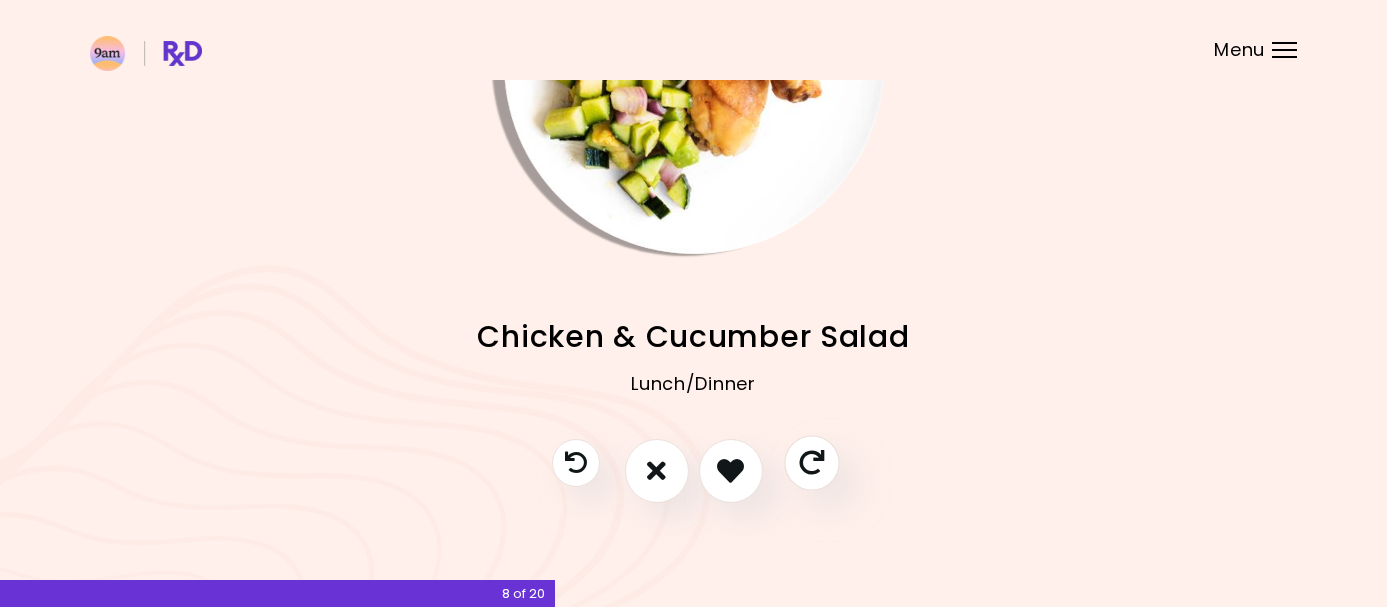 click at bounding box center [811, 462] 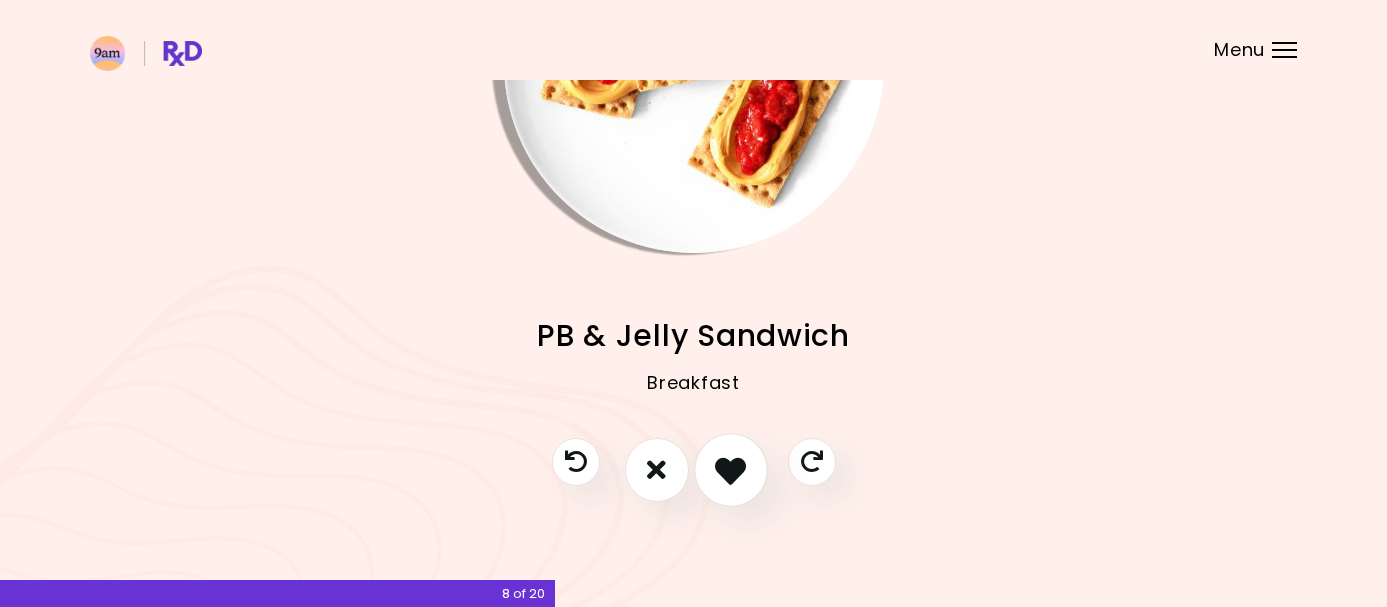 scroll, scrollTop: 211, scrollLeft: 0, axis: vertical 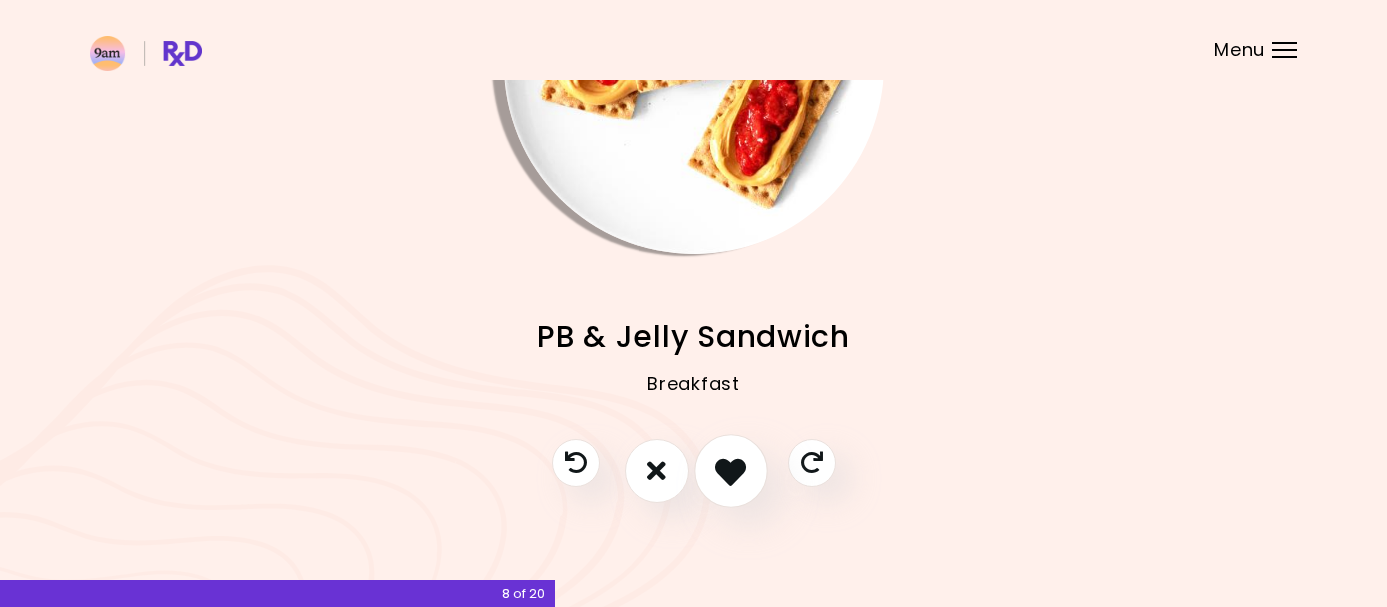click at bounding box center [730, 470] 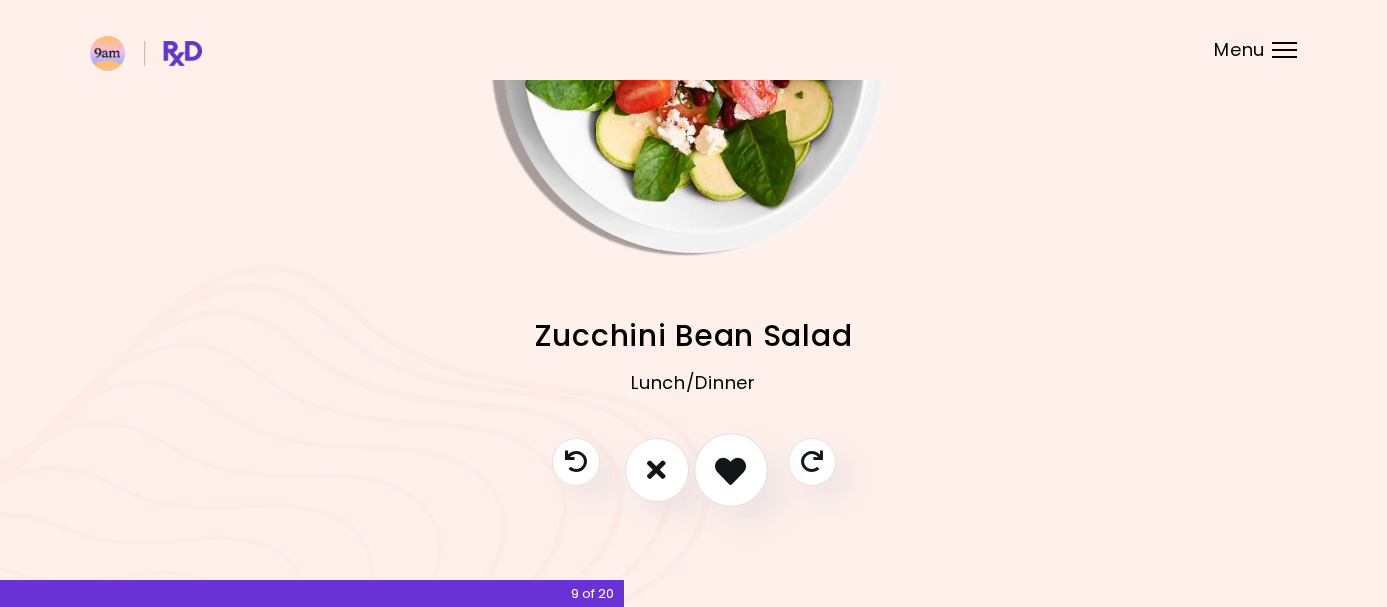 scroll, scrollTop: 211, scrollLeft: 0, axis: vertical 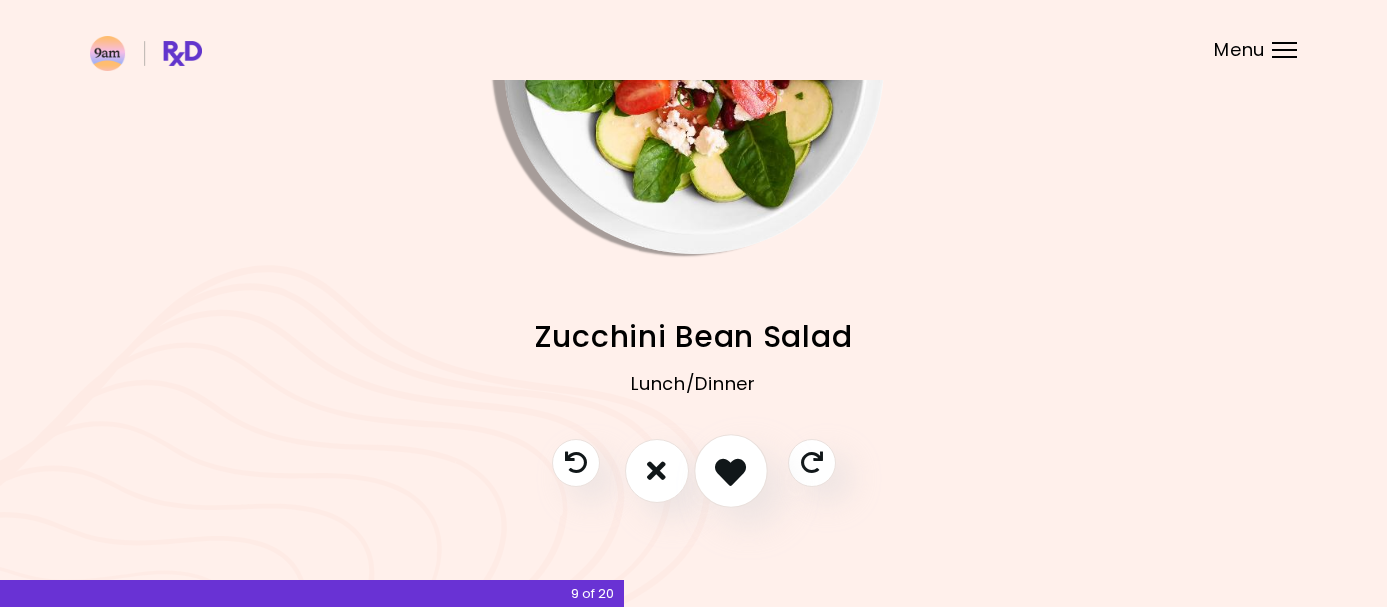 click at bounding box center (730, 470) 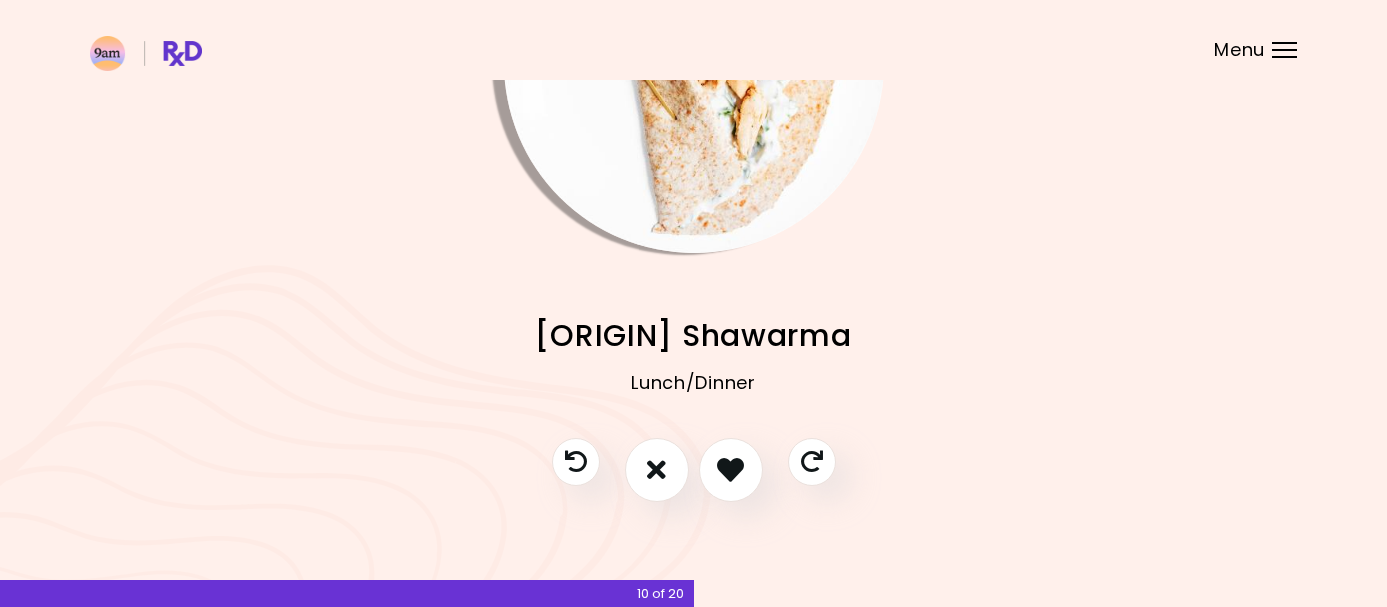 scroll, scrollTop: 211, scrollLeft: 0, axis: vertical 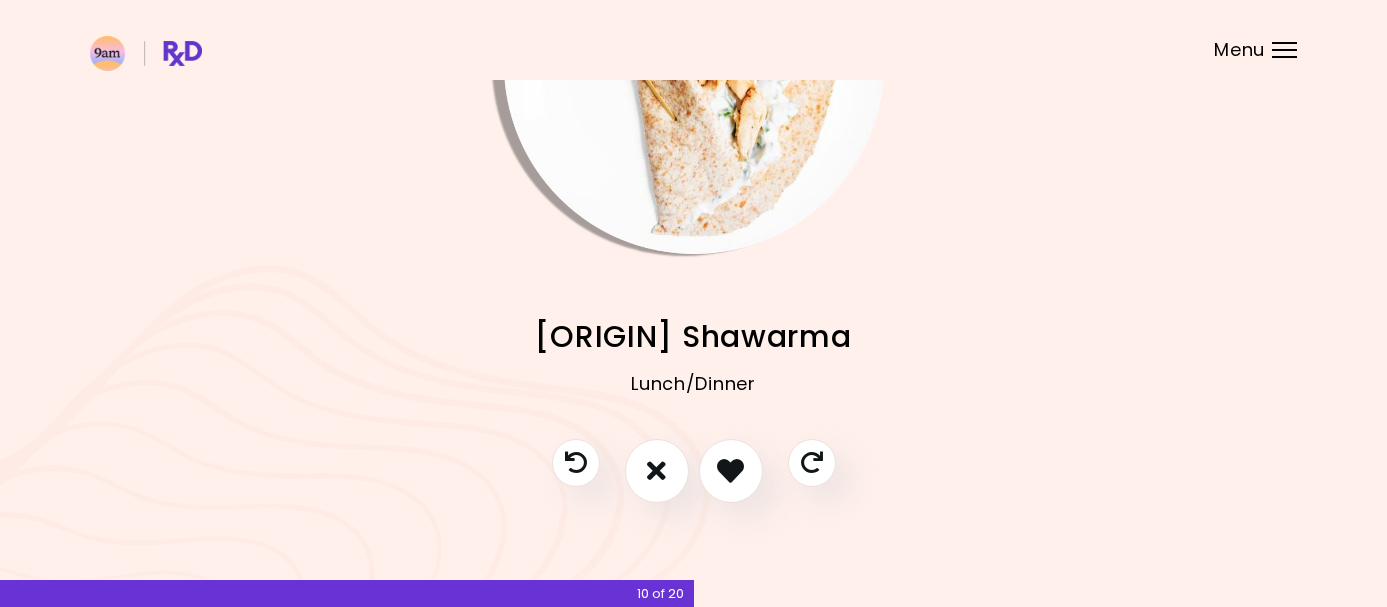 click at bounding box center (694, 64) 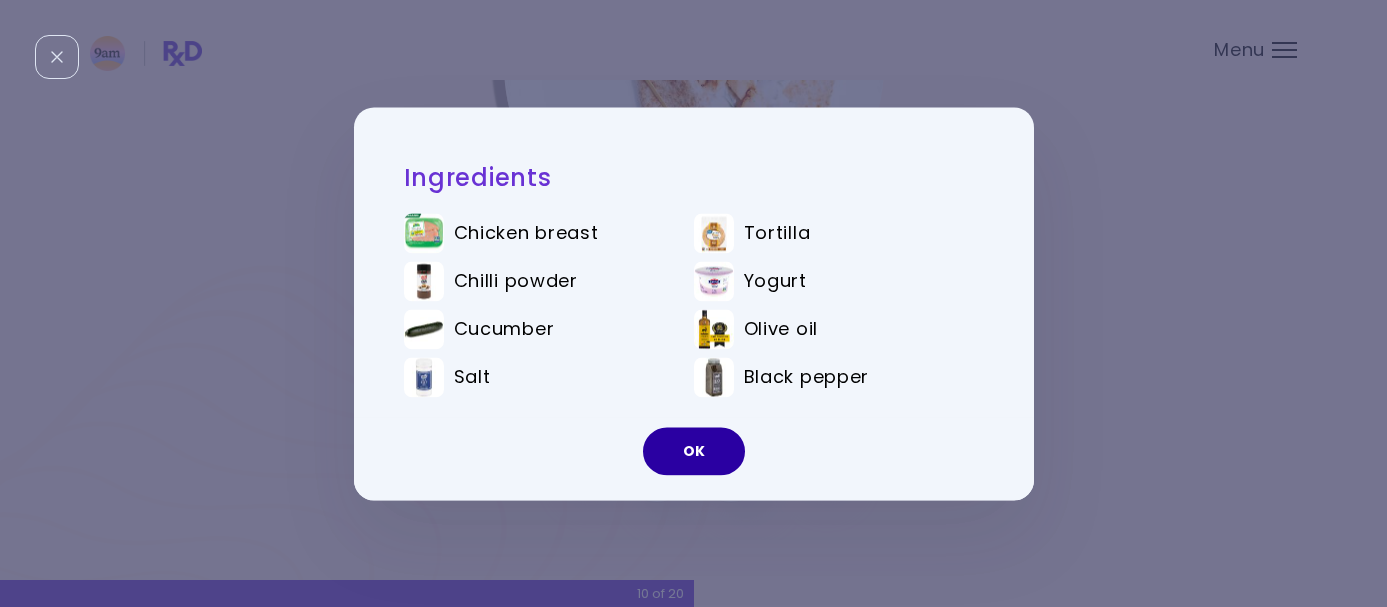 click on "OK" at bounding box center (694, 451) 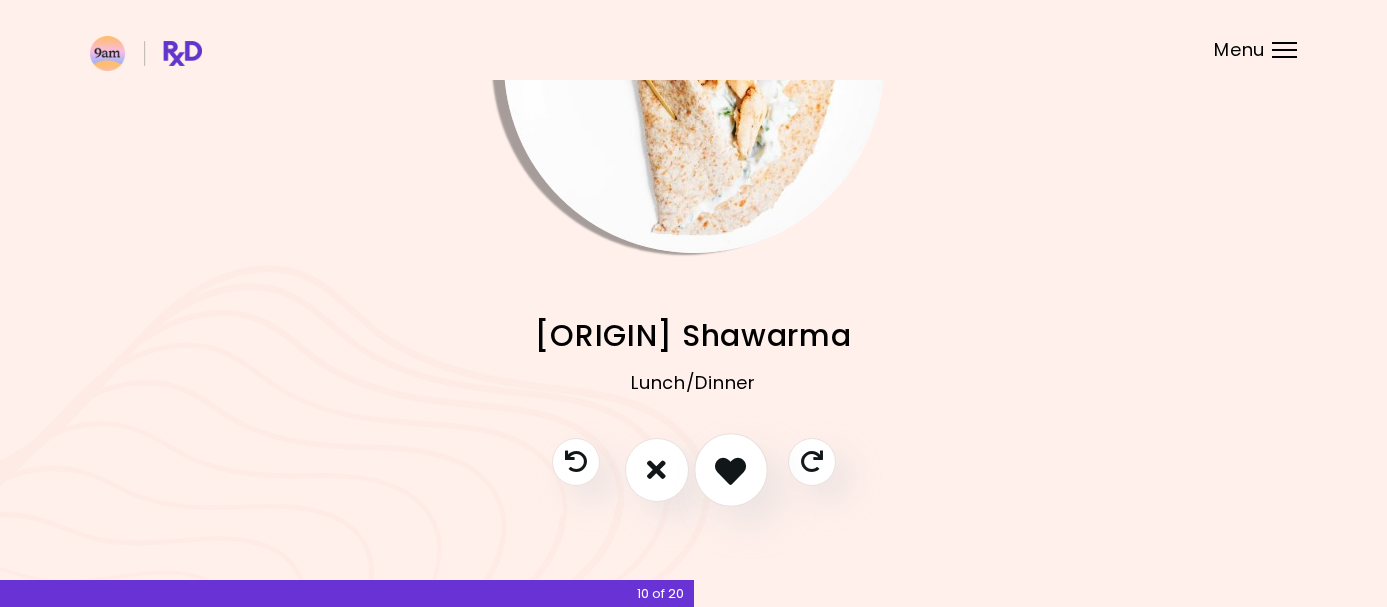 scroll, scrollTop: 211, scrollLeft: 0, axis: vertical 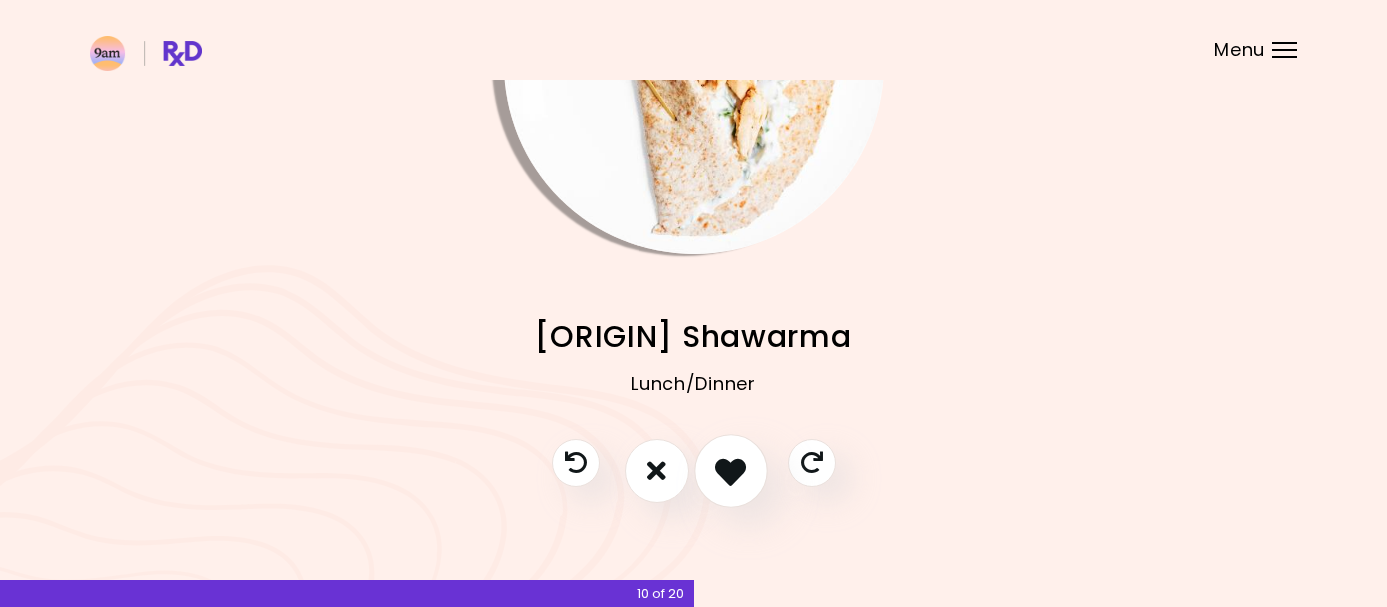 click at bounding box center [730, 470] 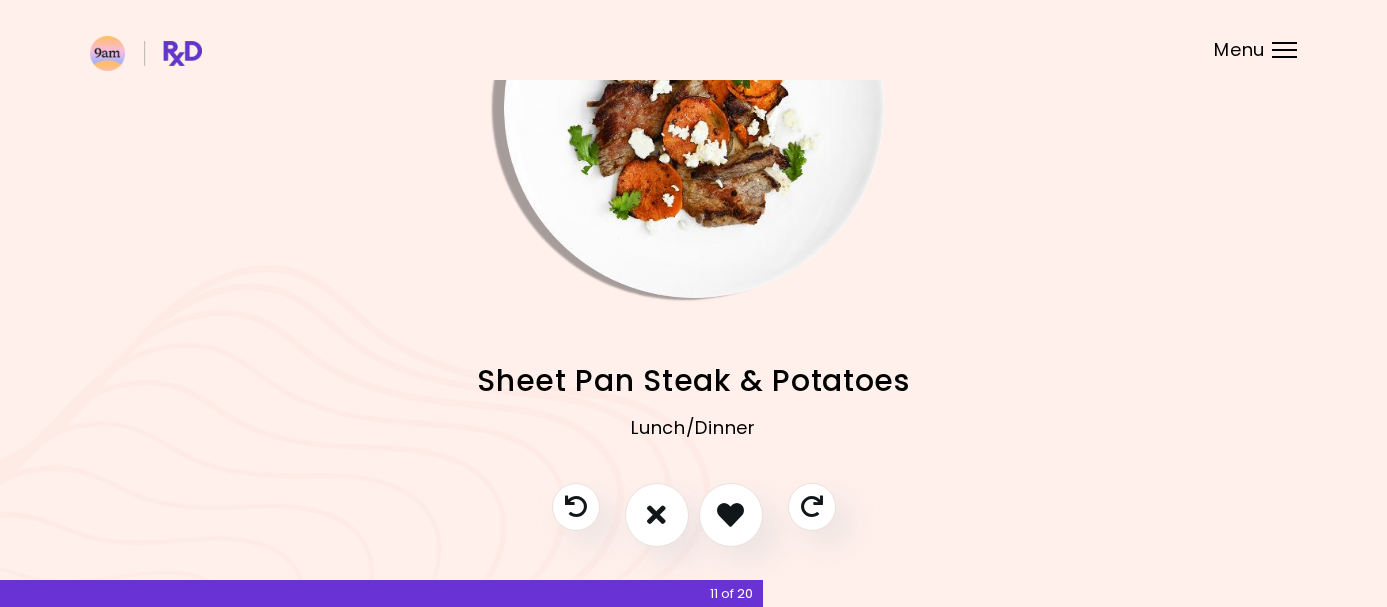 scroll, scrollTop: 166, scrollLeft: 0, axis: vertical 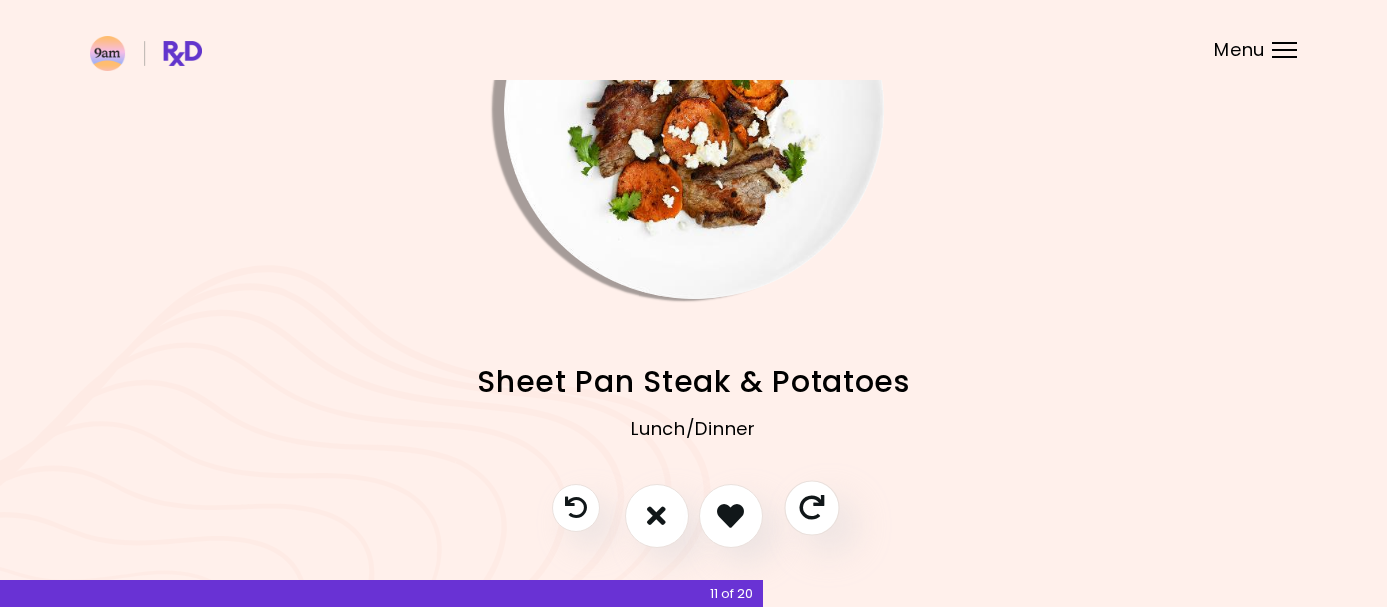 click at bounding box center (811, 507) 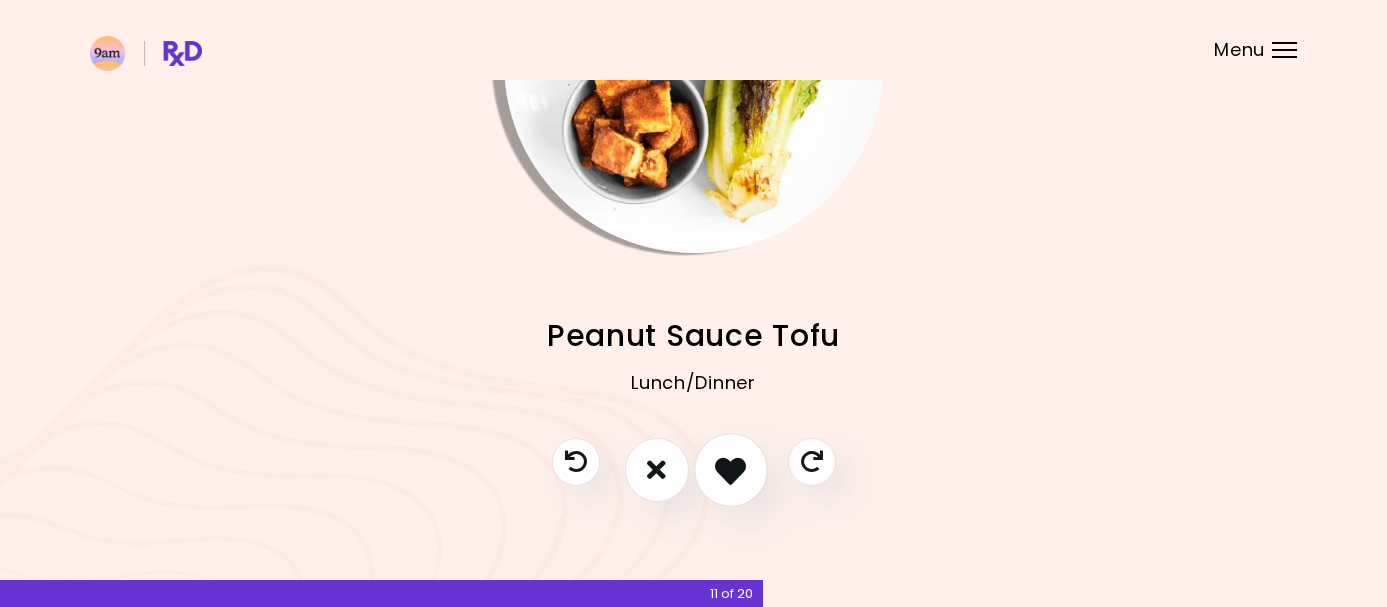 scroll, scrollTop: 211, scrollLeft: 0, axis: vertical 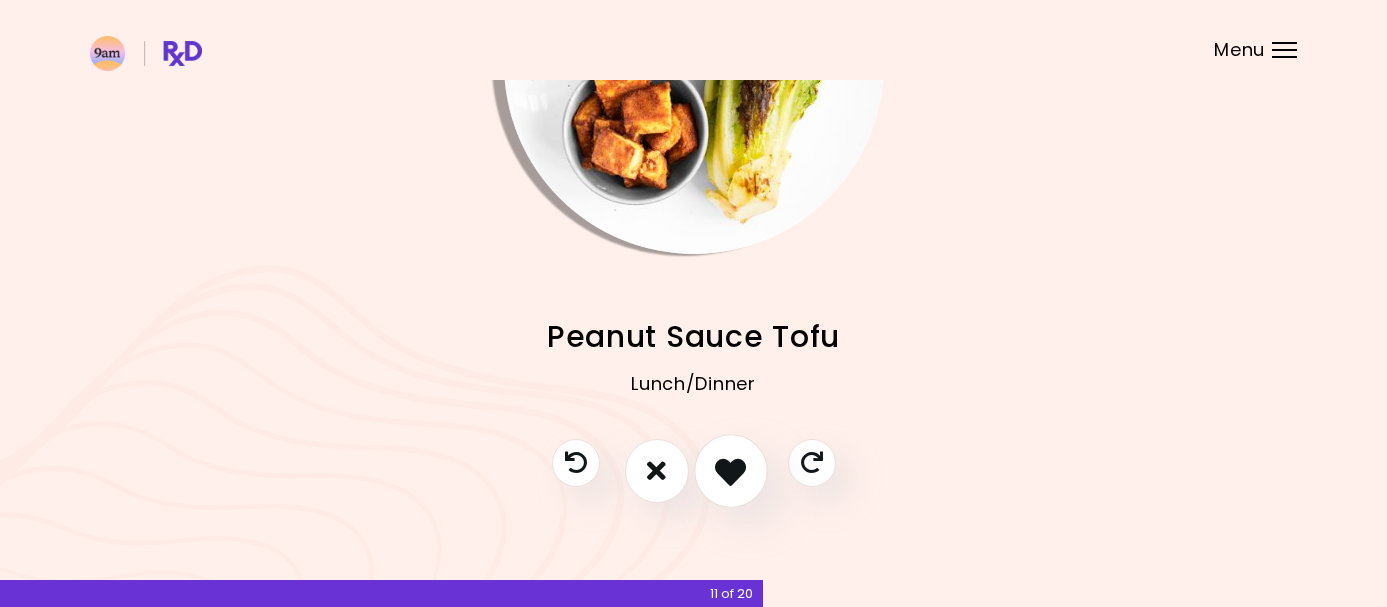 click at bounding box center (730, 470) 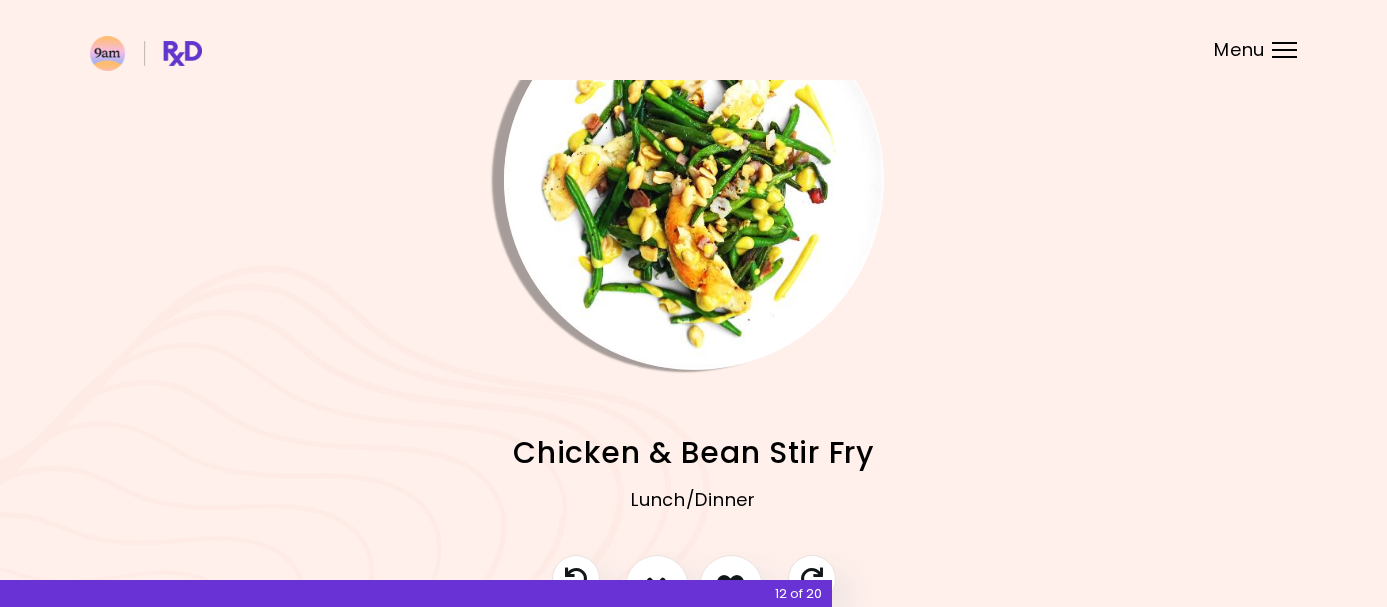 scroll, scrollTop: 91, scrollLeft: 0, axis: vertical 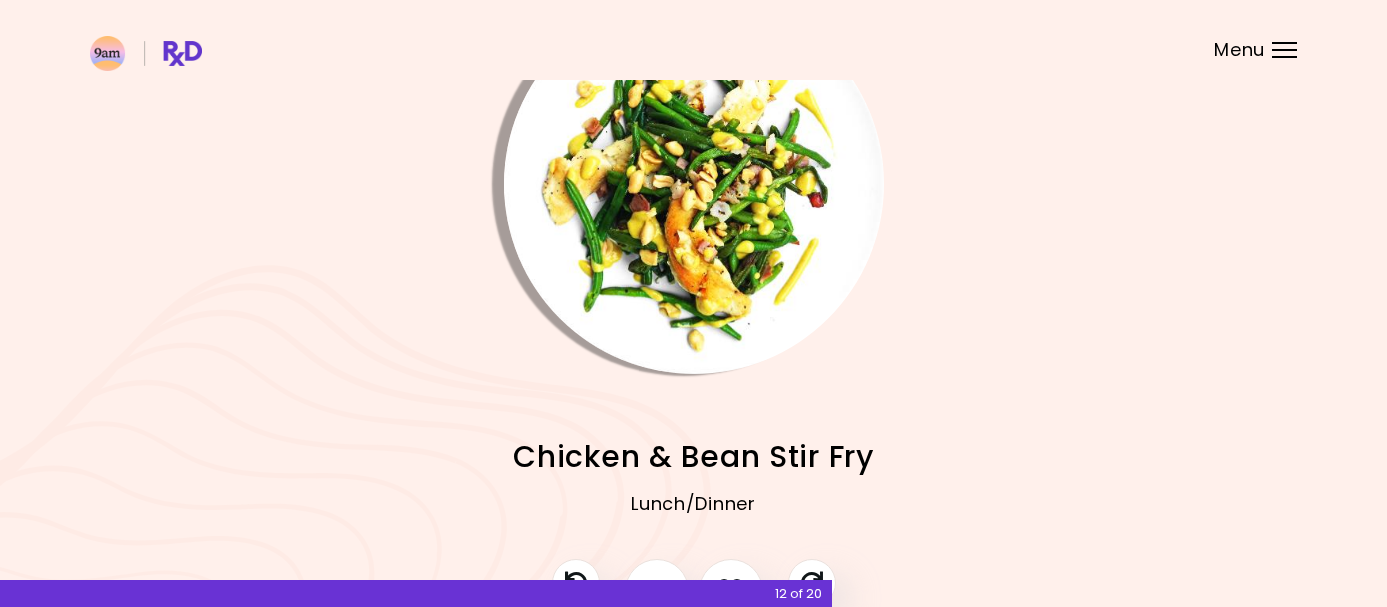 click at bounding box center [694, 184] 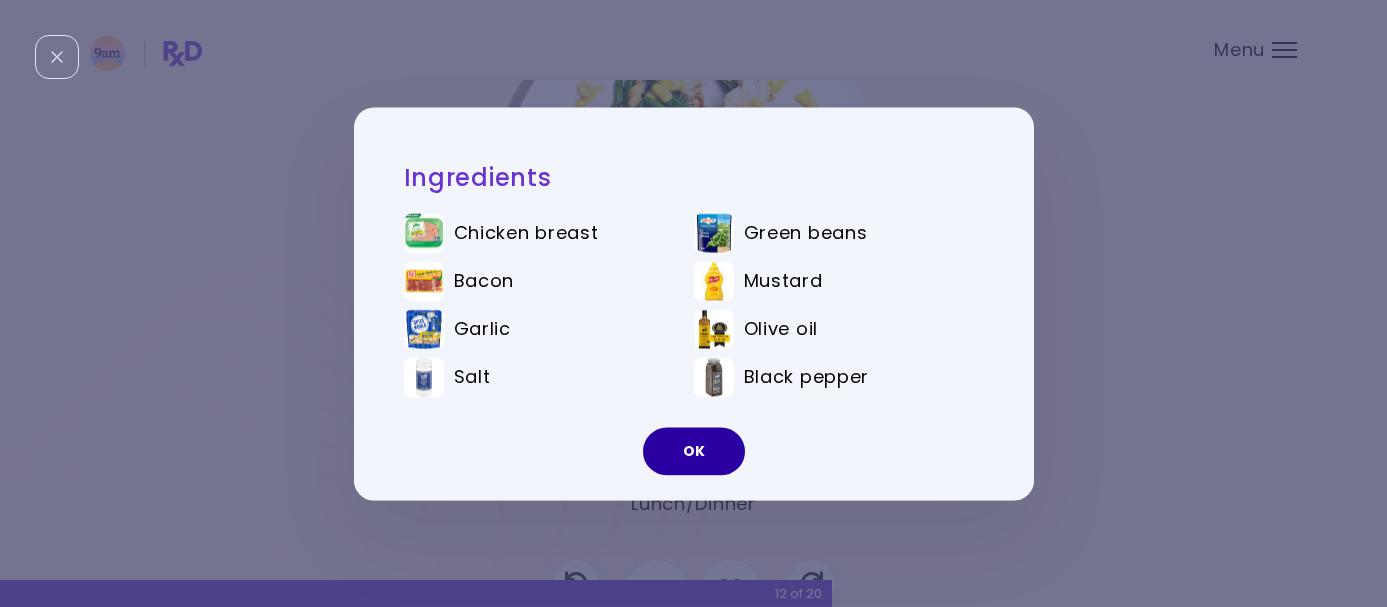 click on "OK" at bounding box center (694, 451) 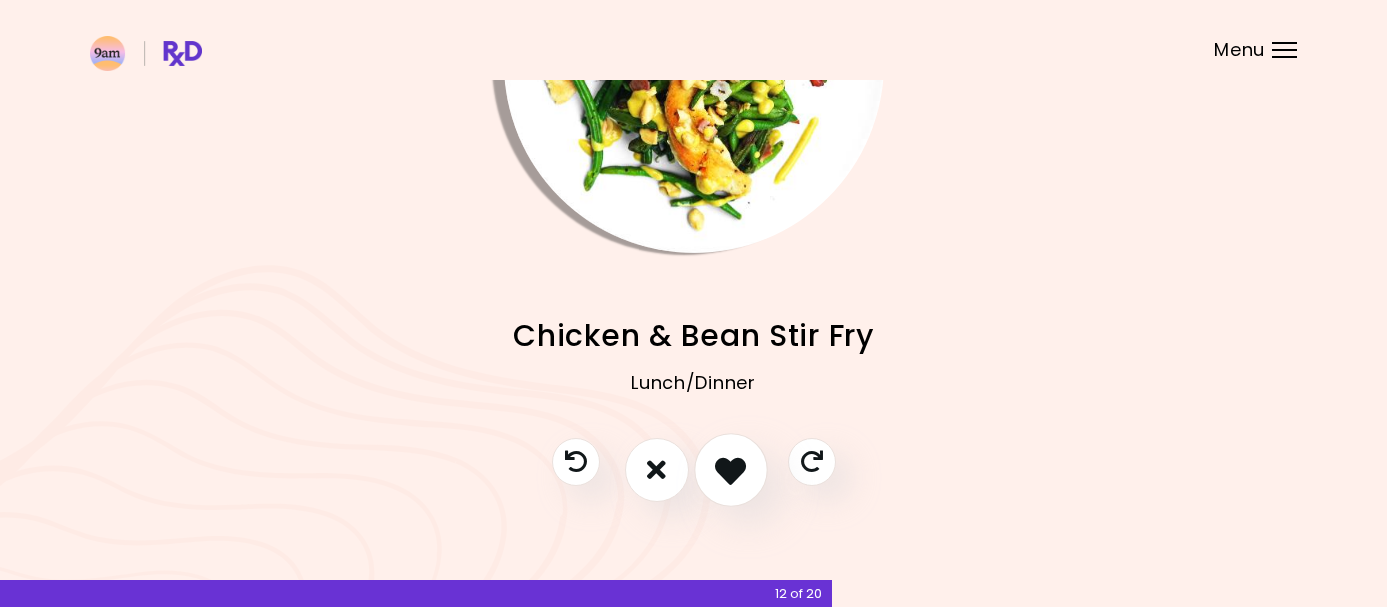 scroll, scrollTop: 211, scrollLeft: 0, axis: vertical 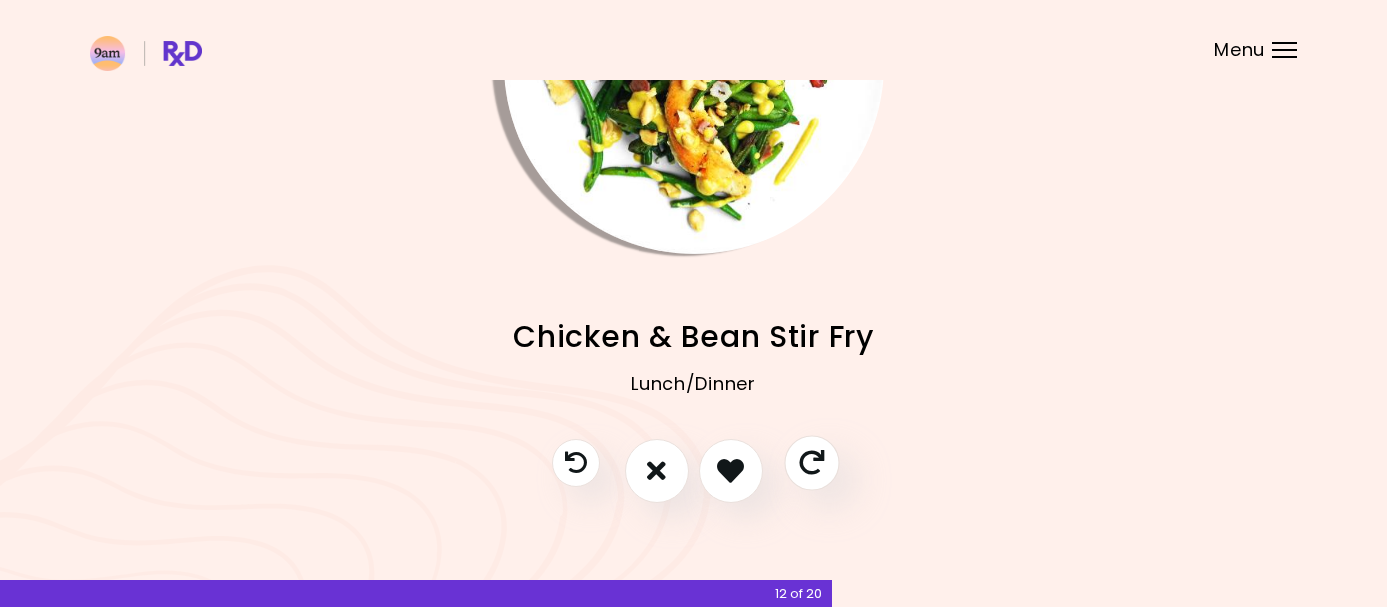 click at bounding box center [811, 462] 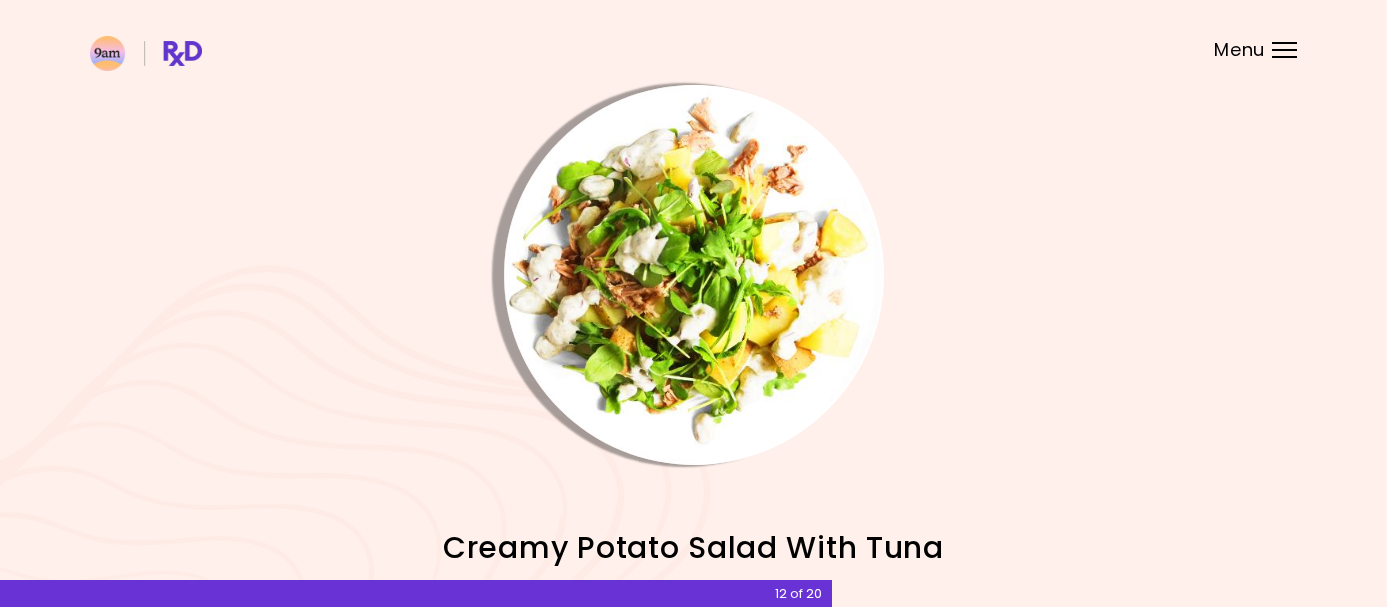 scroll, scrollTop: 0, scrollLeft: 0, axis: both 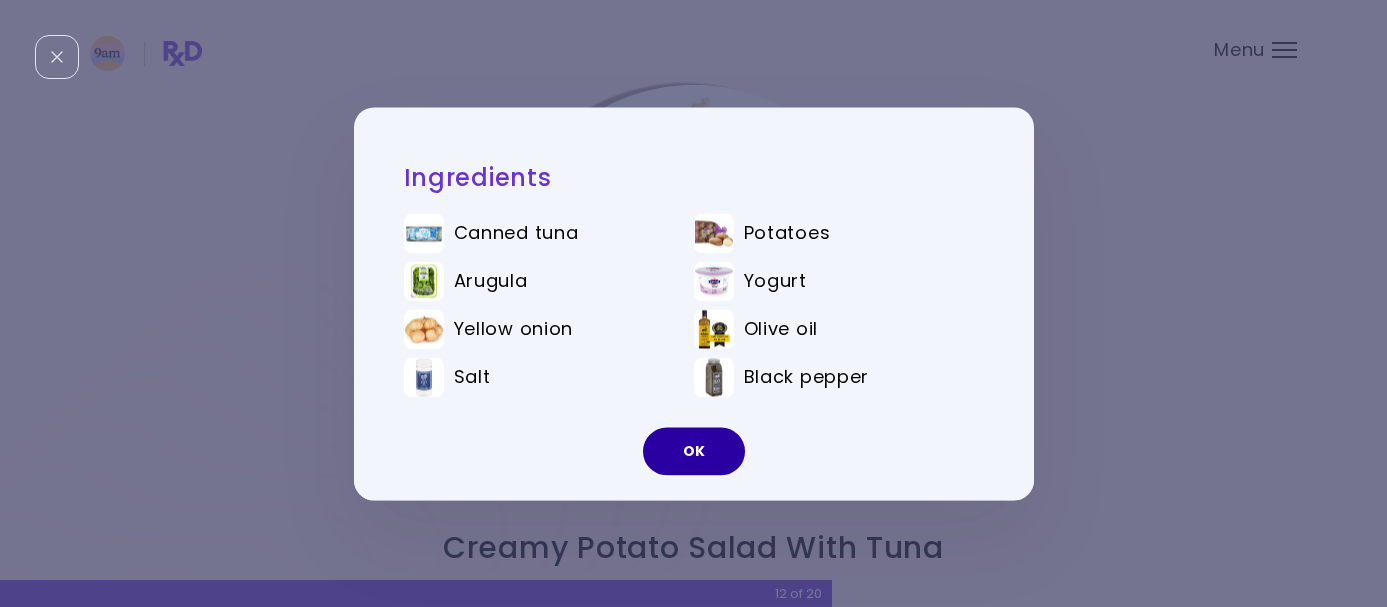 click on "OK" at bounding box center (694, 451) 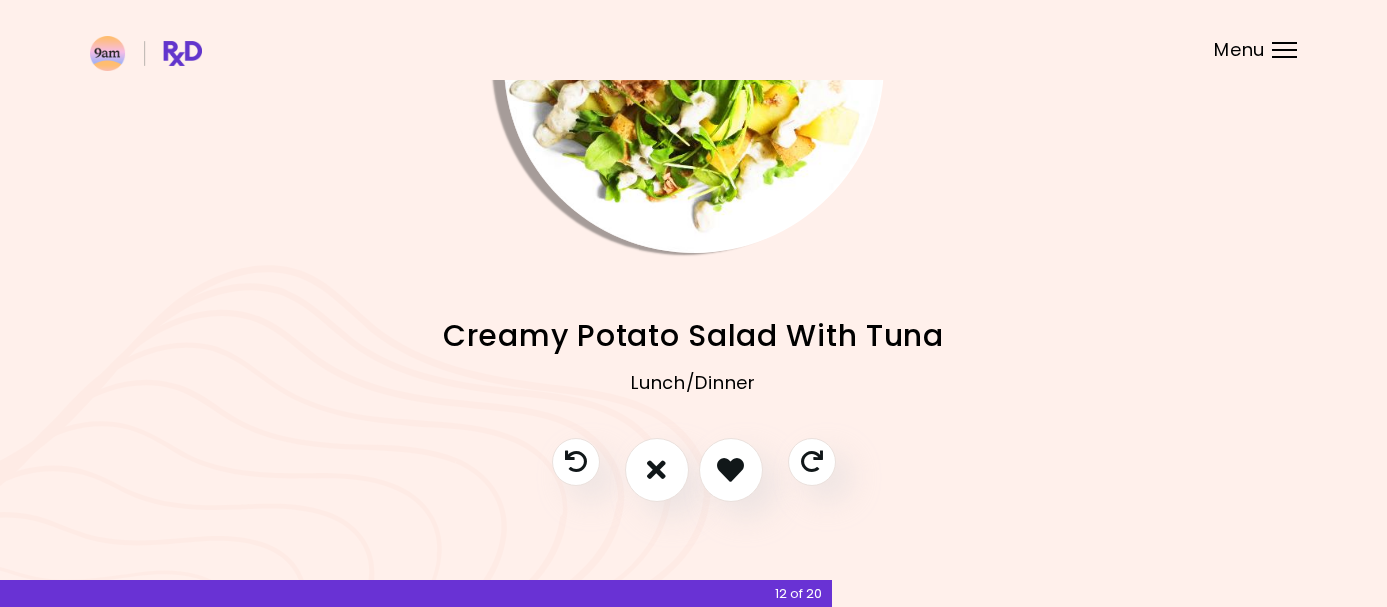 scroll, scrollTop: 211, scrollLeft: 0, axis: vertical 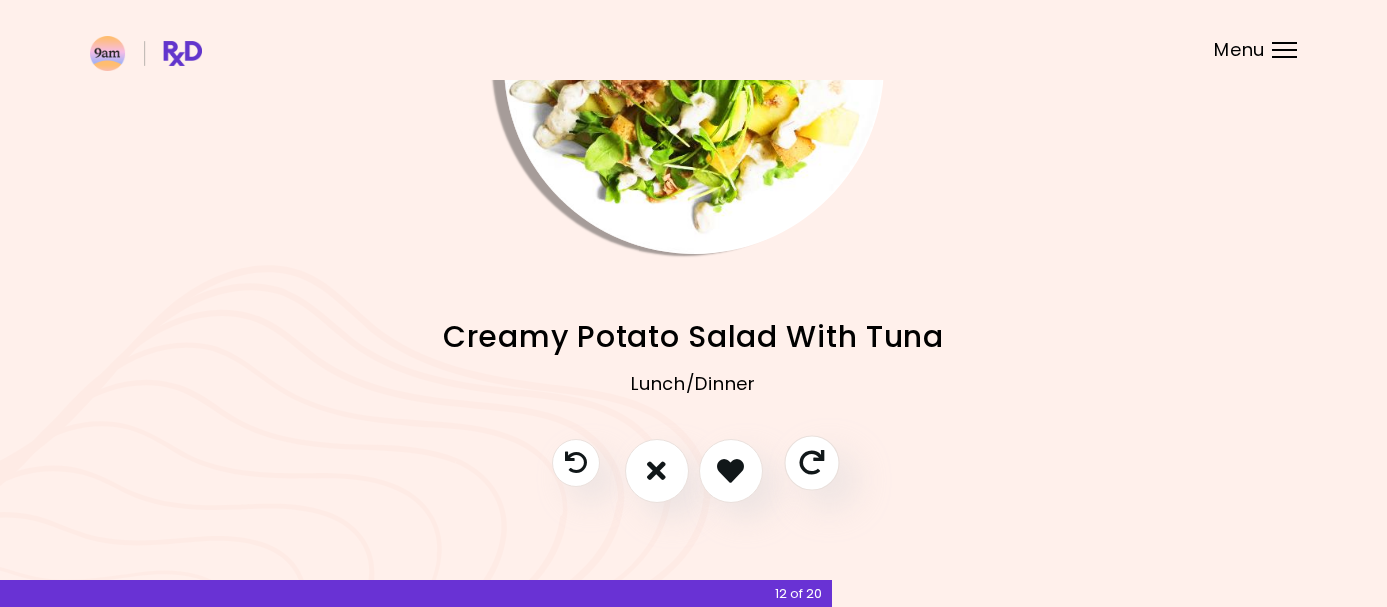 click at bounding box center [811, 462] 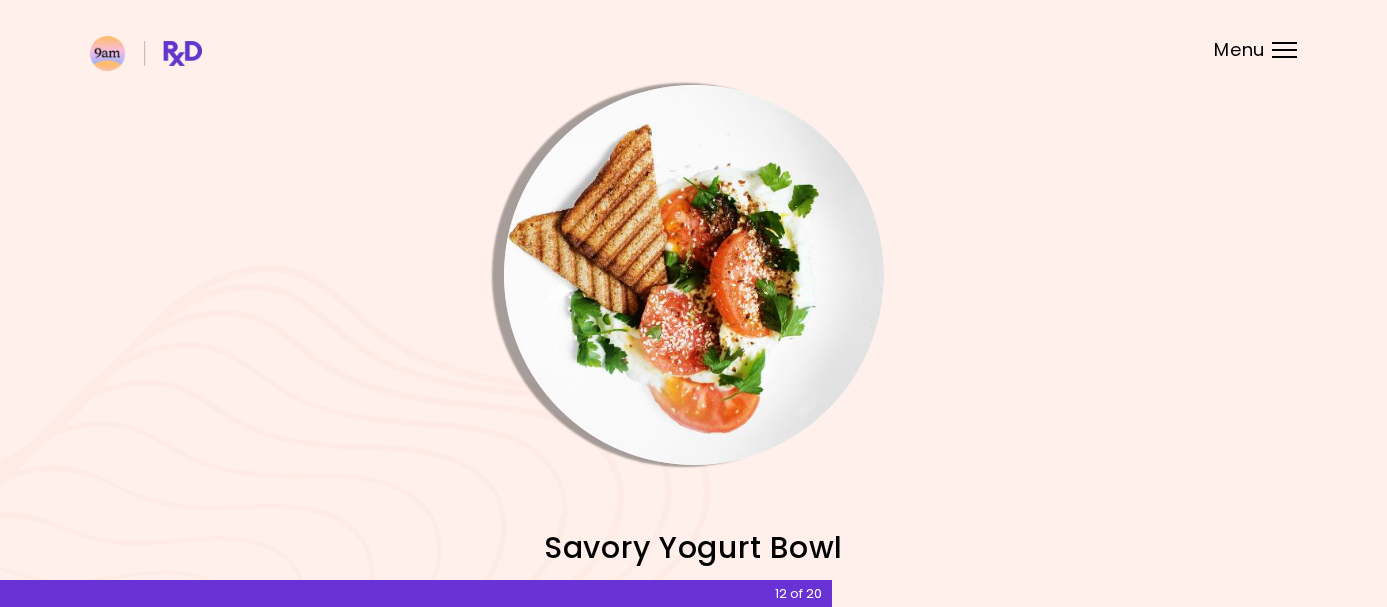 scroll, scrollTop: 0, scrollLeft: 0, axis: both 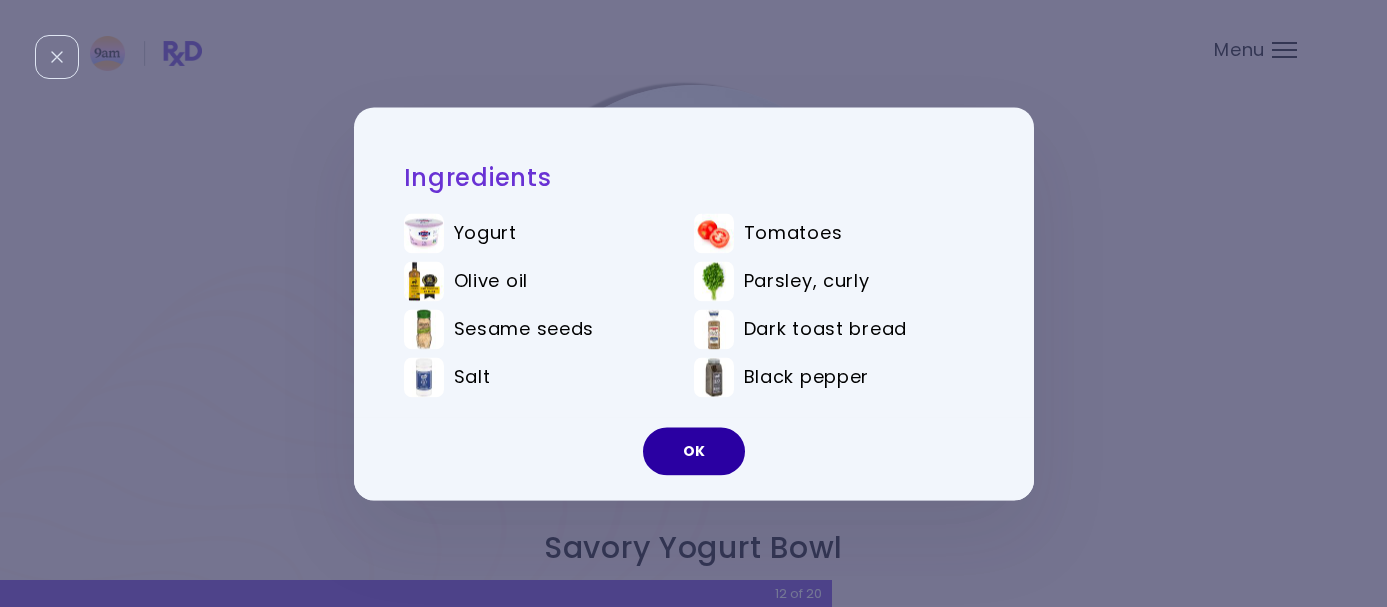 click on "OK" at bounding box center (694, 451) 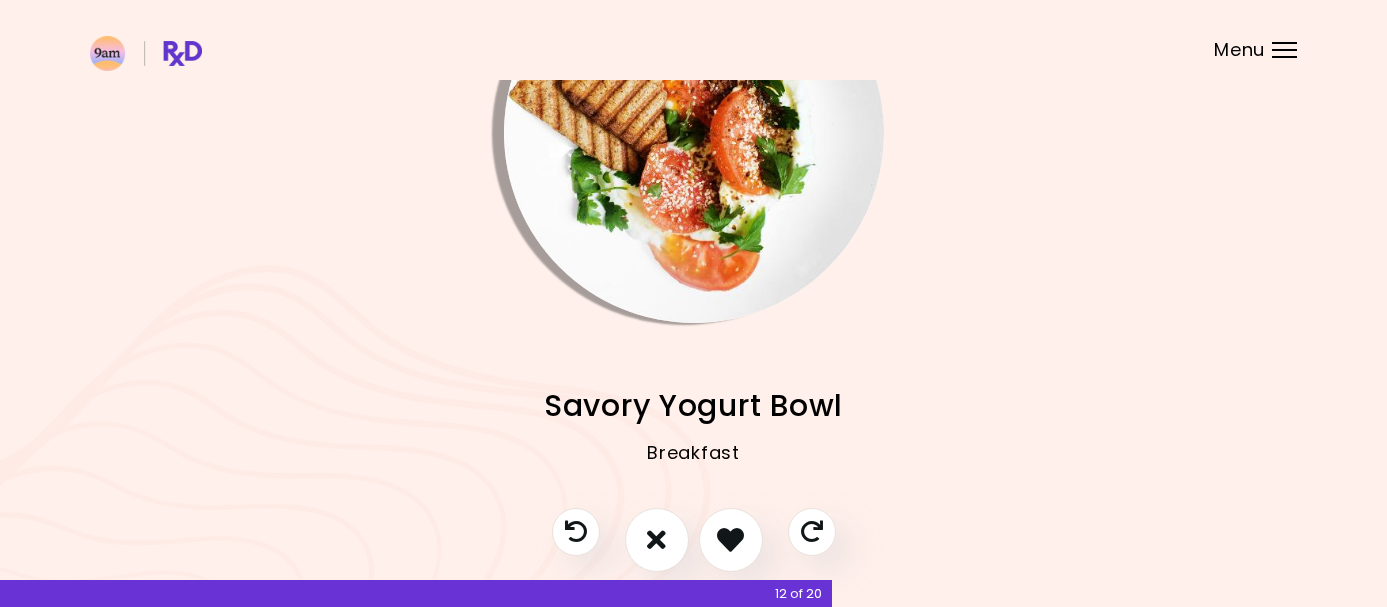 scroll, scrollTop: 145, scrollLeft: 0, axis: vertical 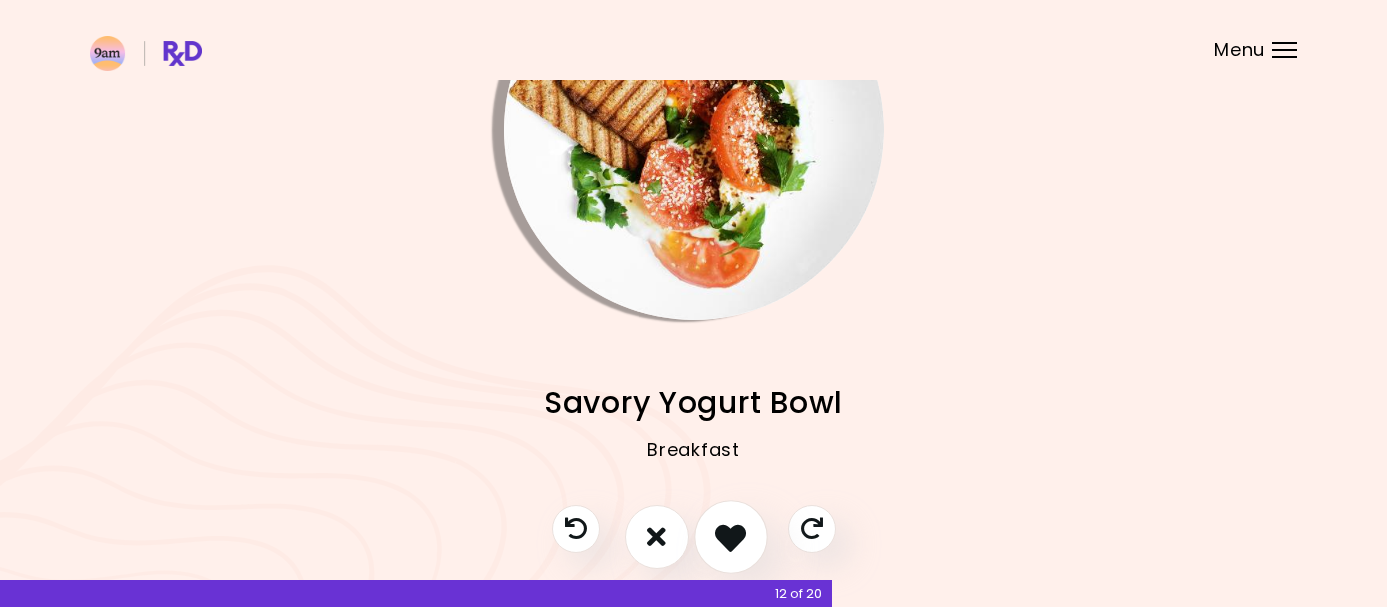 click at bounding box center (730, 536) 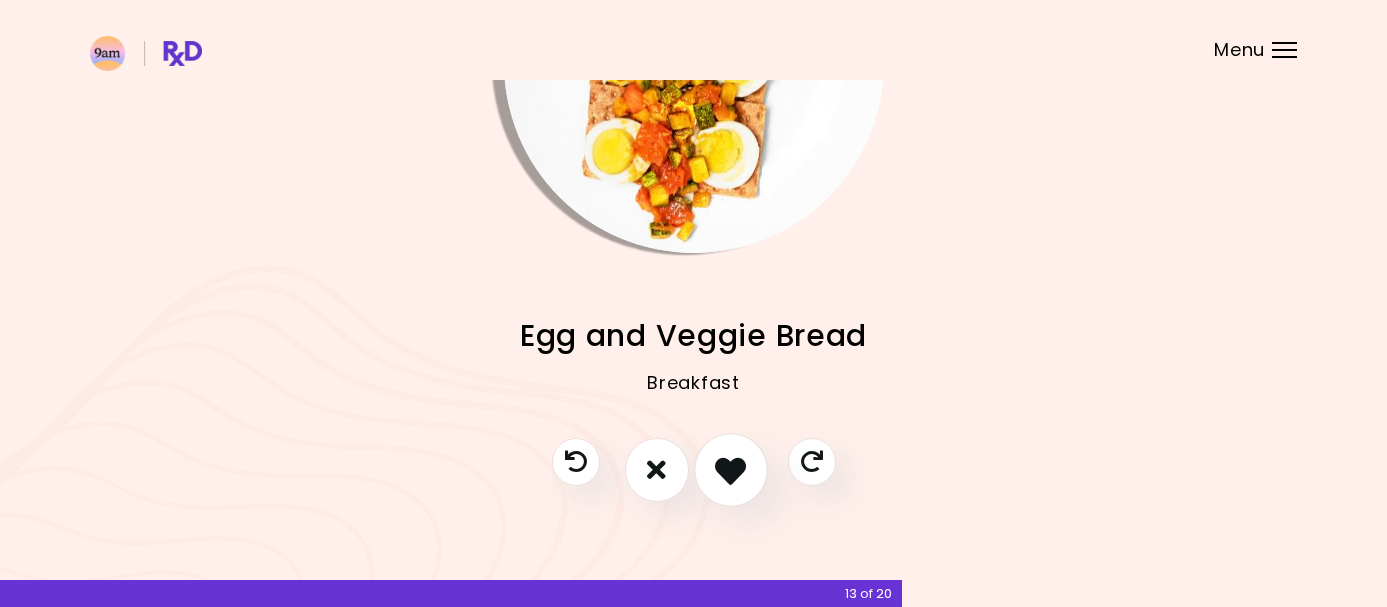 scroll, scrollTop: 211, scrollLeft: 0, axis: vertical 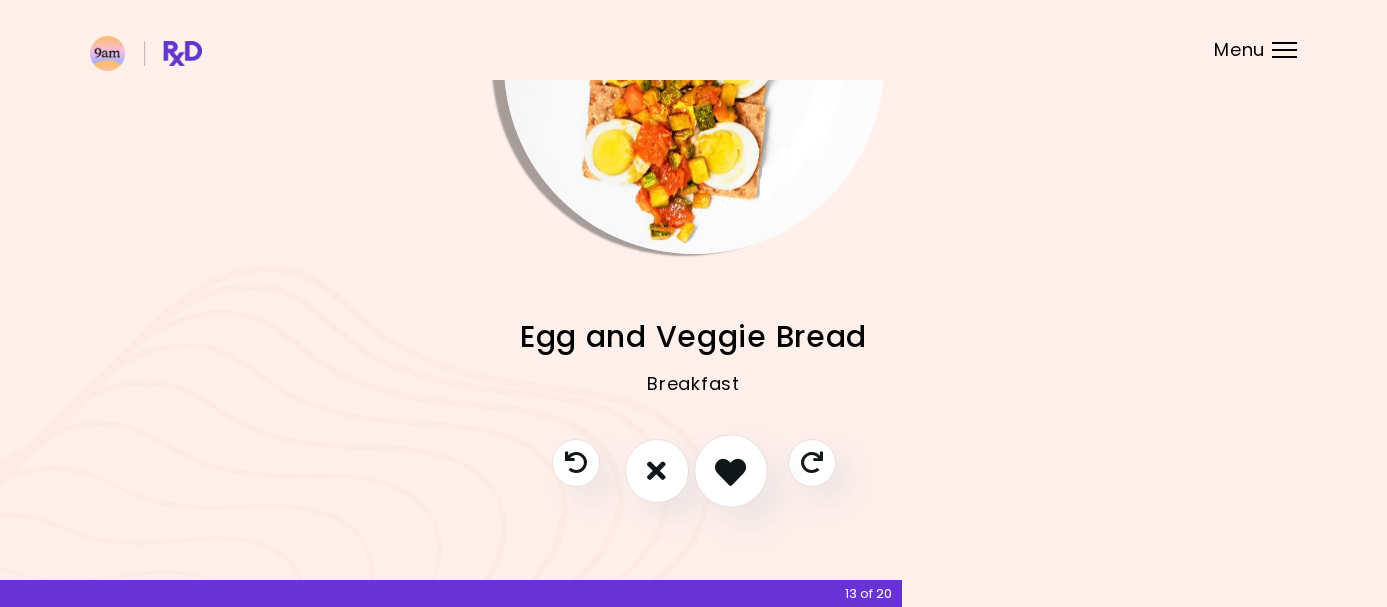 click at bounding box center (731, 471) 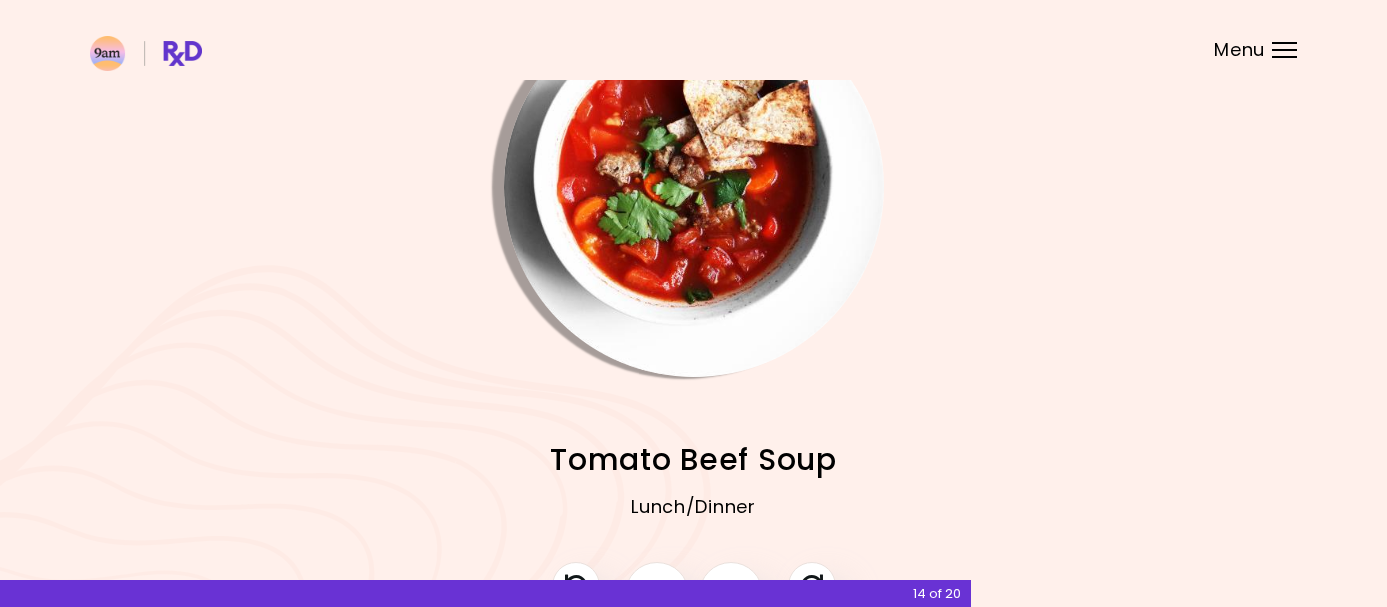 scroll, scrollTop: 84, scrollLeft: 0, axis: vertical 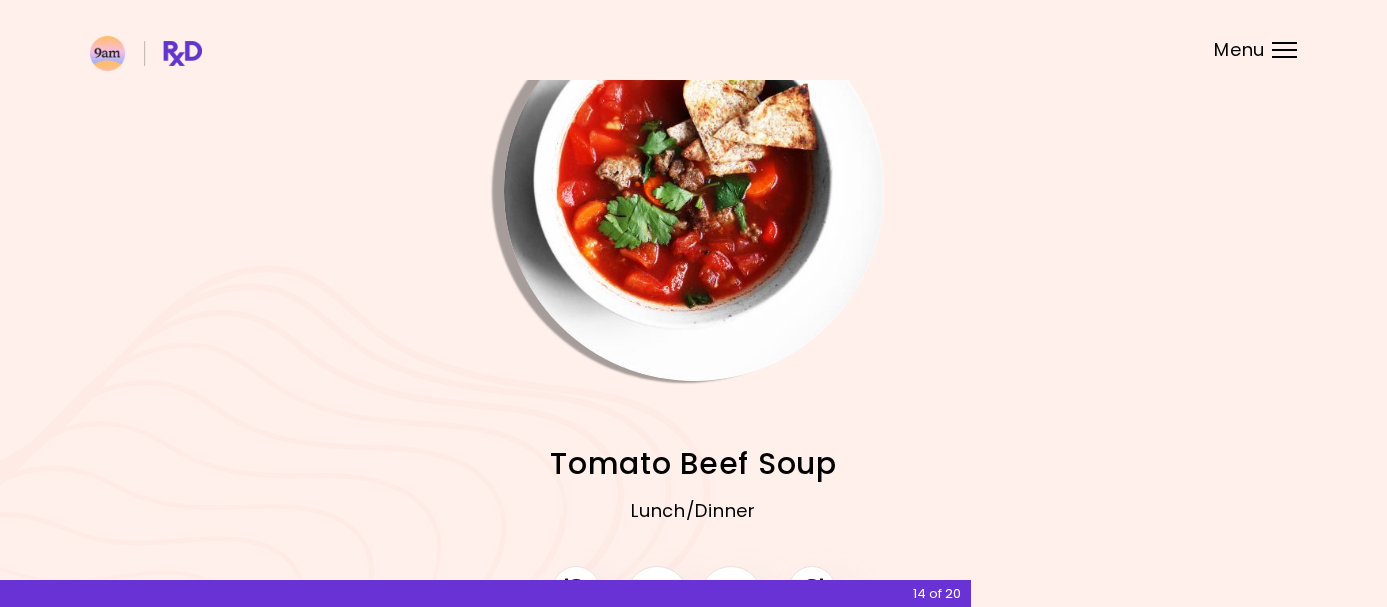 click at bounding box center [694, 191] 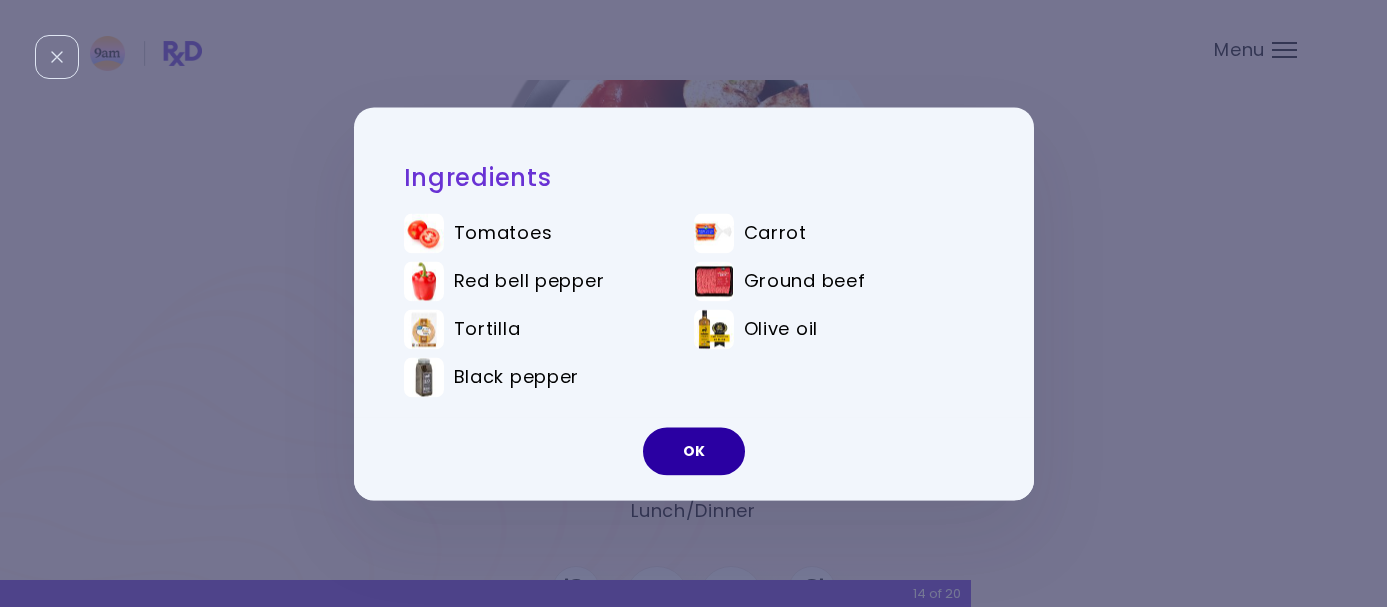 click on "OK" at bounding box center [694, 451] 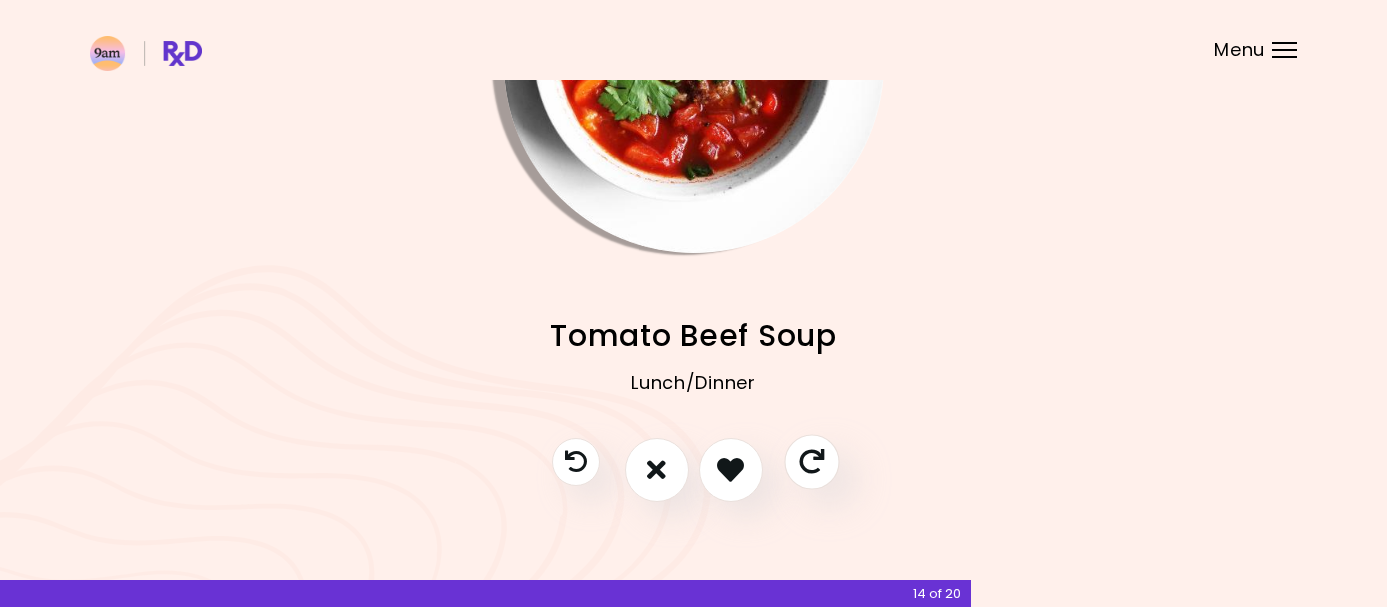 scroll, scrollTop: 211, scrollLeft: 0, axis: vertical 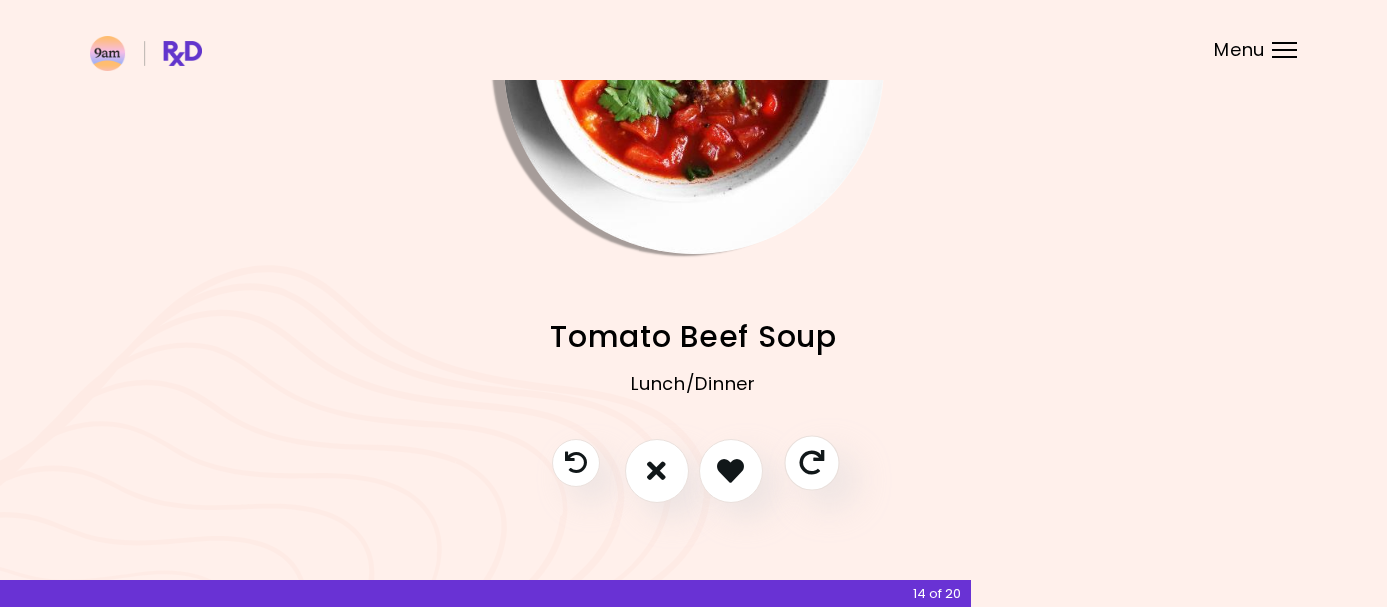 click at bounding box center [811, 462] 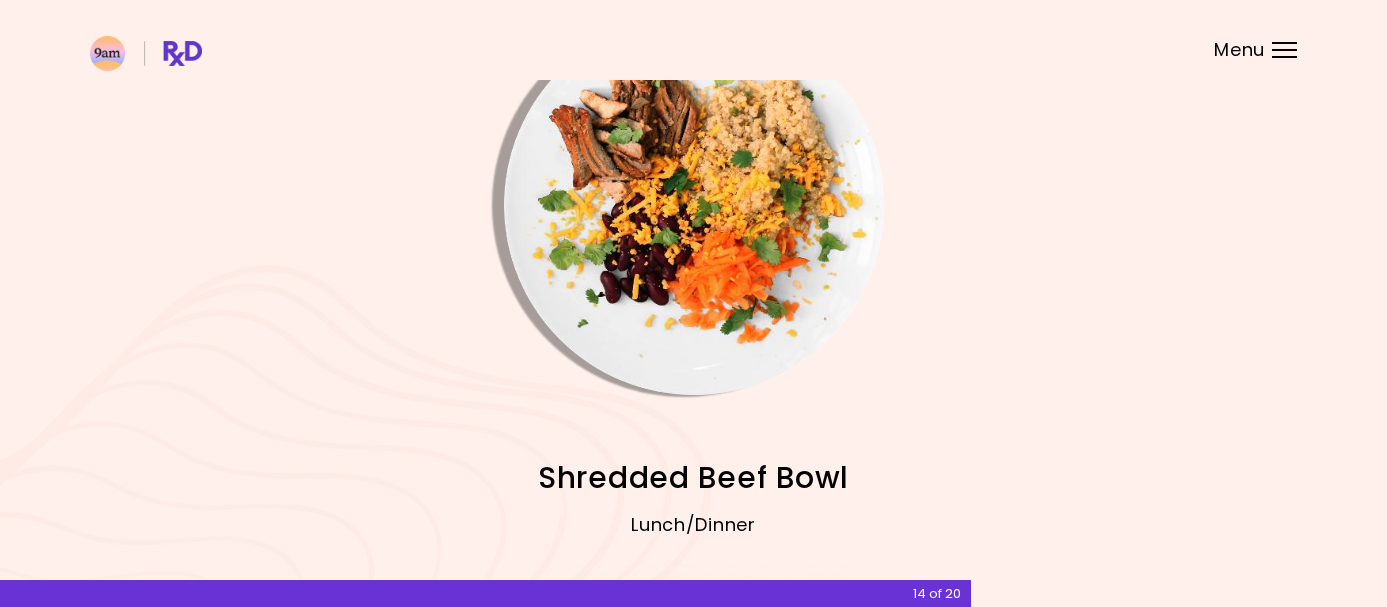 scroll, scrollTop: 67, scrollLeft: 0, axis: vertical 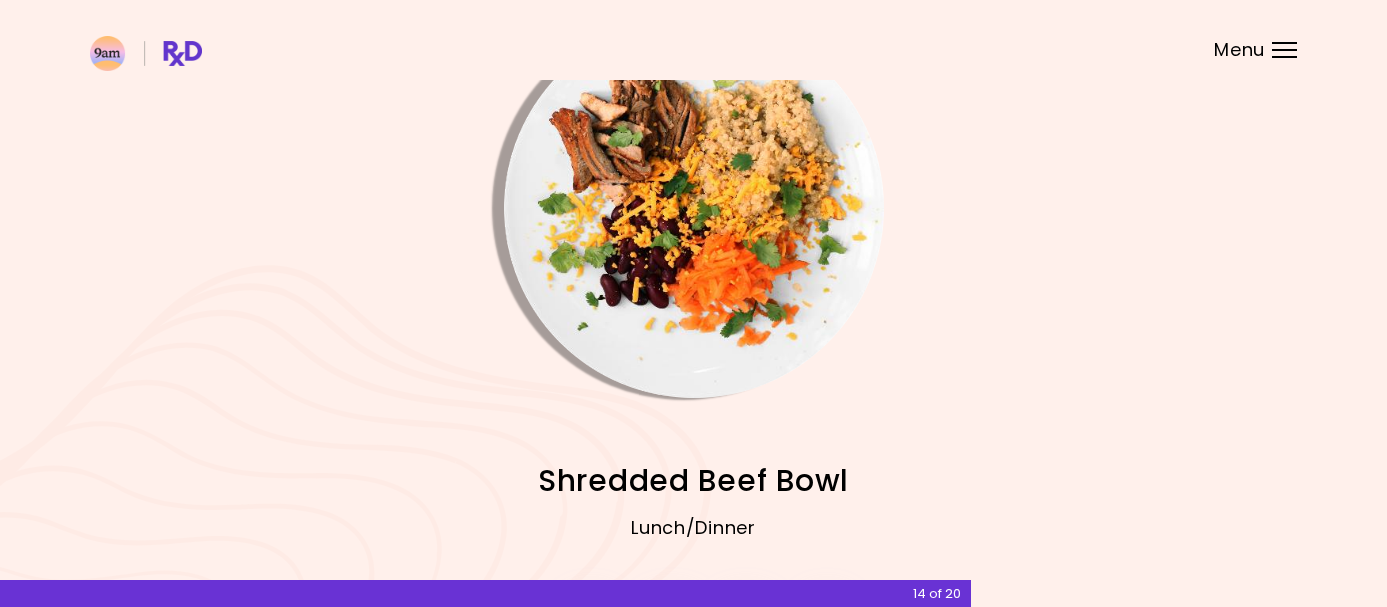 click at bounding box center [694, 208] 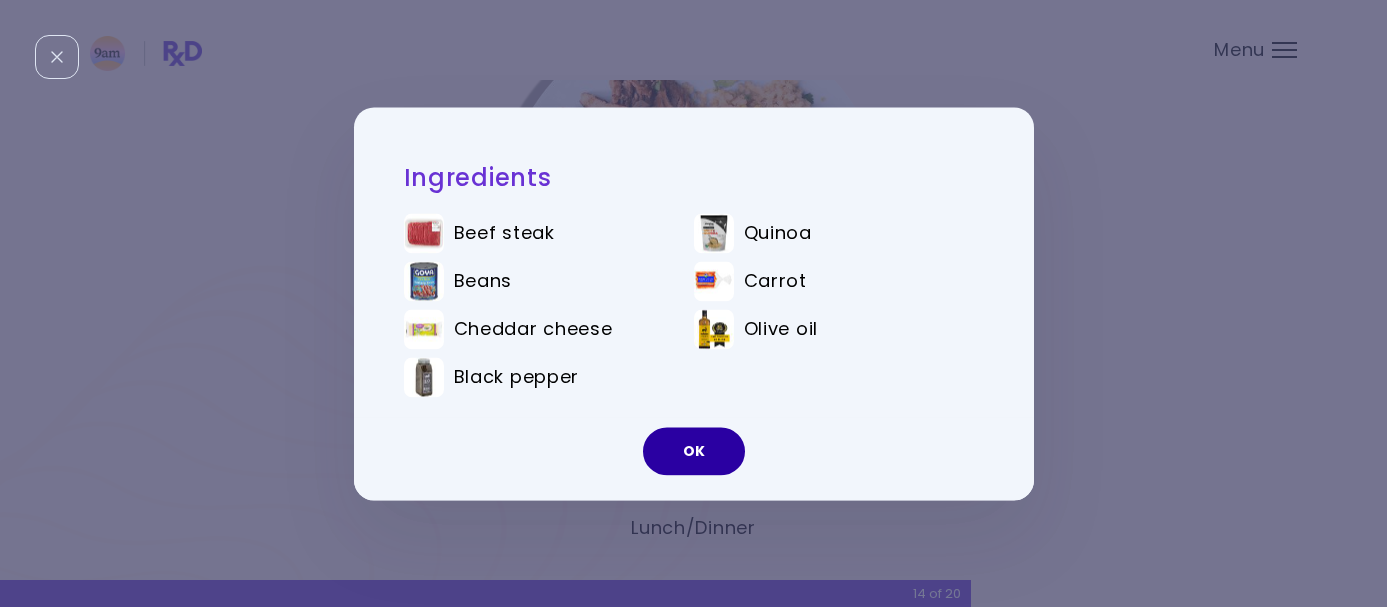 click on "OK" at bounding box center [694, 451] 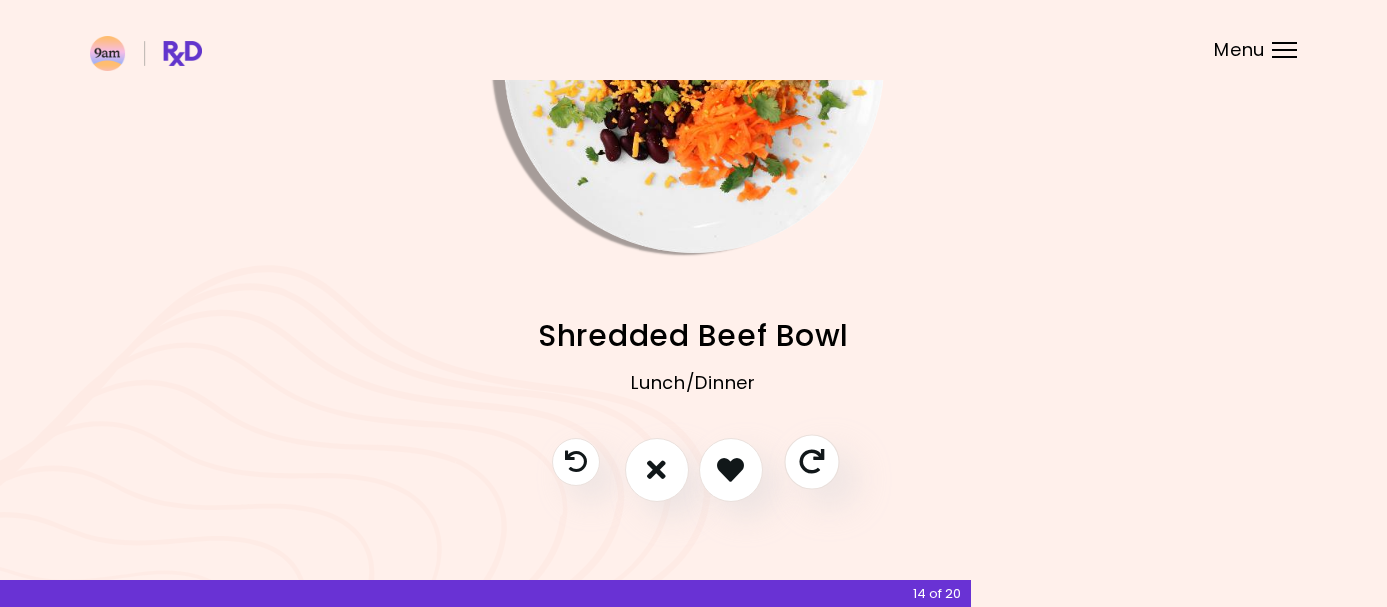 scroll, scrollTop: 211, scrollLeft: 0, axis: vertical 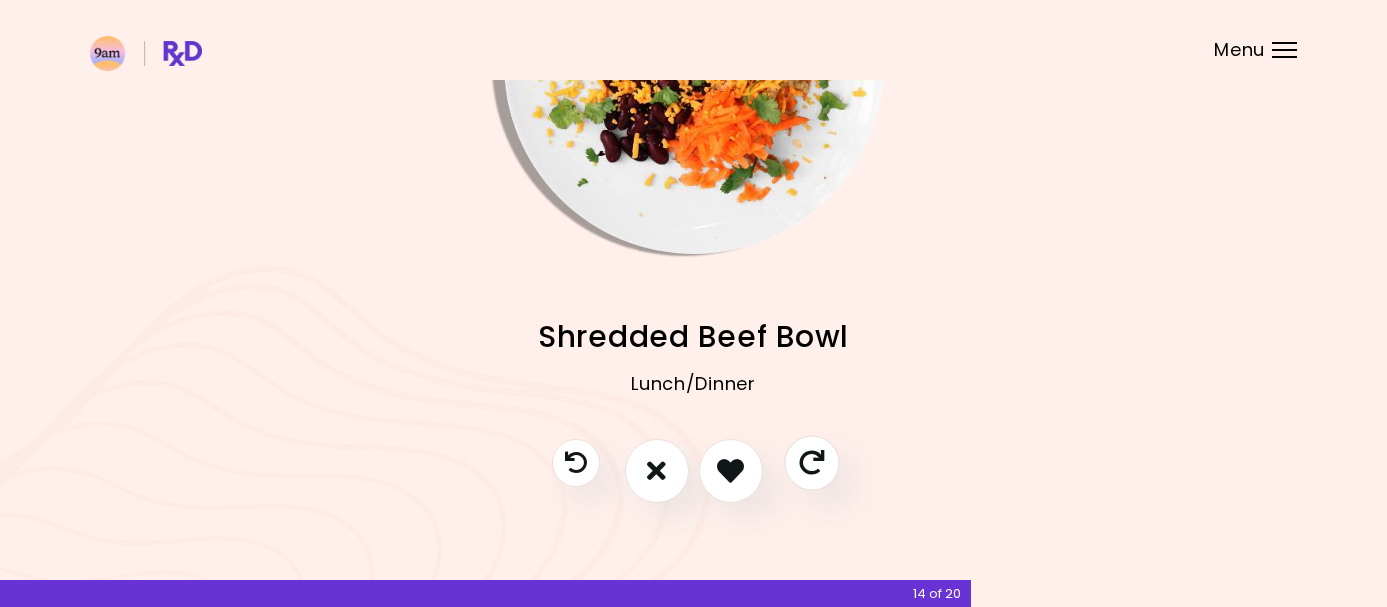 click at bounding box center [811, 462] 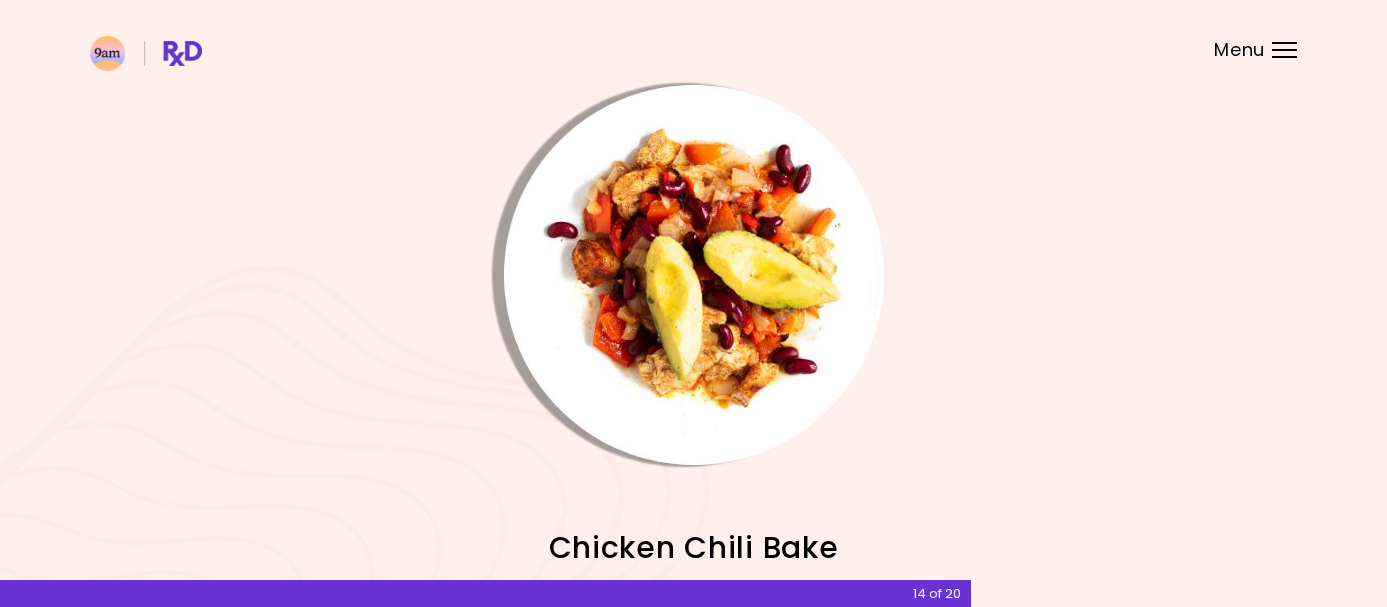 scroll, scrollTop: 0, scrollLeft: 0, axis: both 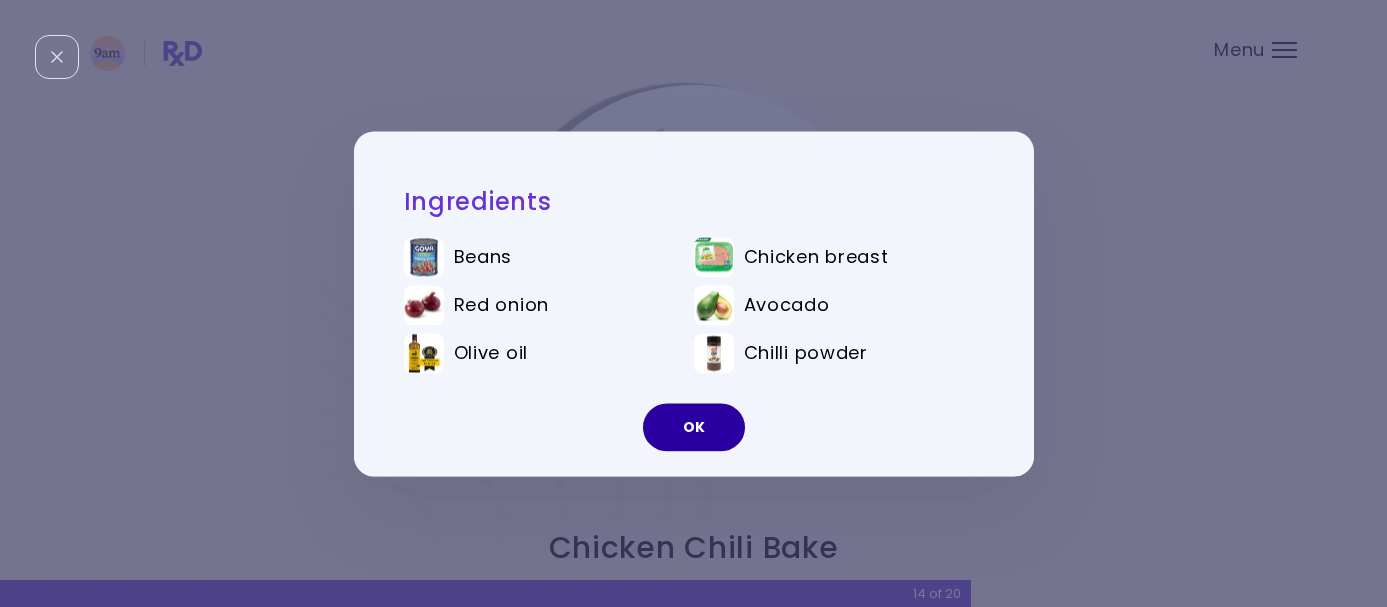 click on "OK" at bounding box center (694, 427) 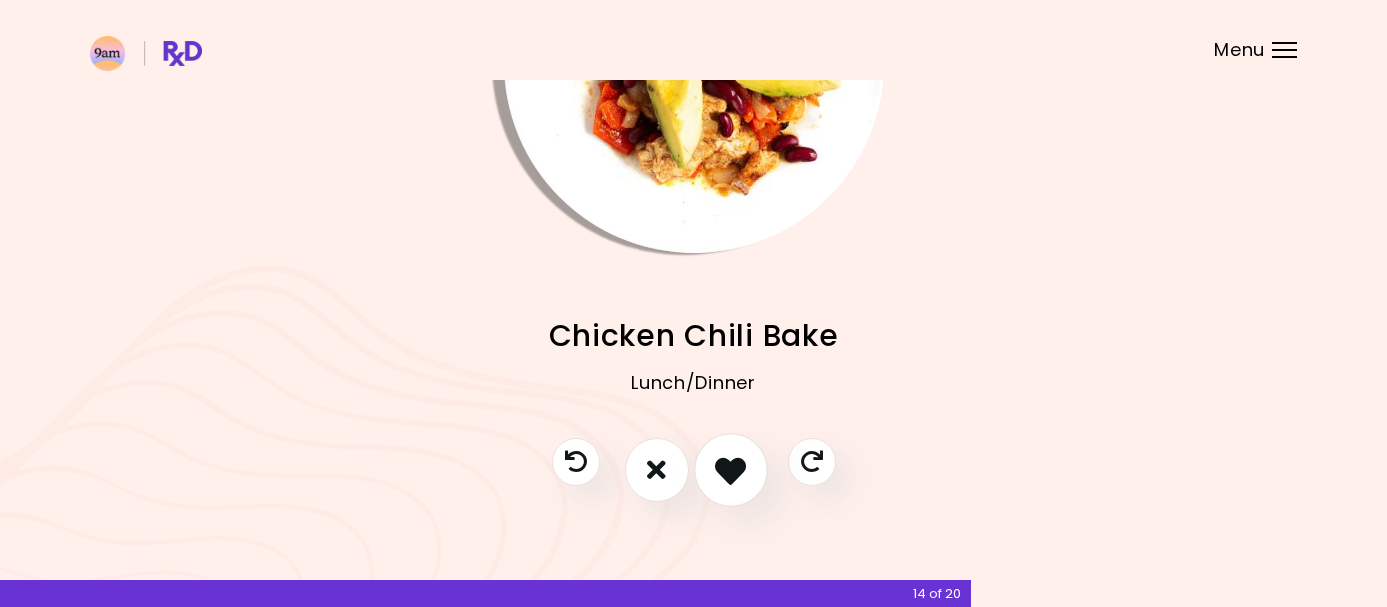 scroll, scrollTop: 211, scrollLeft: 0, axis: vertical 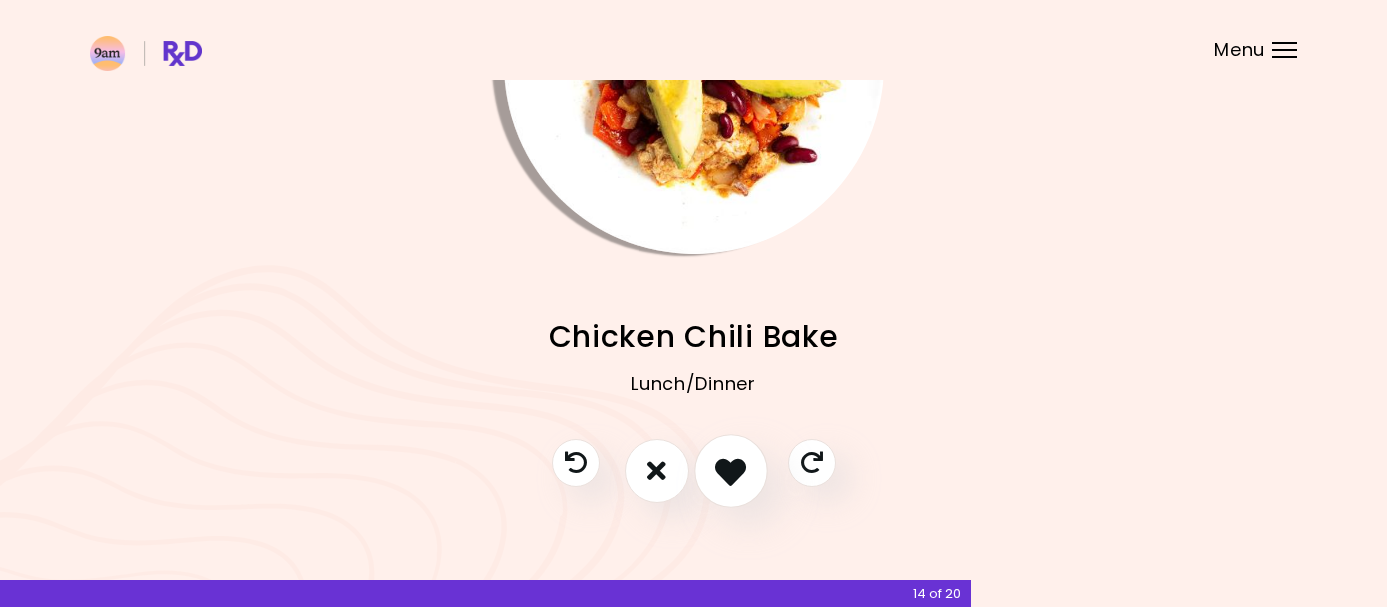 click at bounding box center (730, 470) 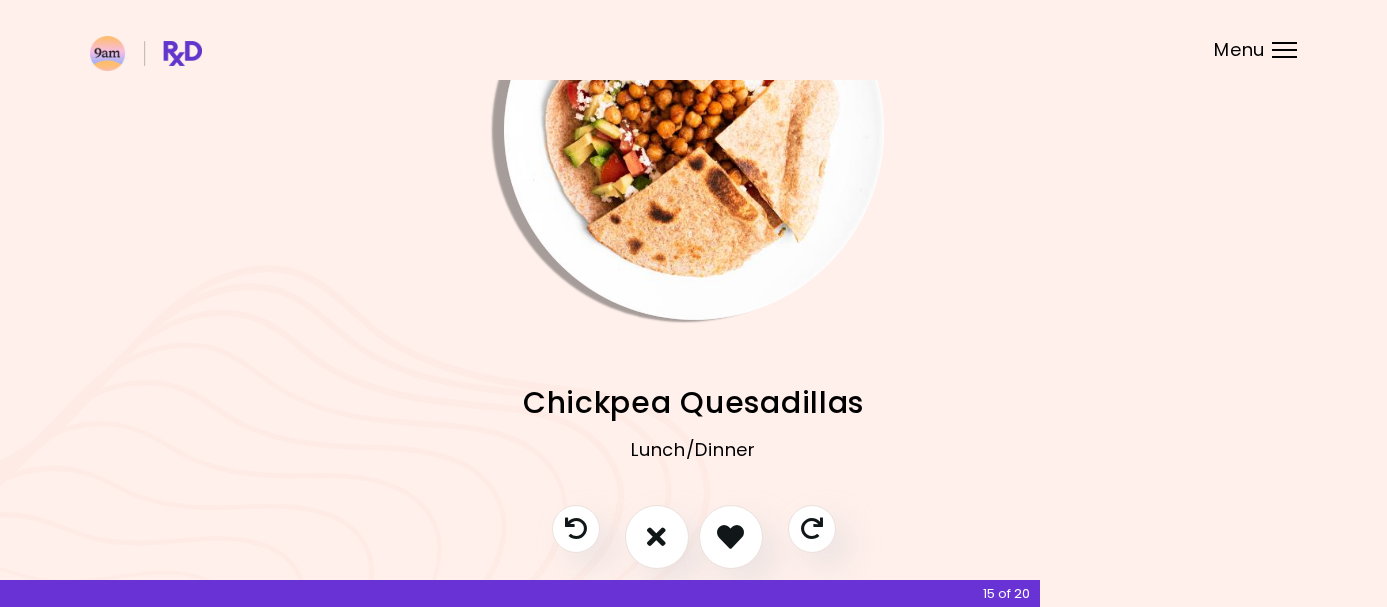 scroll, scrollTop: 173, scrollLeft: 0, axis: vertical 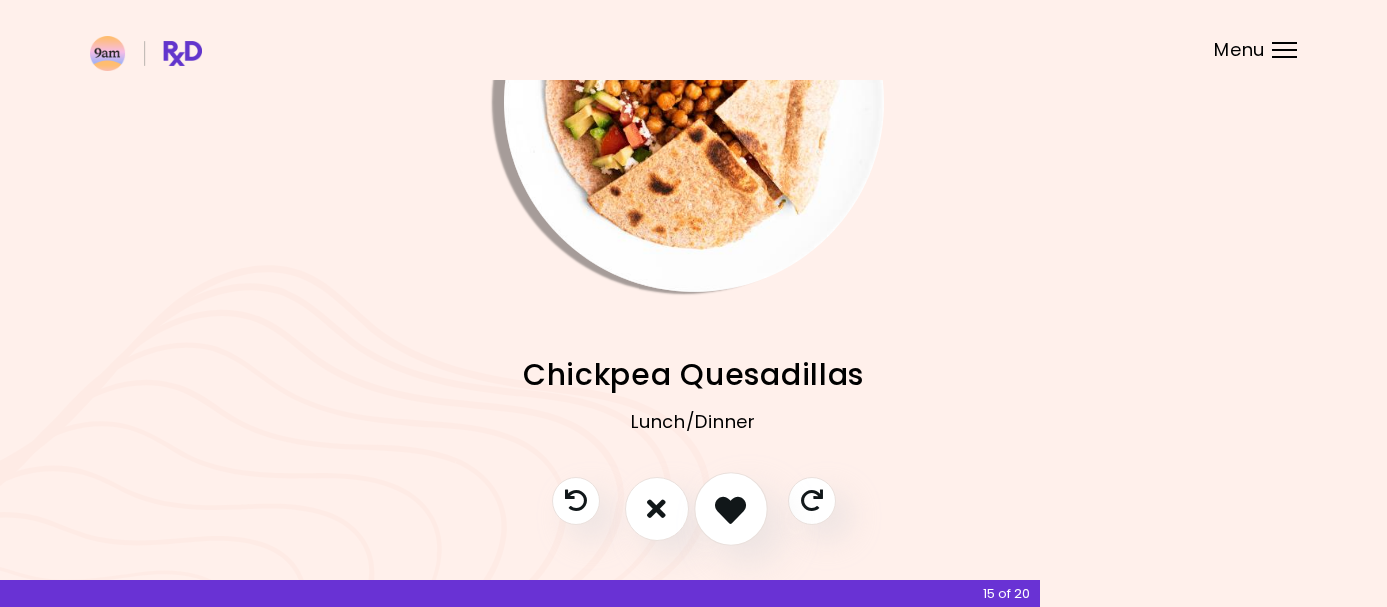 click at bounding box center (730, 508) 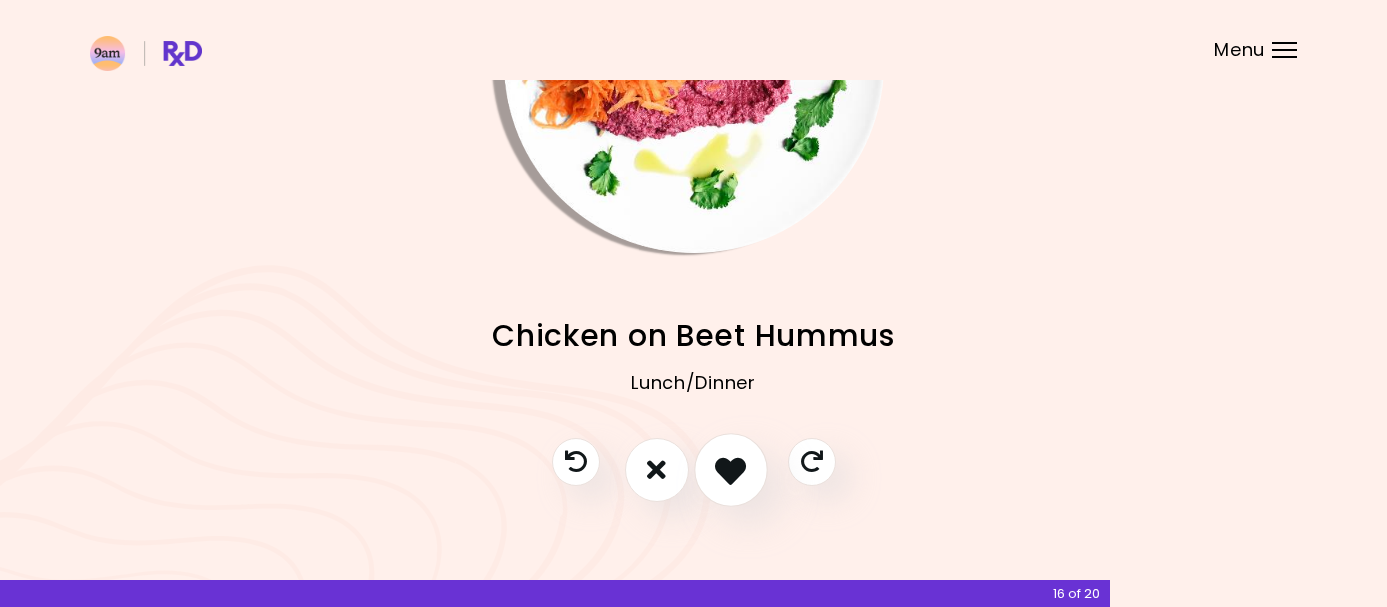 scroll, scrollTop: 211, scrollLeft: 0, axis: vertical 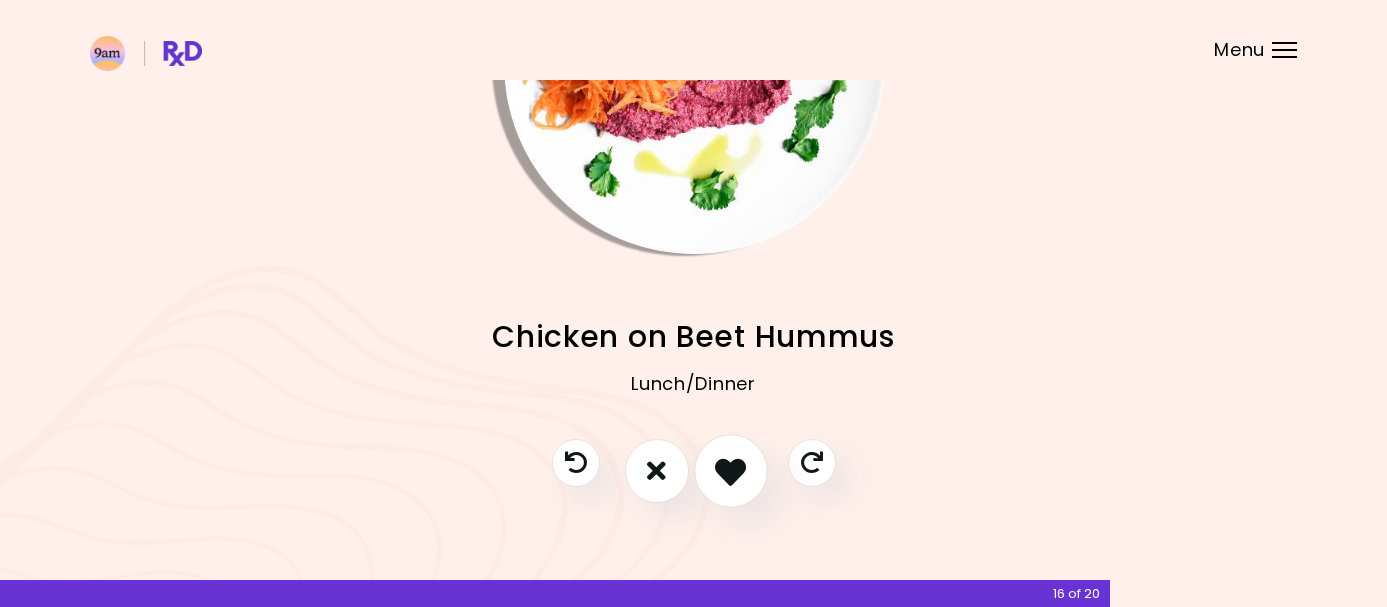 click at bounding box center [730, 470] 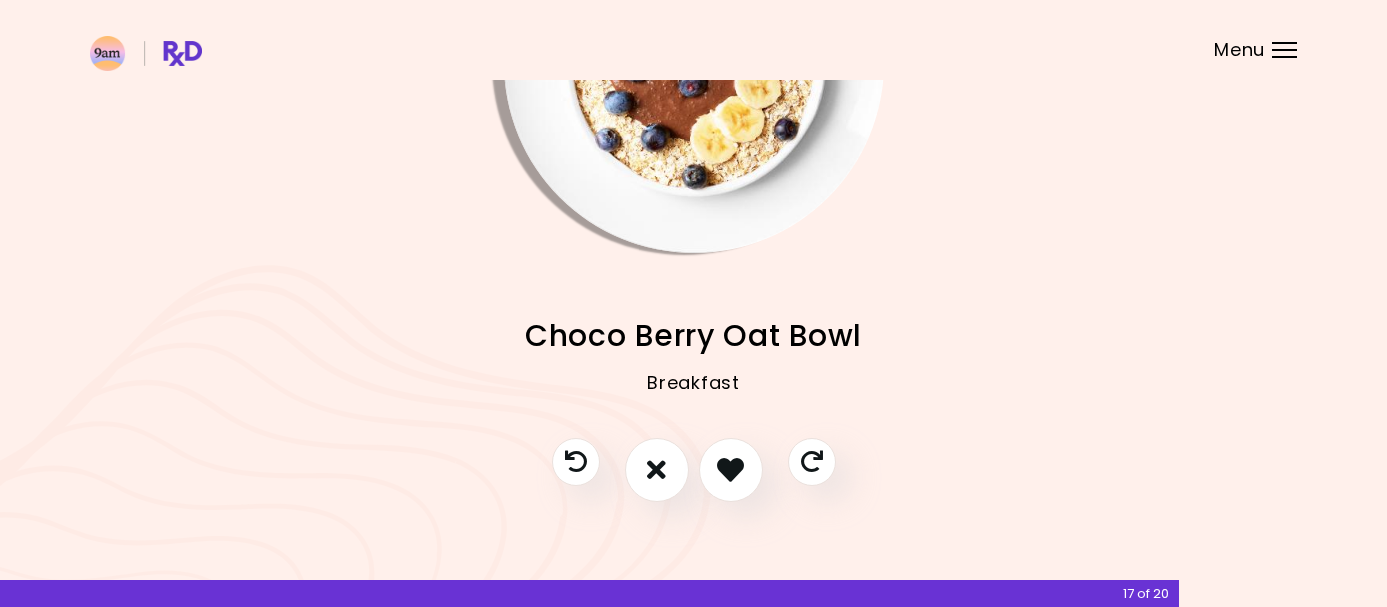 scroll, scrollTop: 211, scrollLeft: 0, axis: vertical 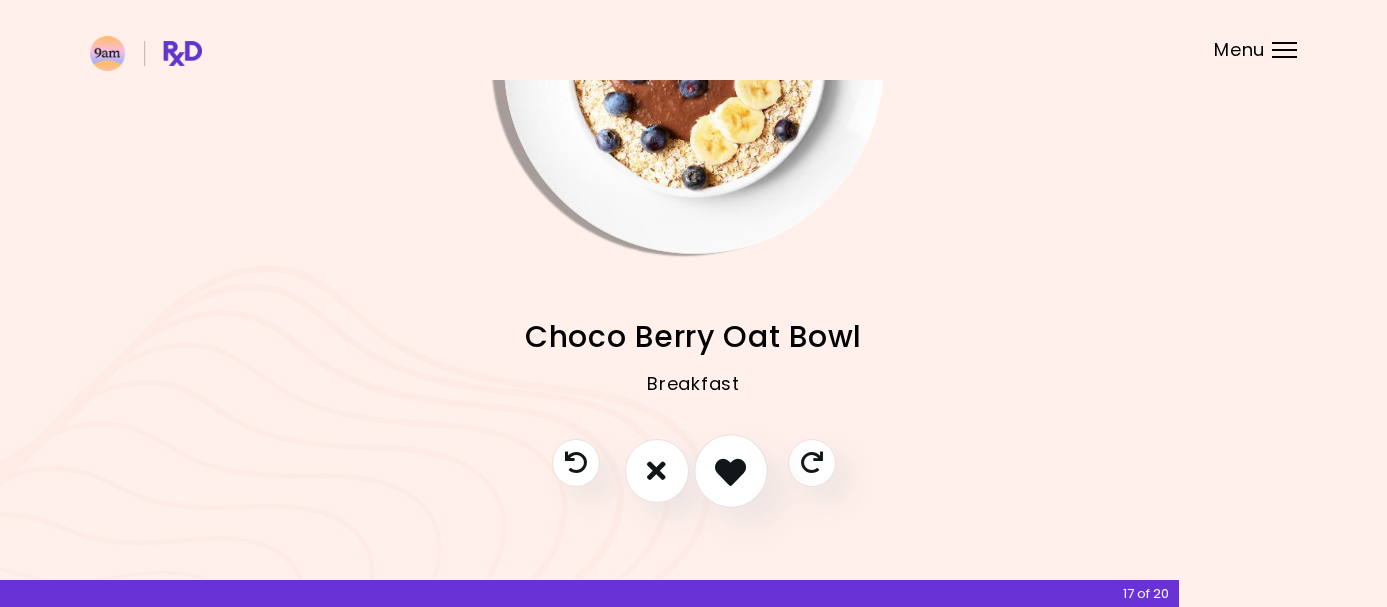 click at bounding box center [730, 470] 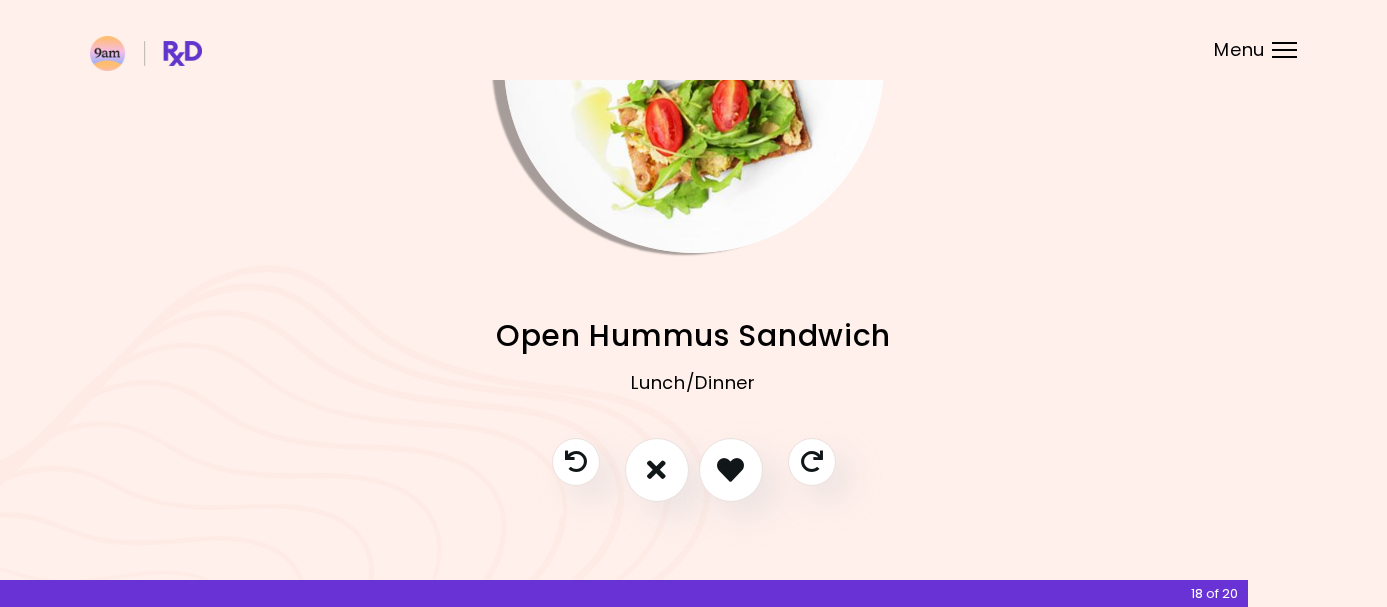 scroll, scrollTop: 211, scrollLeft: 0, axis: vertical 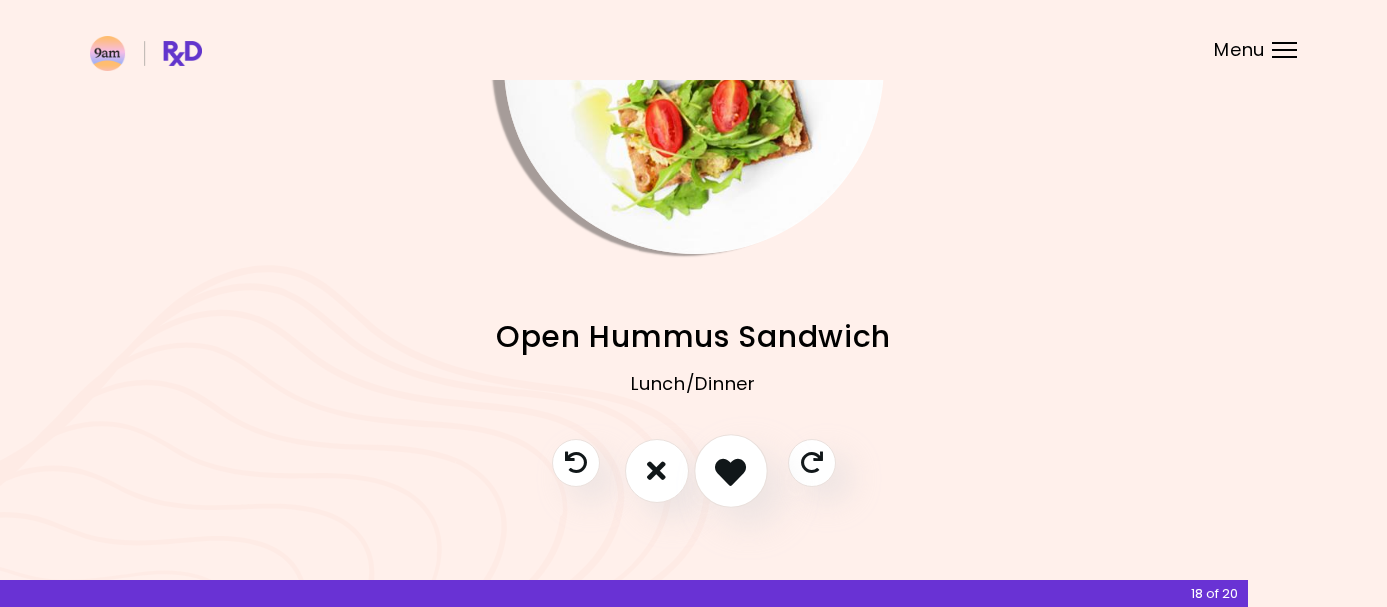 click at bounding box center (730, 470) 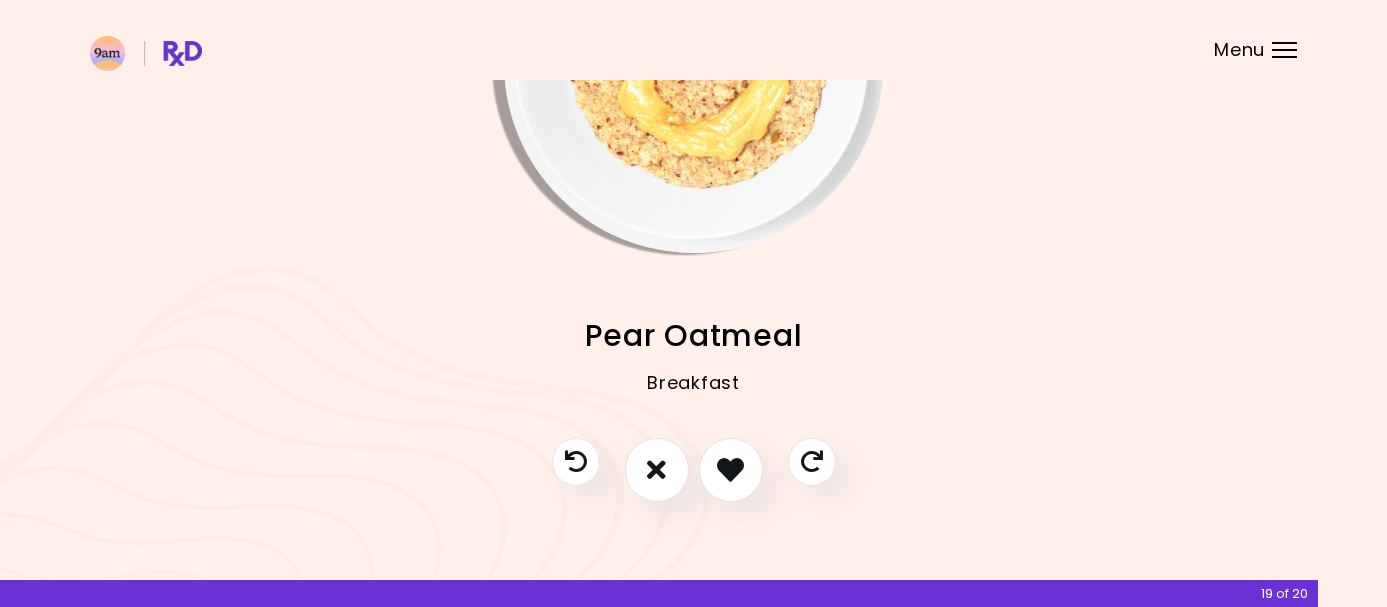 scroll, scrollTop: 211, scrollLeft: 0, axis: vertical 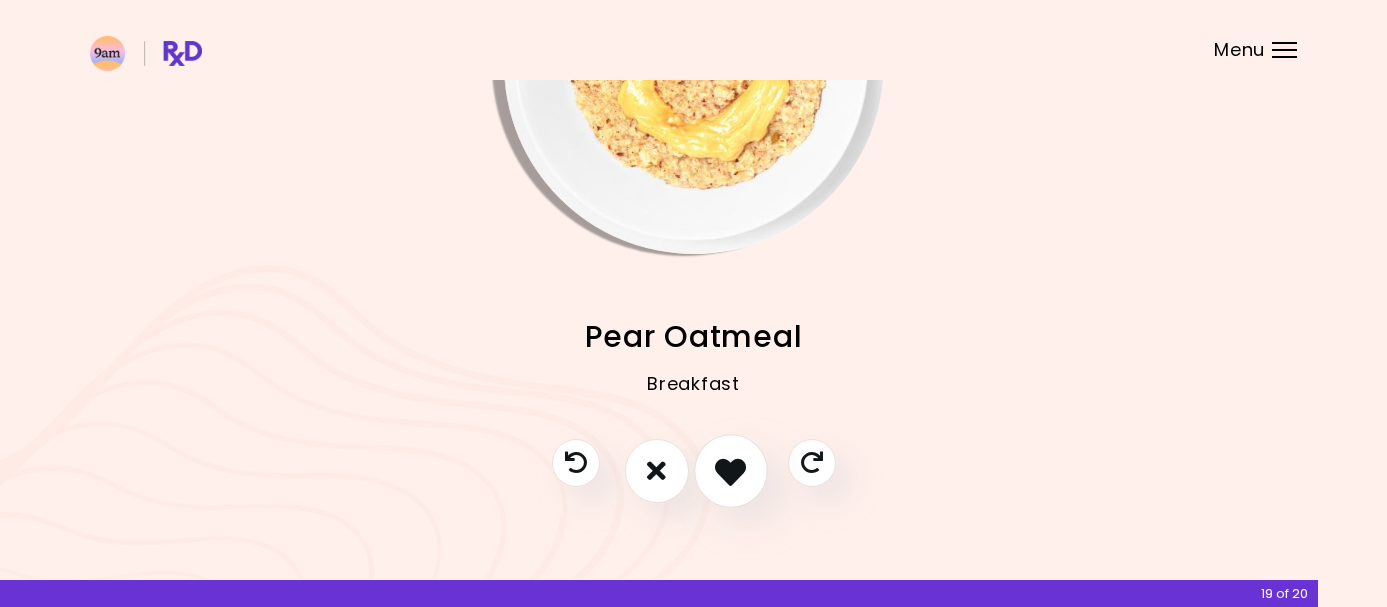 click at bounding box center (730, 470) 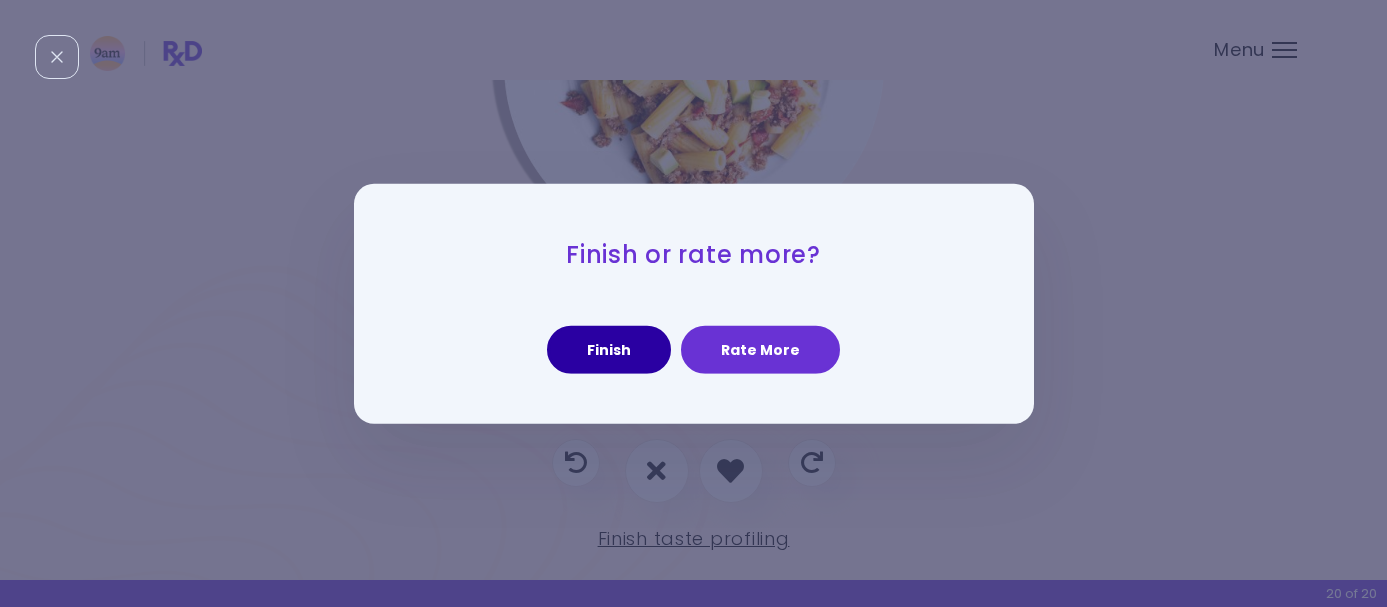 click on "Finish" at bounding box center (609, 350) 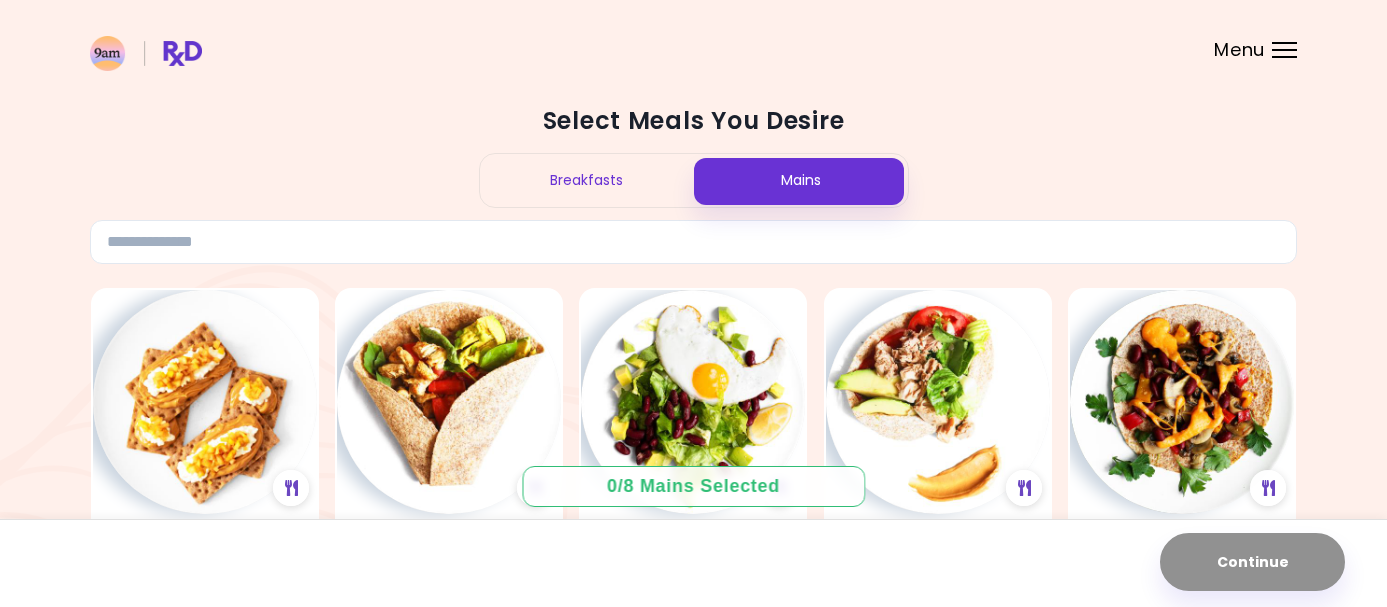 click on "Breakfasts" at bounding box center [587, 180] 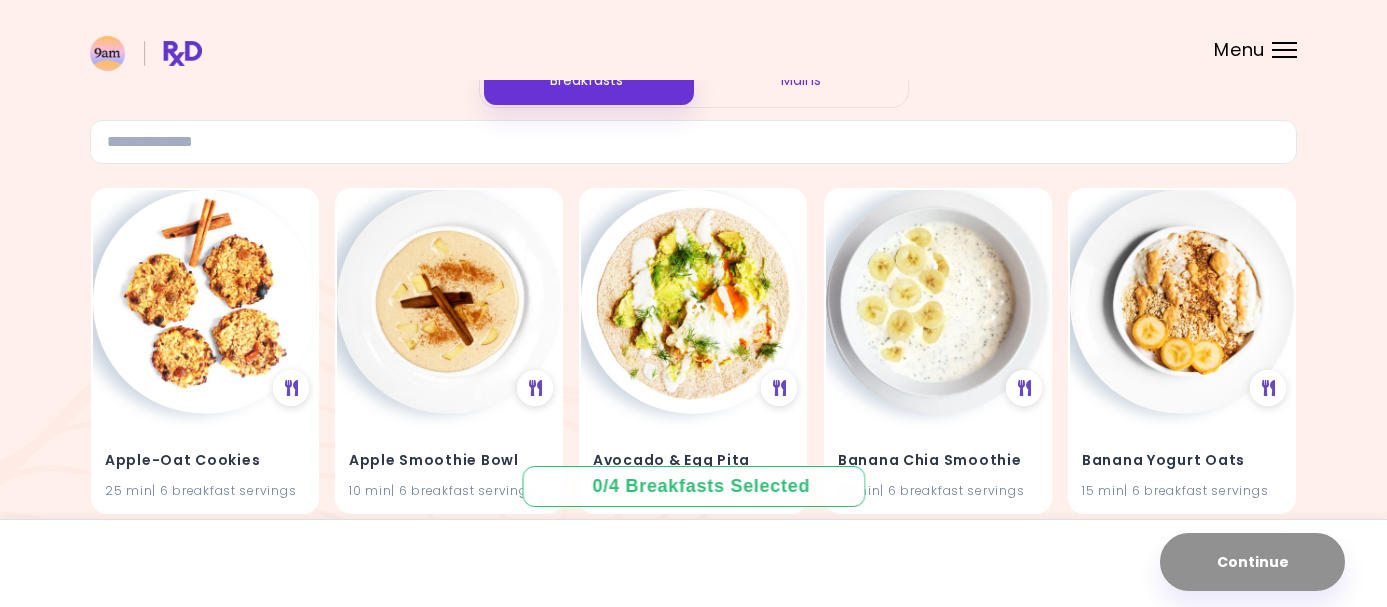 scroll, scrollTop: 103, scrollLeft: 0, axis: vertical 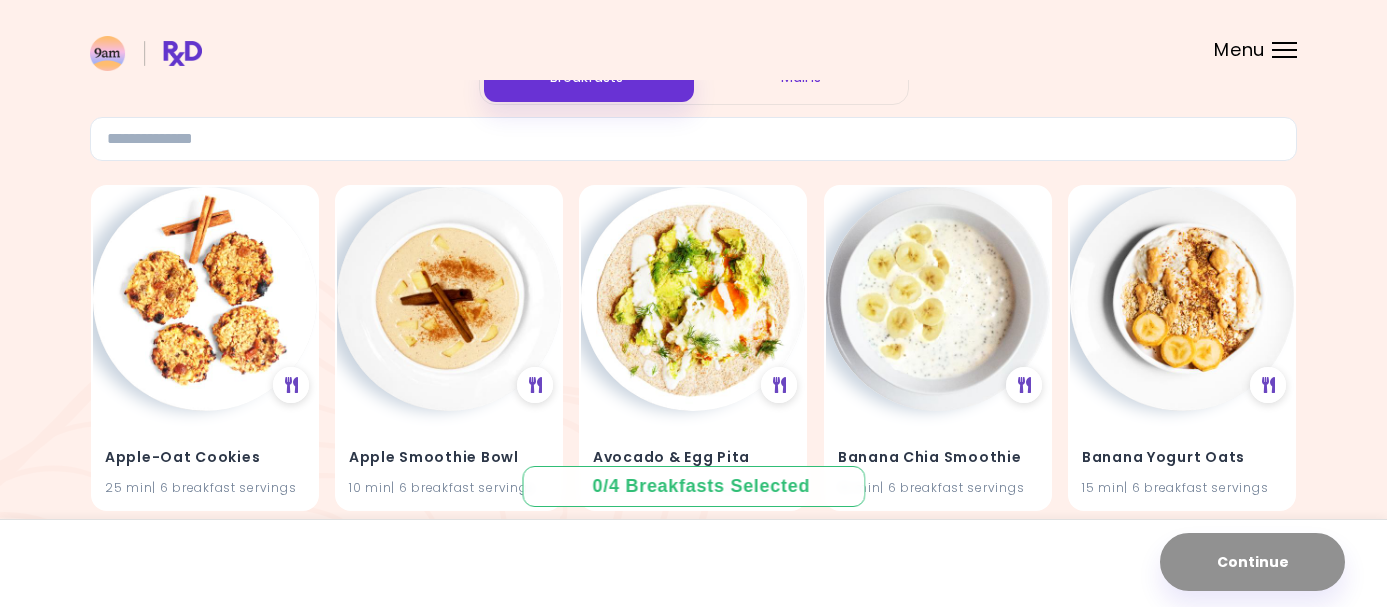 click at bounding box center [693, 40] 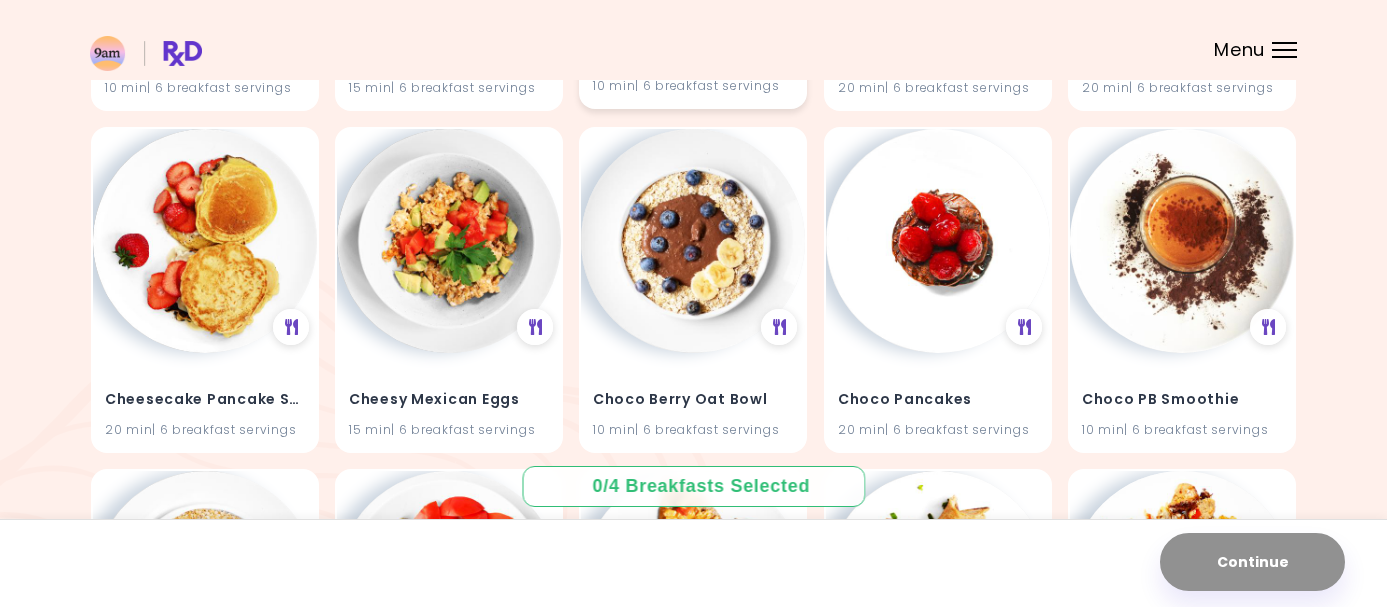 scroll, scrollTop: 847, scrollLeft: 0, axis: vertical 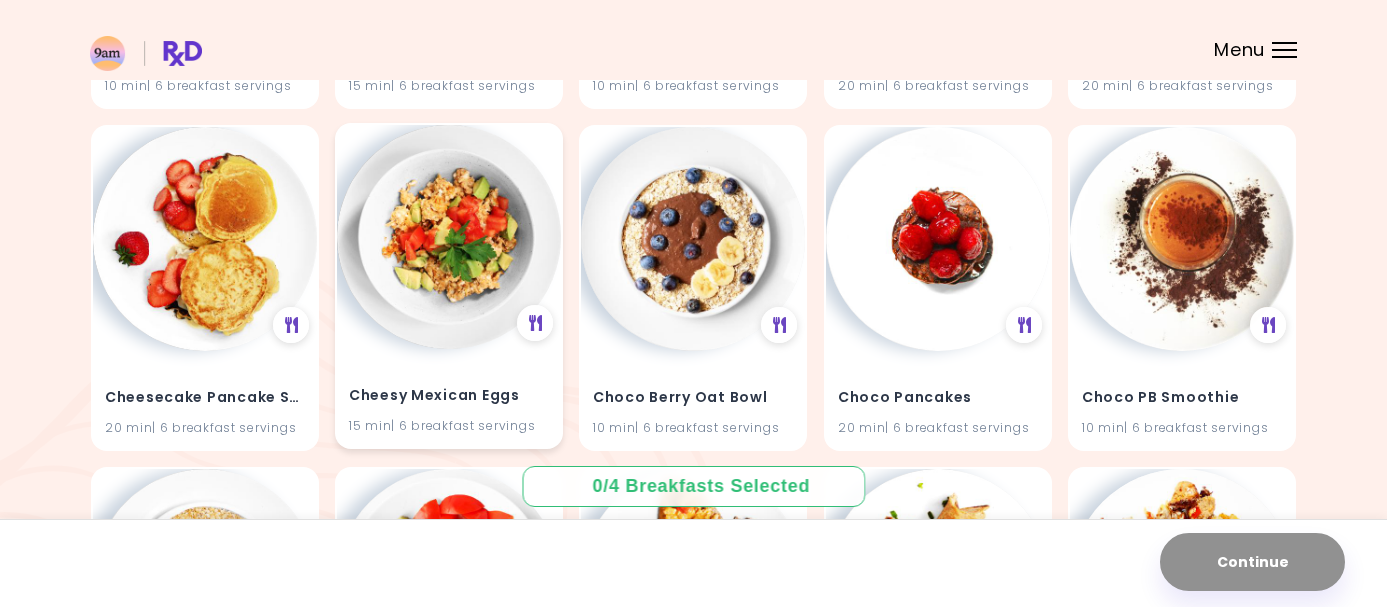 click at bounding box center [449, 237] 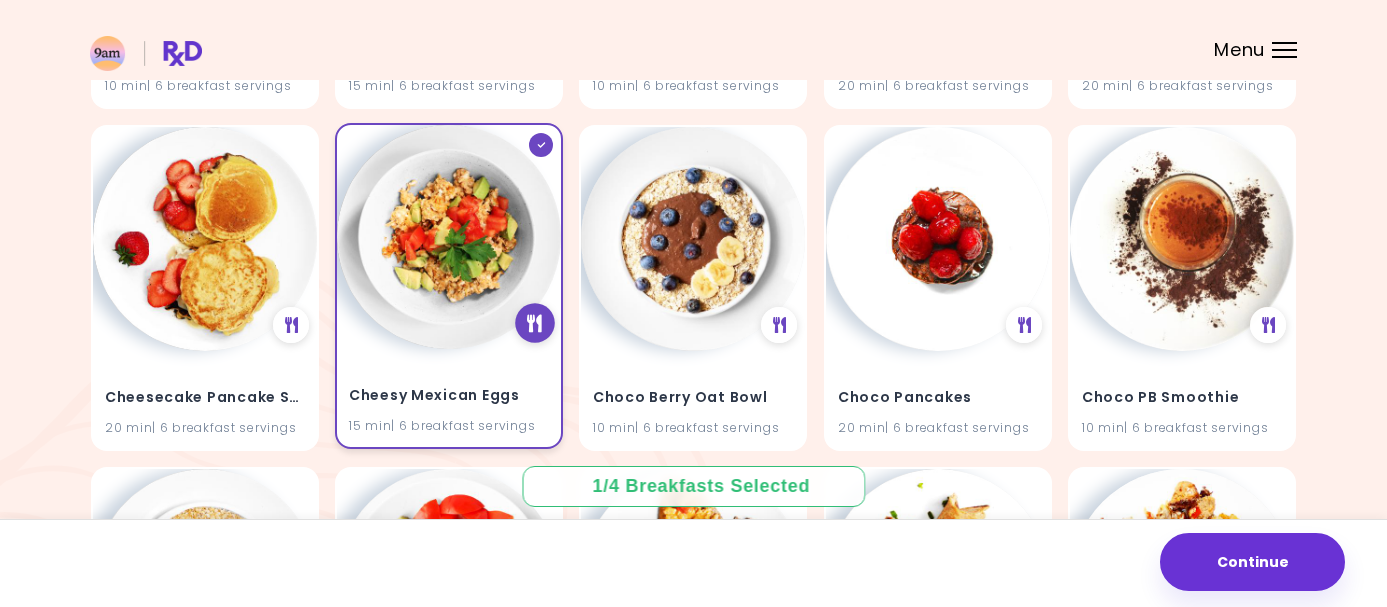 click at bounding box center (535, 323) 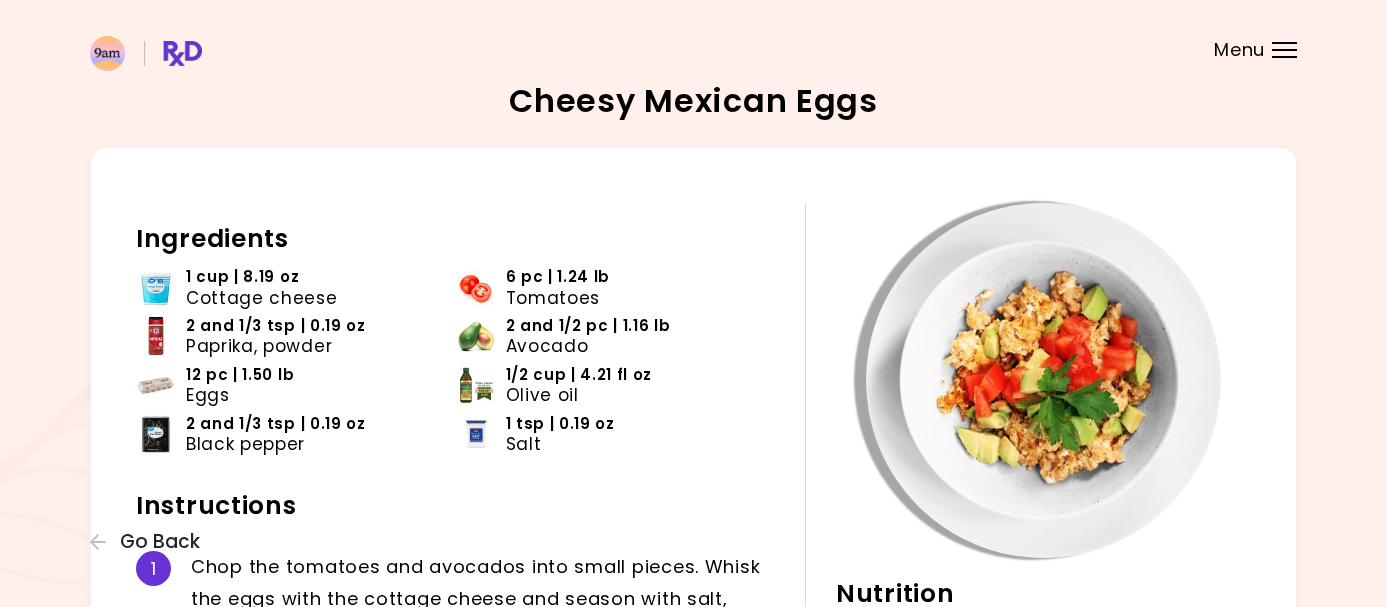 scroll, scrollTop: 0, scrollLeft: 0, axis: both 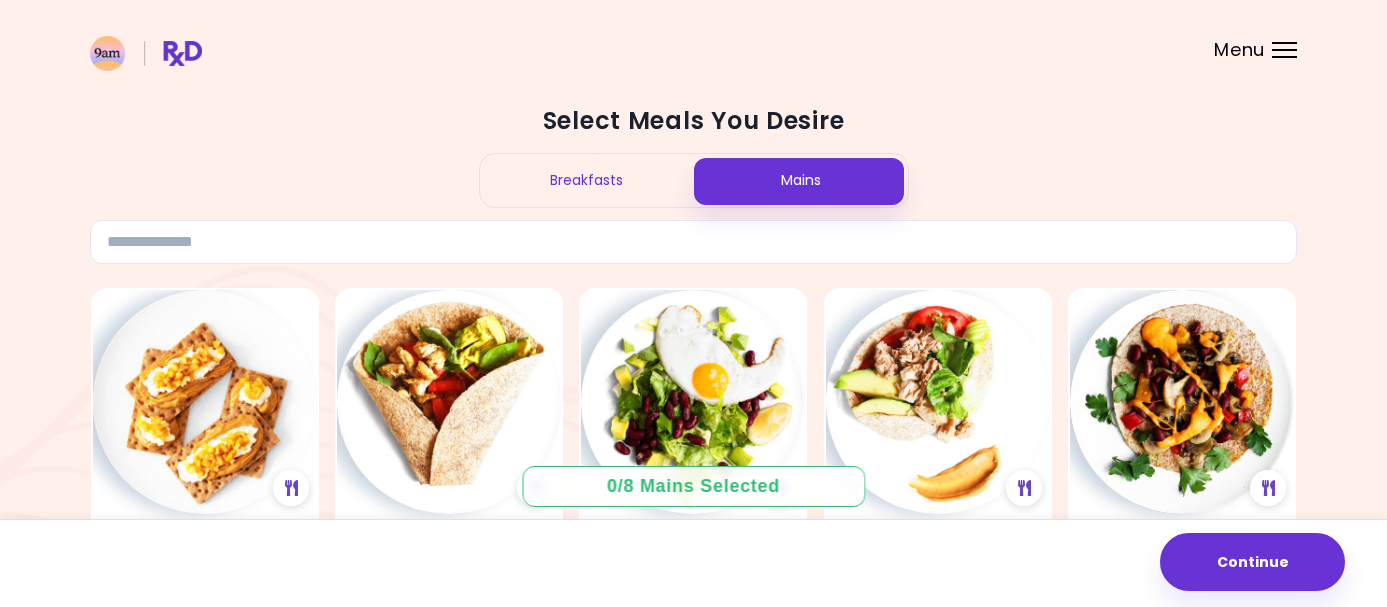 click on "Breakfasts" at bounding box center (587, 180) 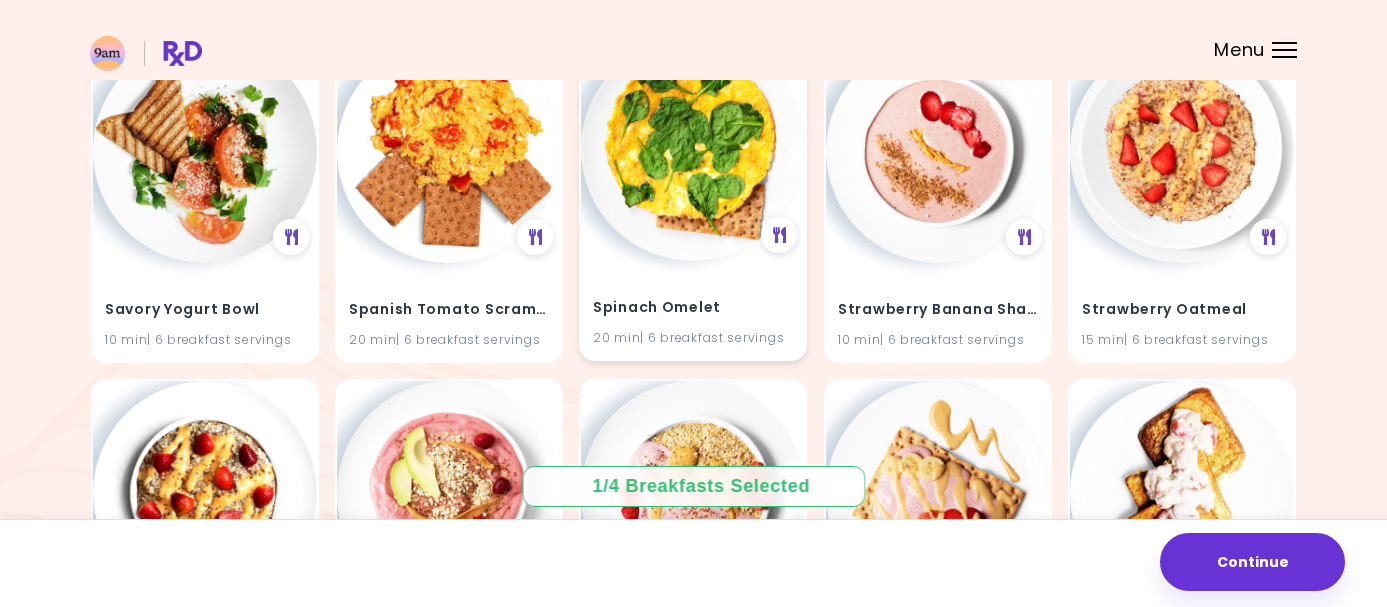 scroll, scrollTop: 2951, scrollLeft: 0, axis: vertical 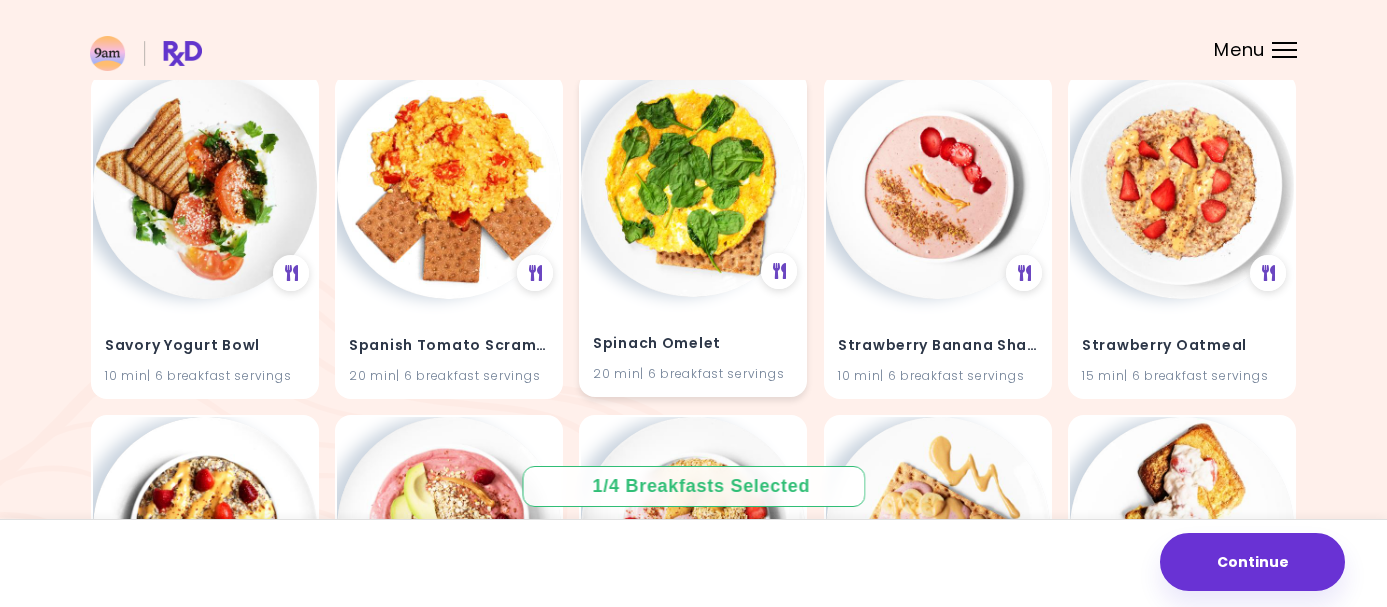 click at bounding box center [693, 185] 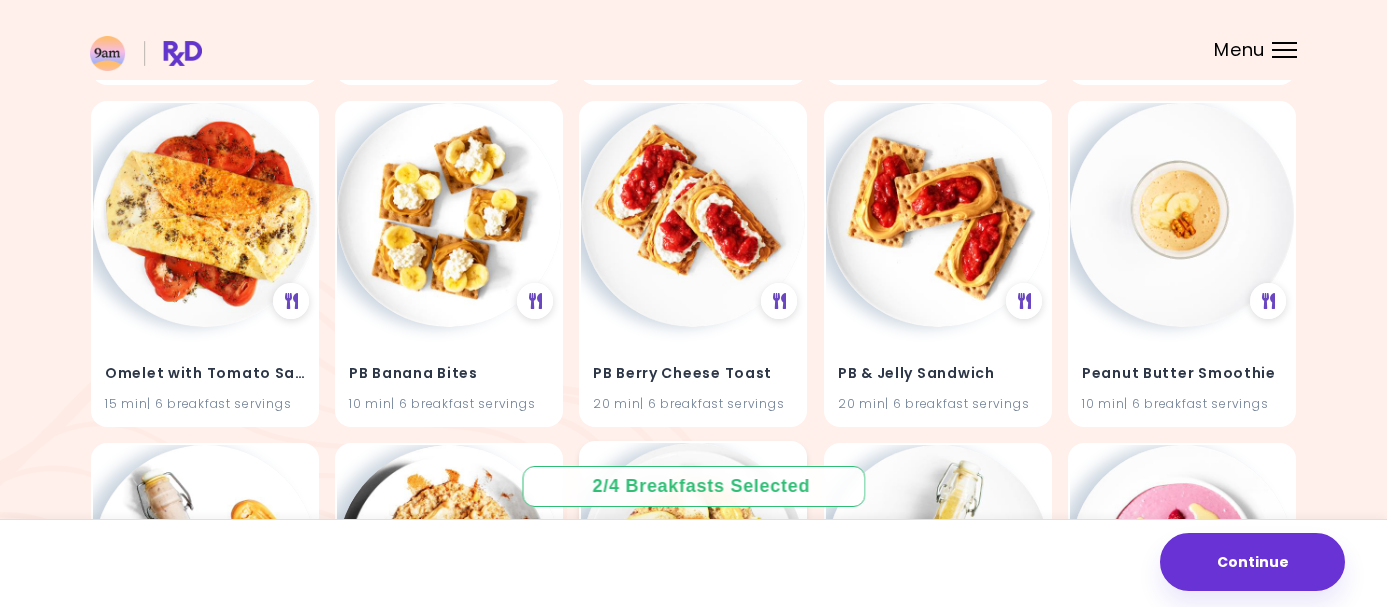 scroll, scrollTop: 2223, scrollLeft: 0, axis: vertical 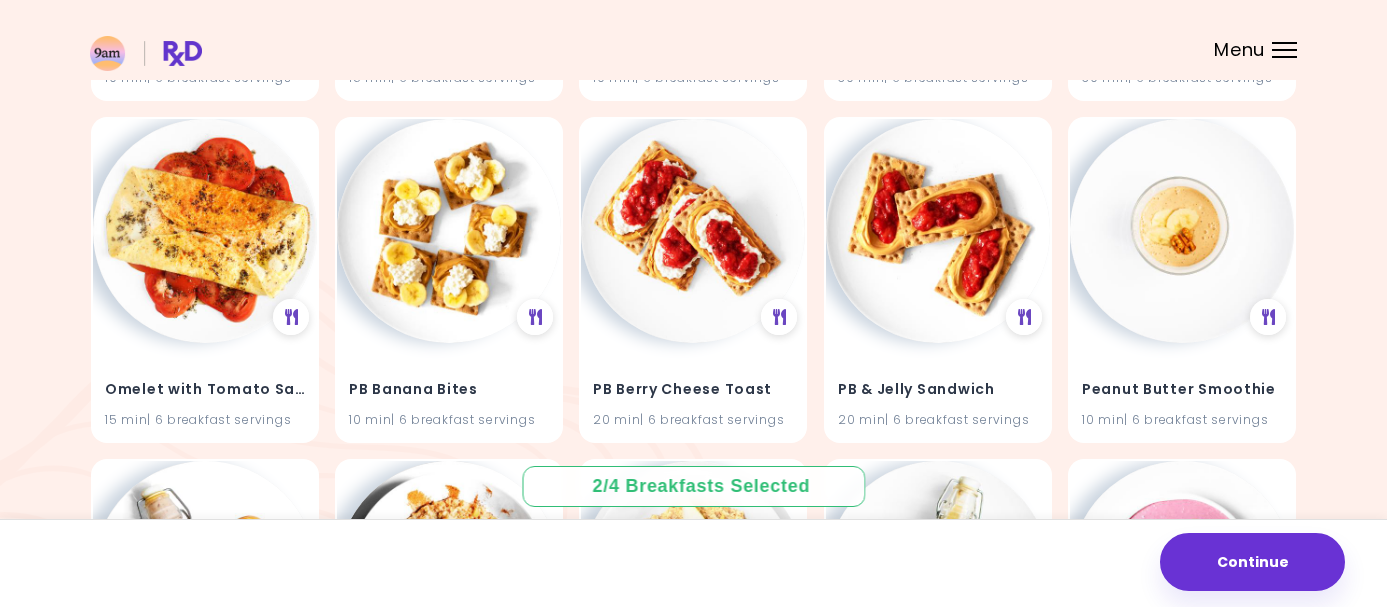 click on "2 / 4   Breakfasts Selected" at bounding box center (694, 486) 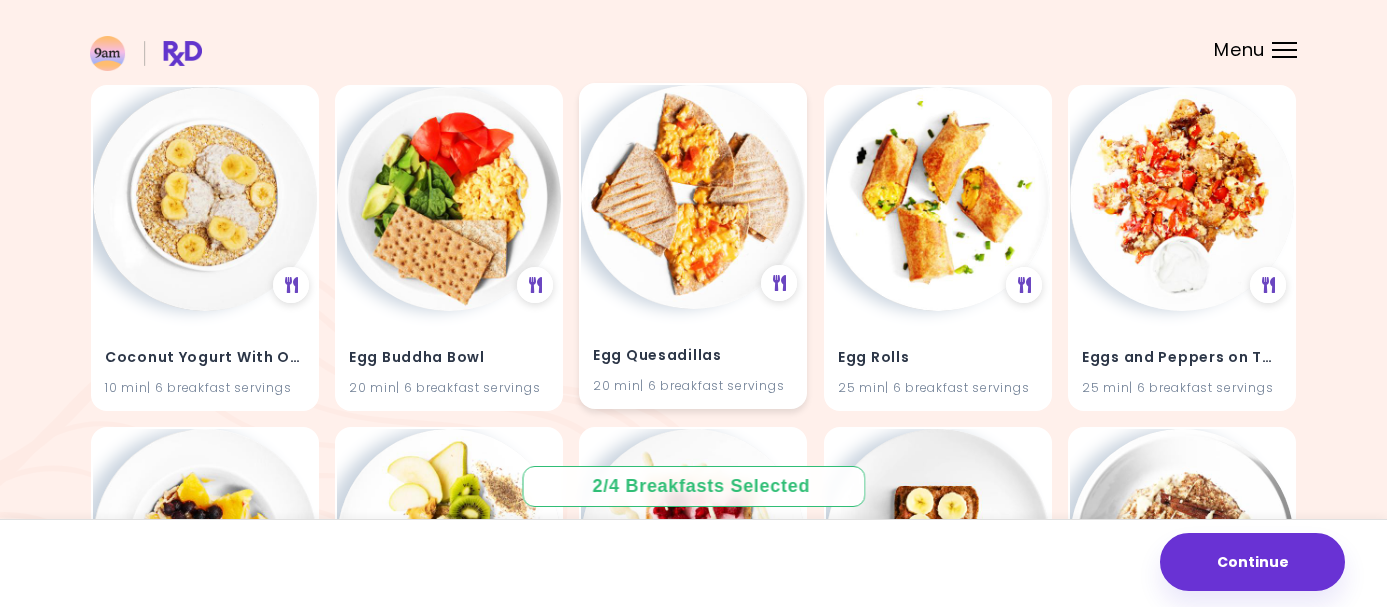 scroll, scrollTop: 1292, scrollLeft: 0, axis: vertical 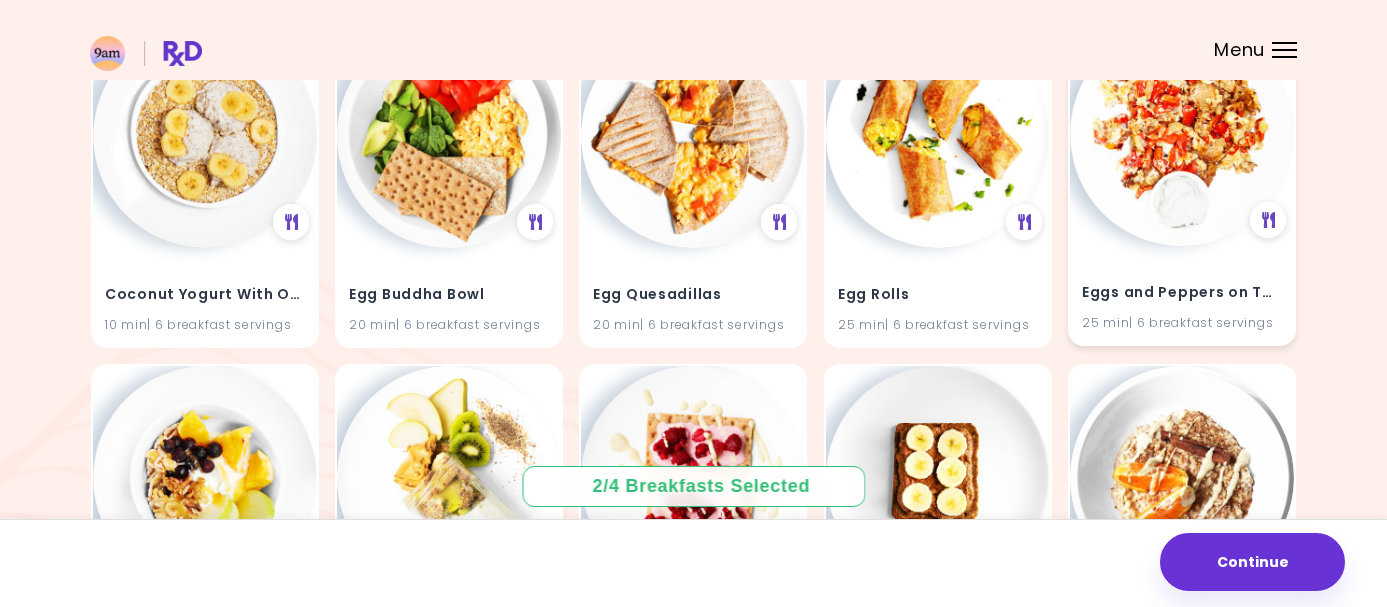 click at bounding box center (1182, 134) 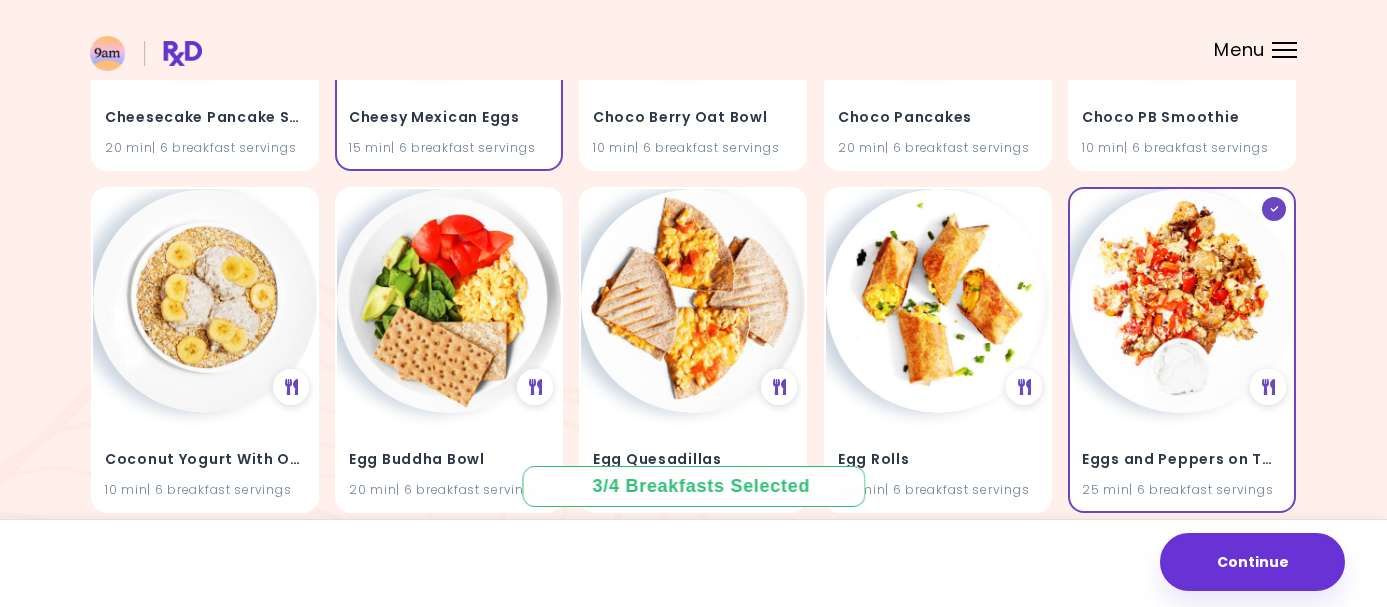 scroll, scrollTop: 1088, scrollLeft: 0, axis: vertical 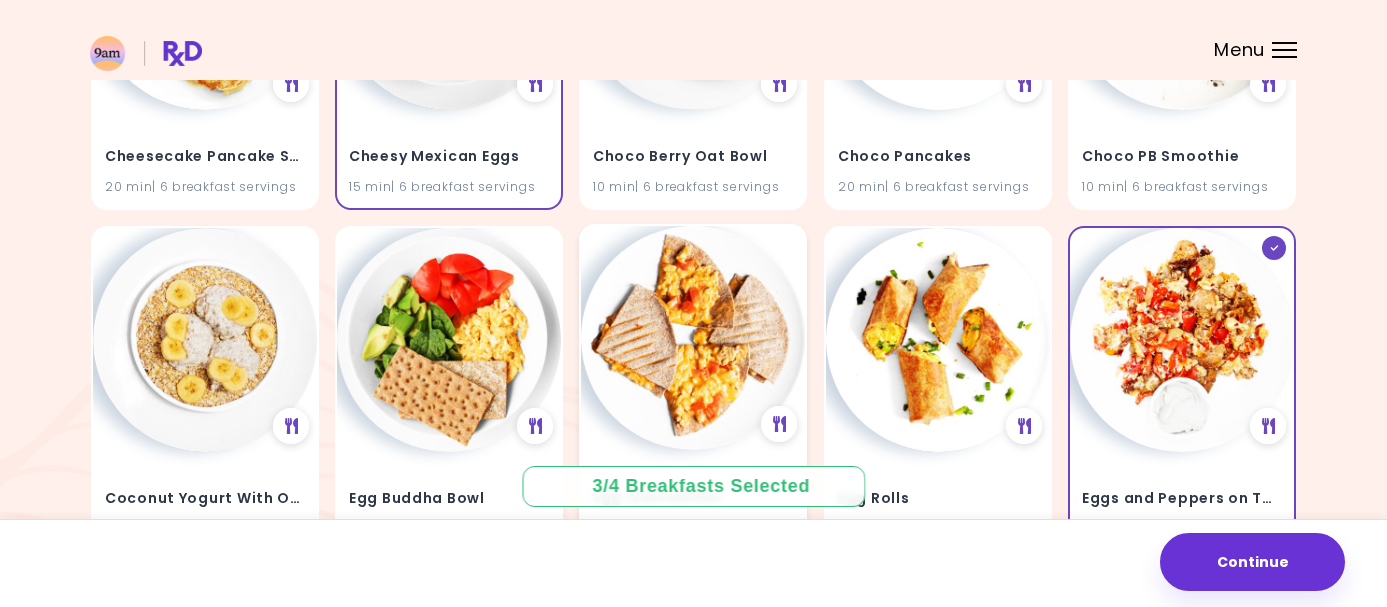click at bounding box center [693, 338] 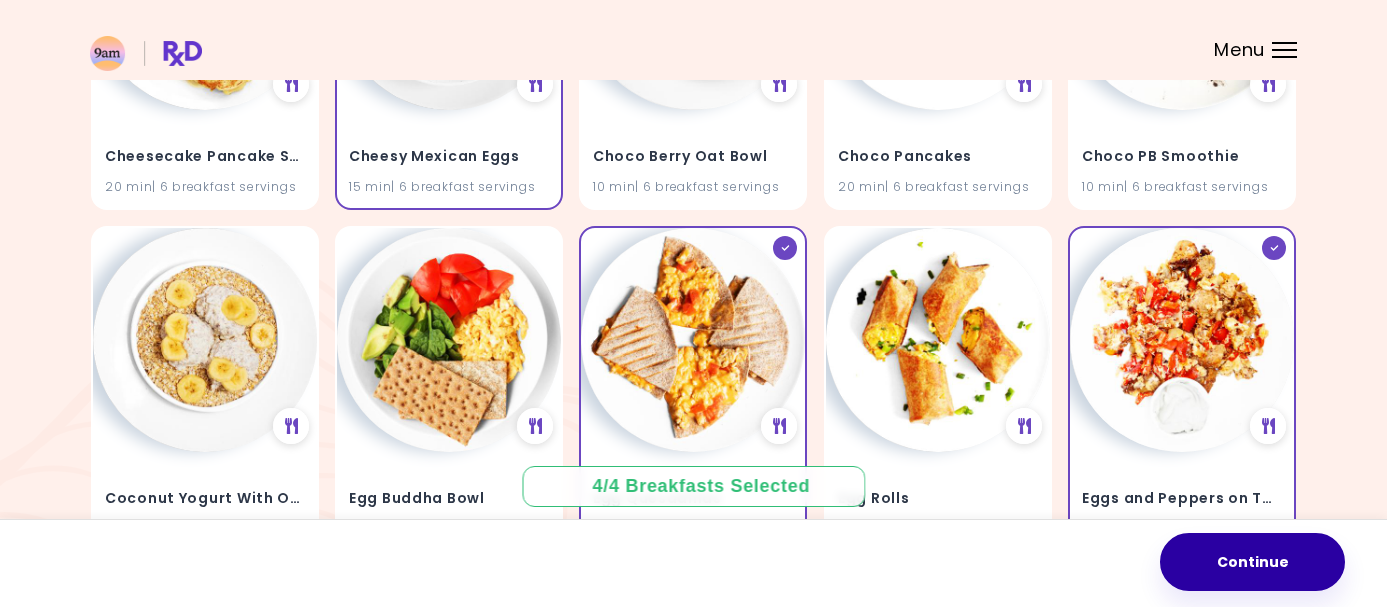 click on "Continue" at bounding box center (1252, 562) 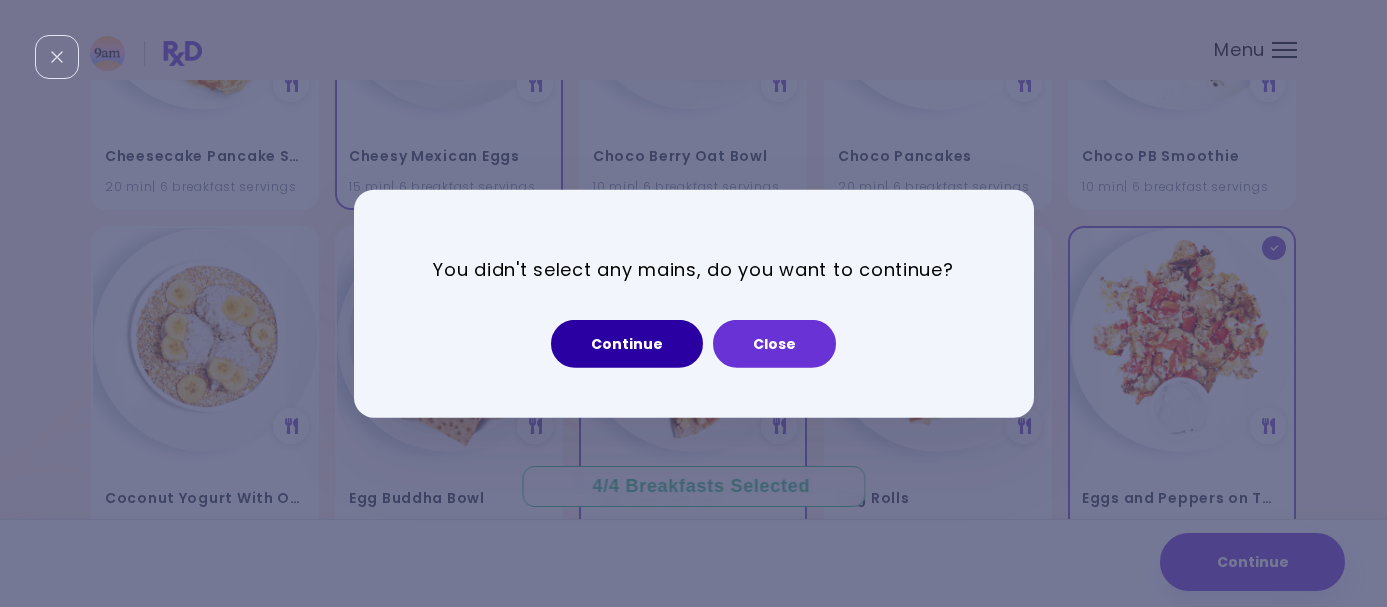 click on "Continue" at bounding box center [627, 344] 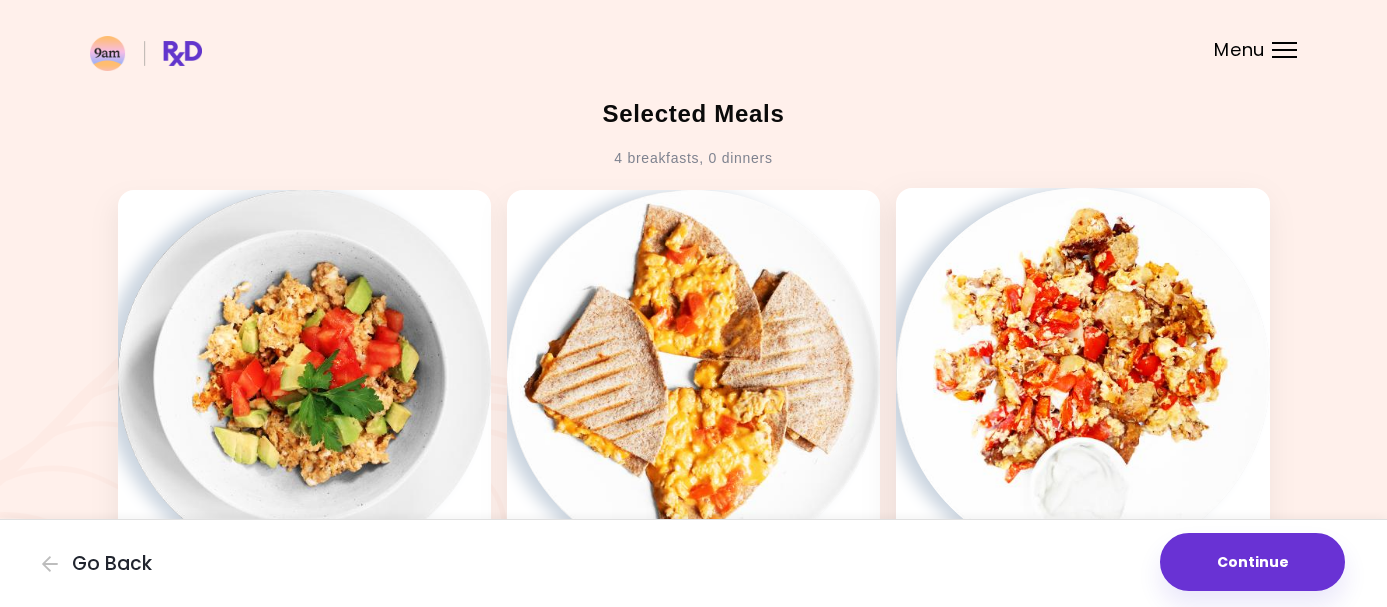 scroll, scrollTop: 0, scrollLeft: 0, axis: both 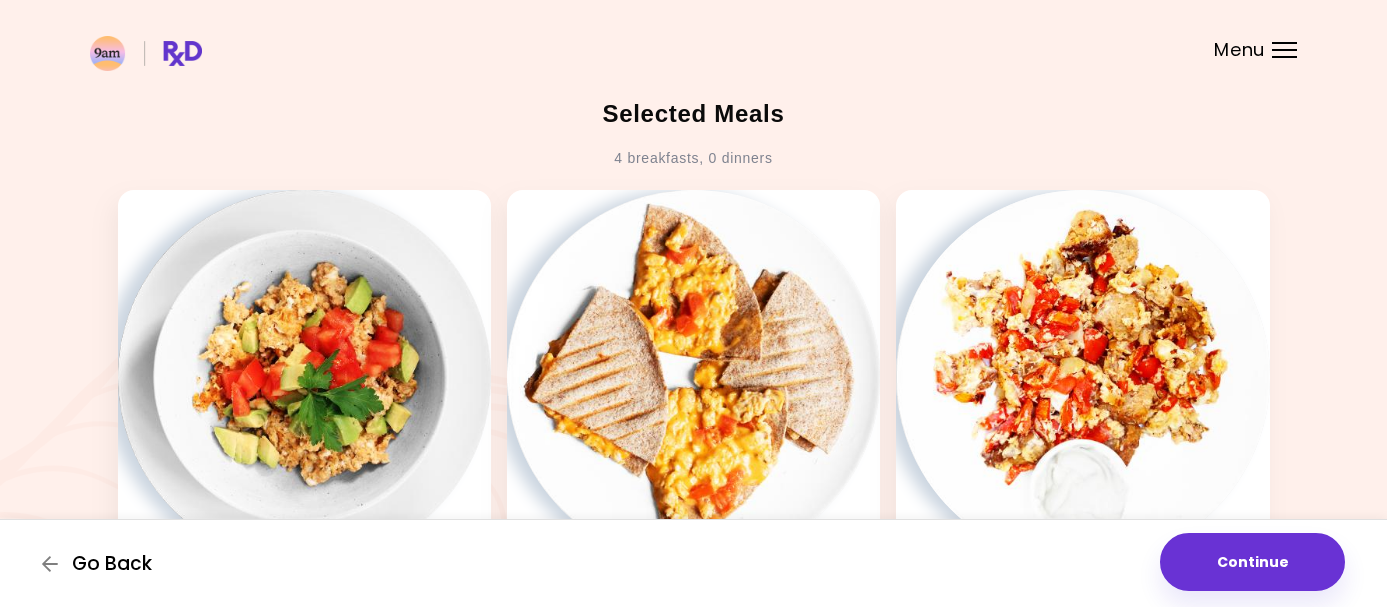 click on "Go Back" at bounding box center [112, 564] 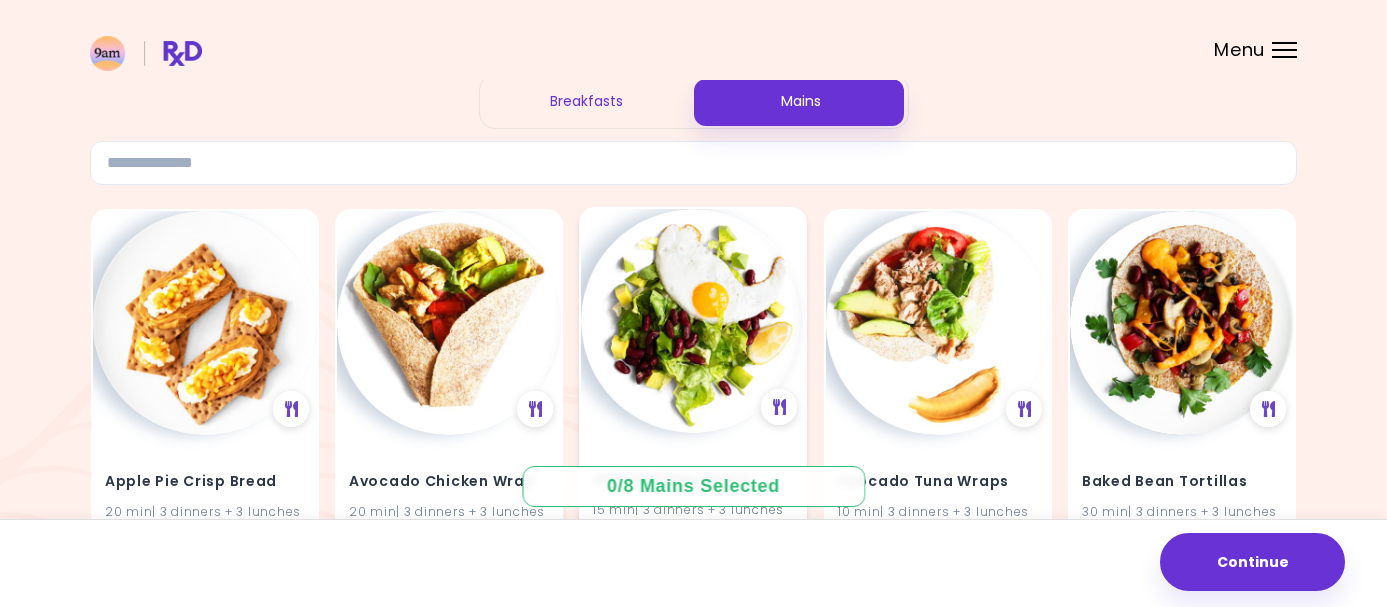 scroll, scrollTop: 144, scrollLeft: 0, axis: vertical 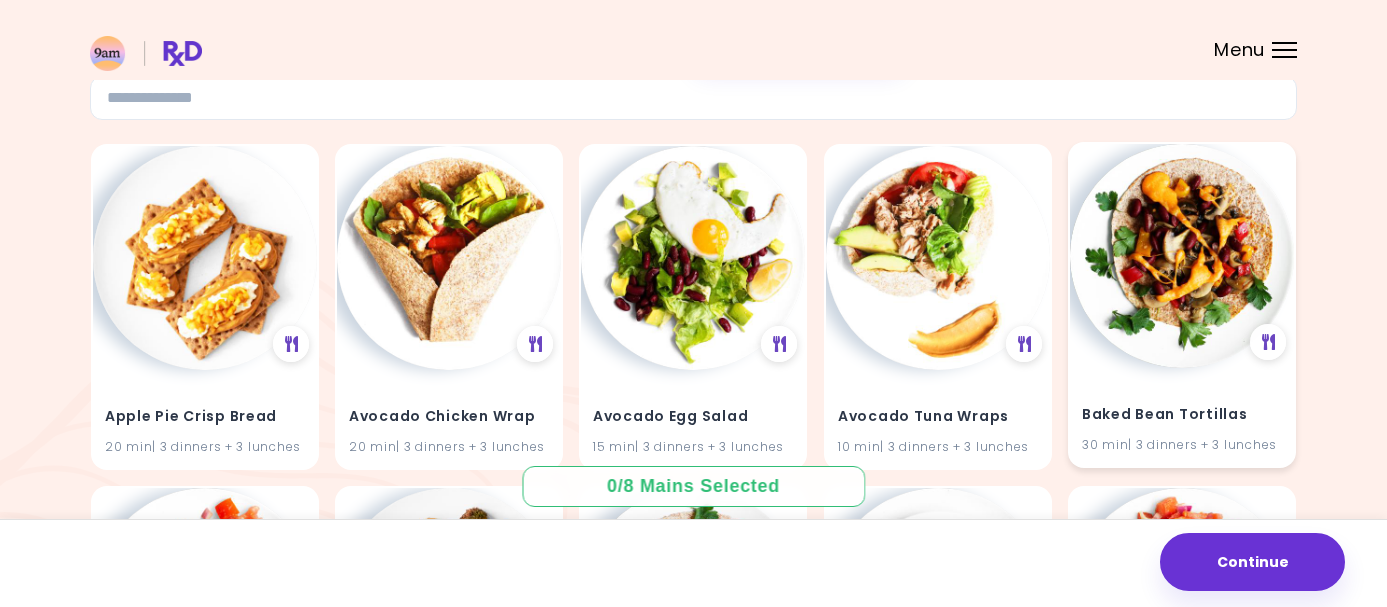 click at bounding box center [1182, 256] 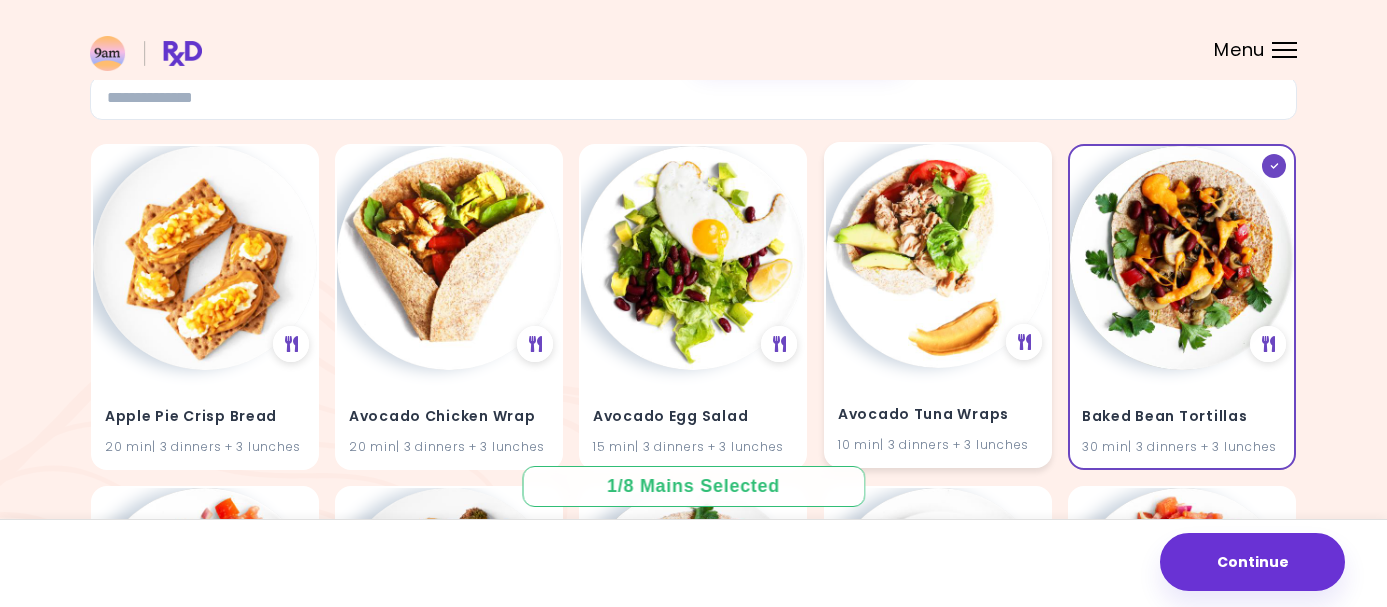 scroll, scrollTop: 205, scrollLeft: 0, axis: vertical 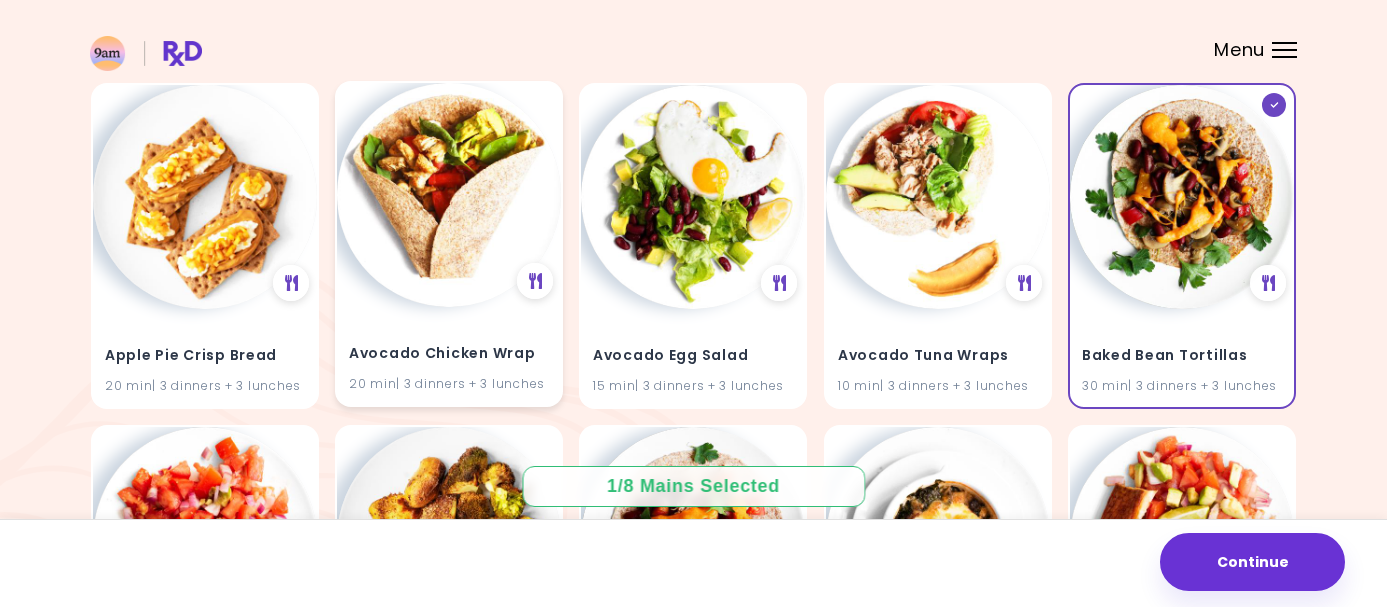 click at bounding box center [449, 195] 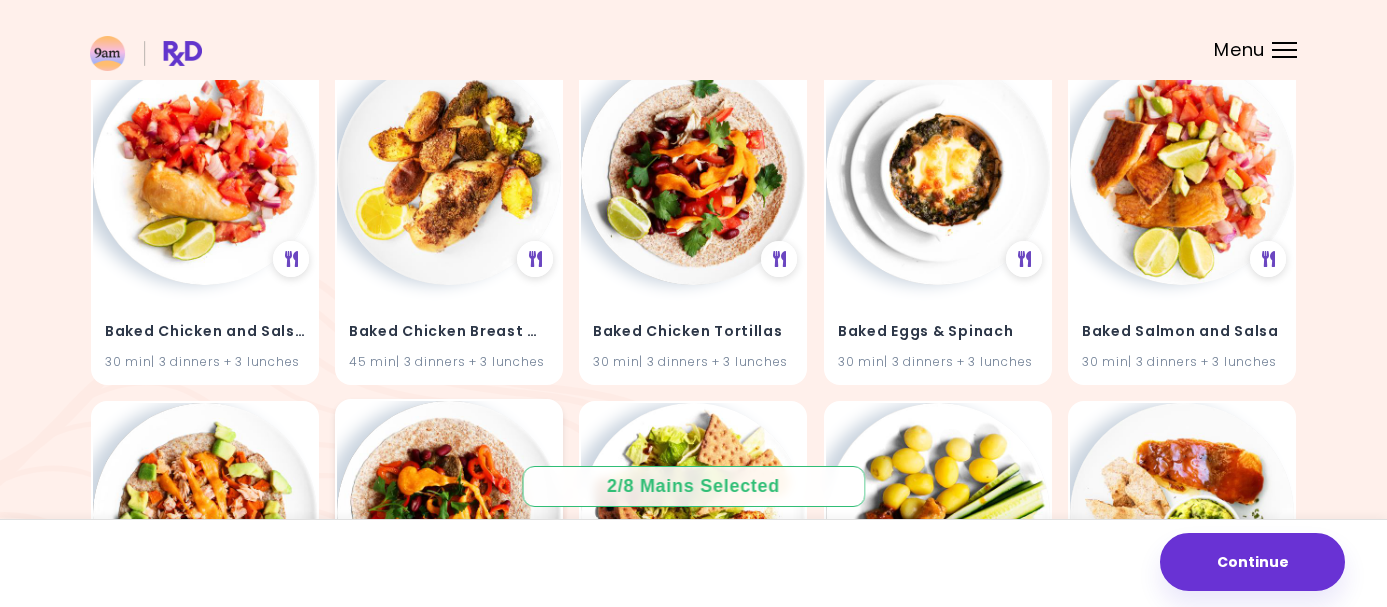 scroll, scrollTop: 544, scrollLeft: 0, axis: vertical 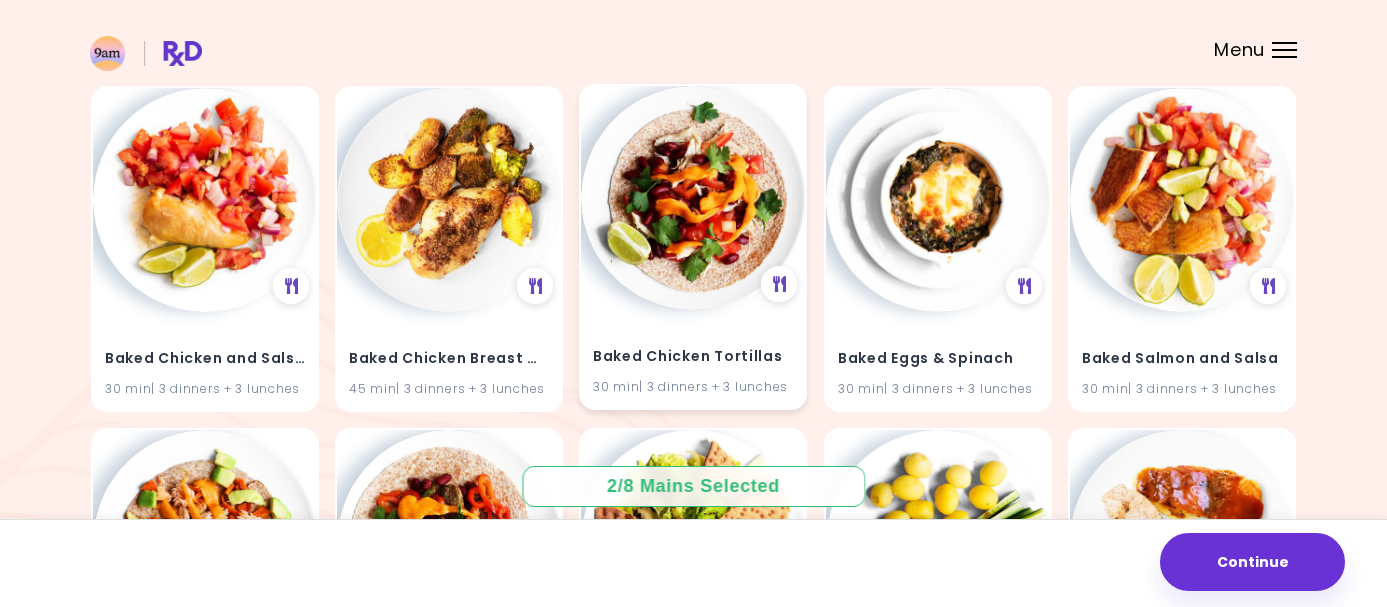 click at bounding box center (693, 198) 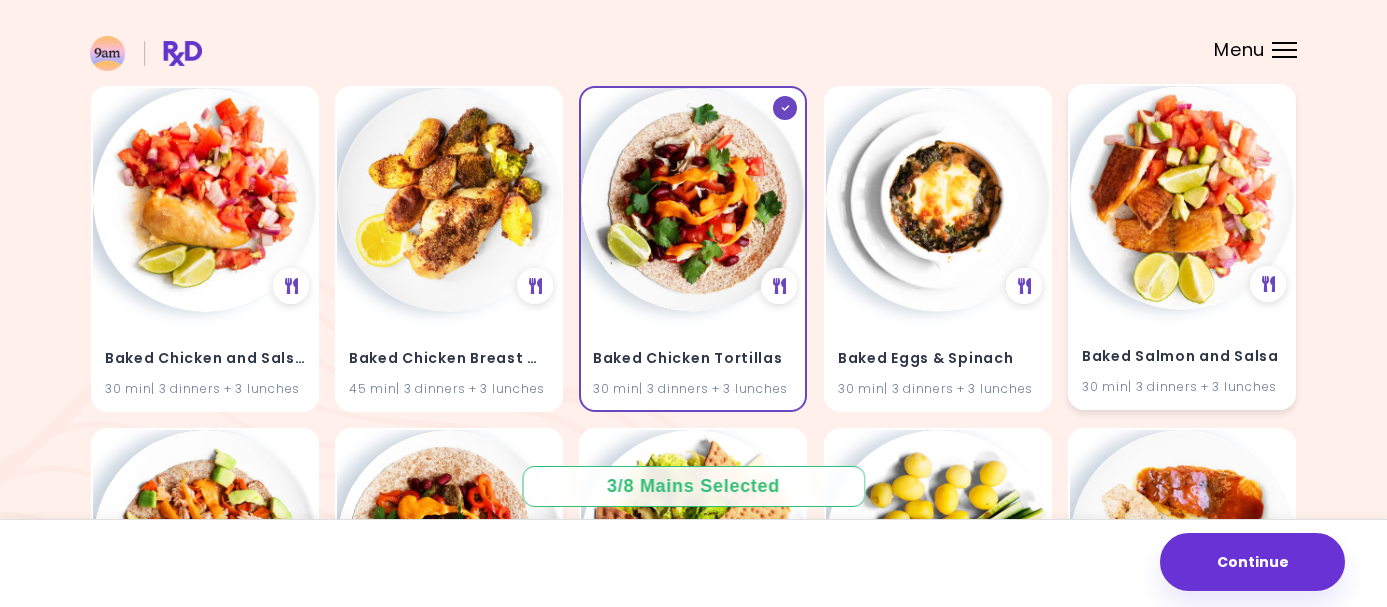 click at bounding box center (1182, 198) 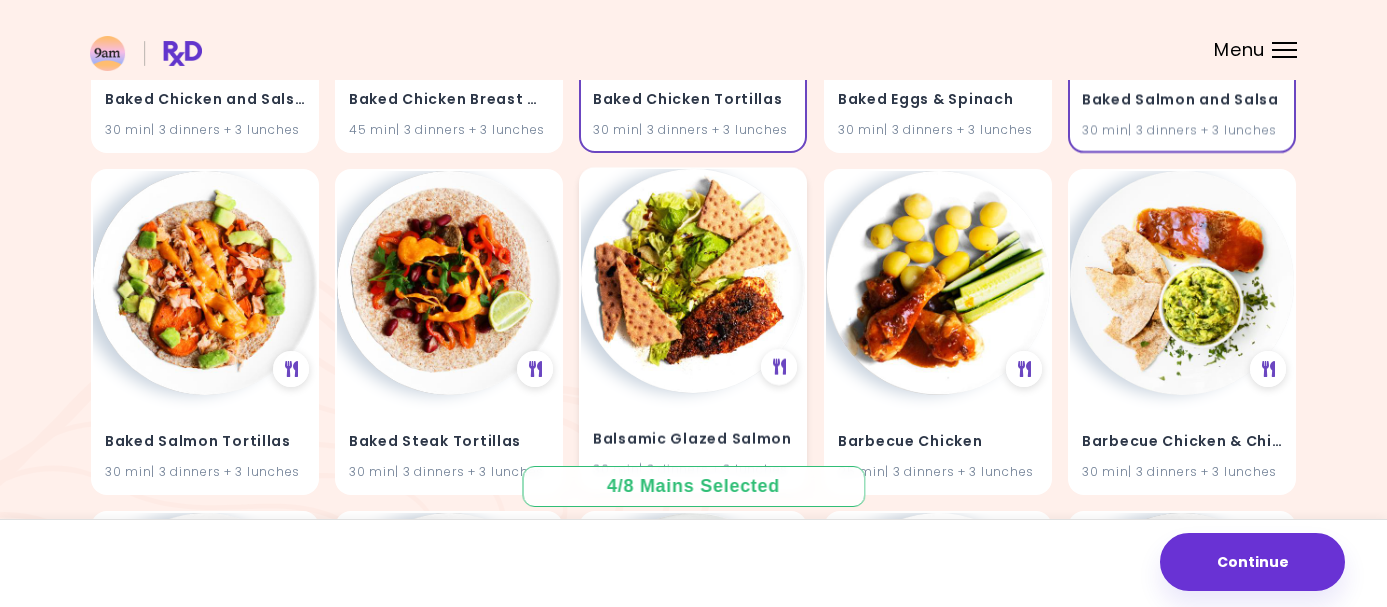 scroll, scrollTop: 799, scrollLeft: 0, axis: vertical 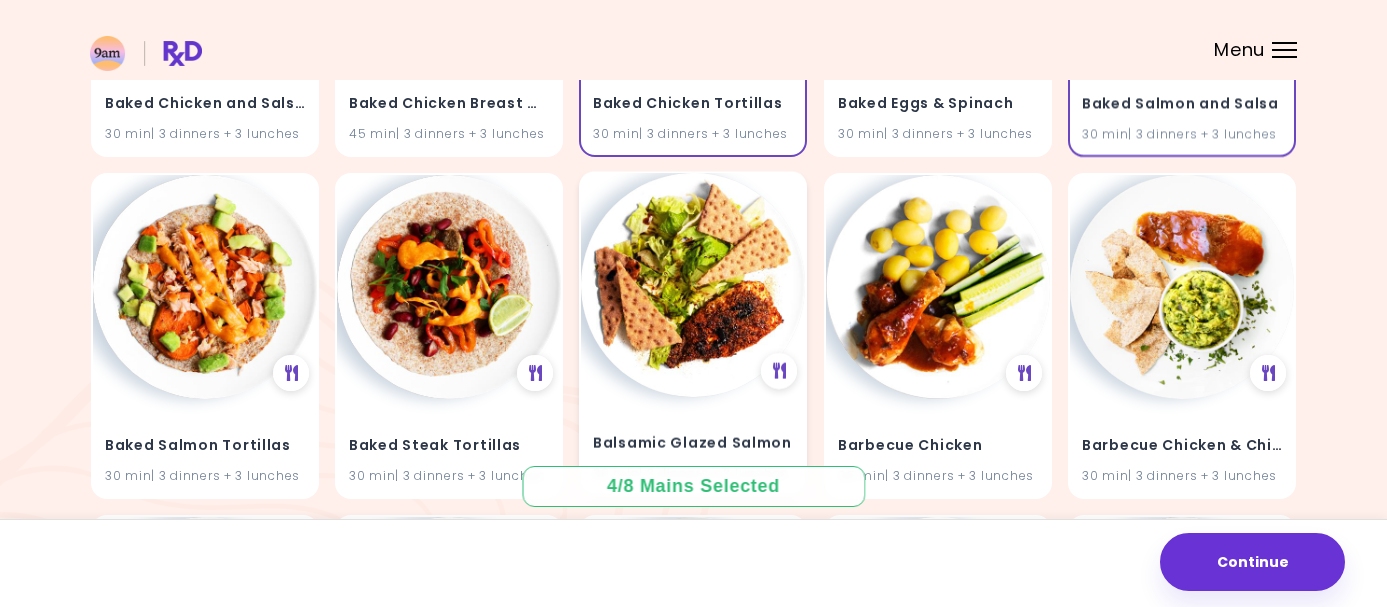 click at bounding box center [693, 285] 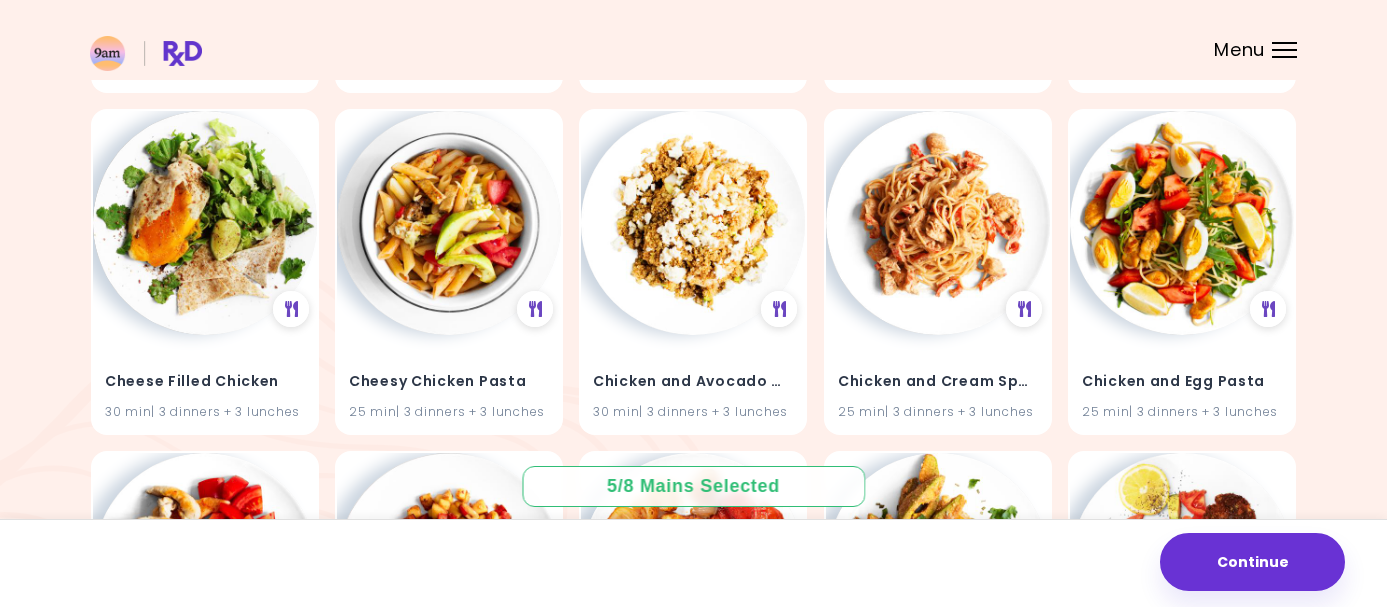 scroll, scrollTop: 5287, scrollLeft: 0, axis: vertical 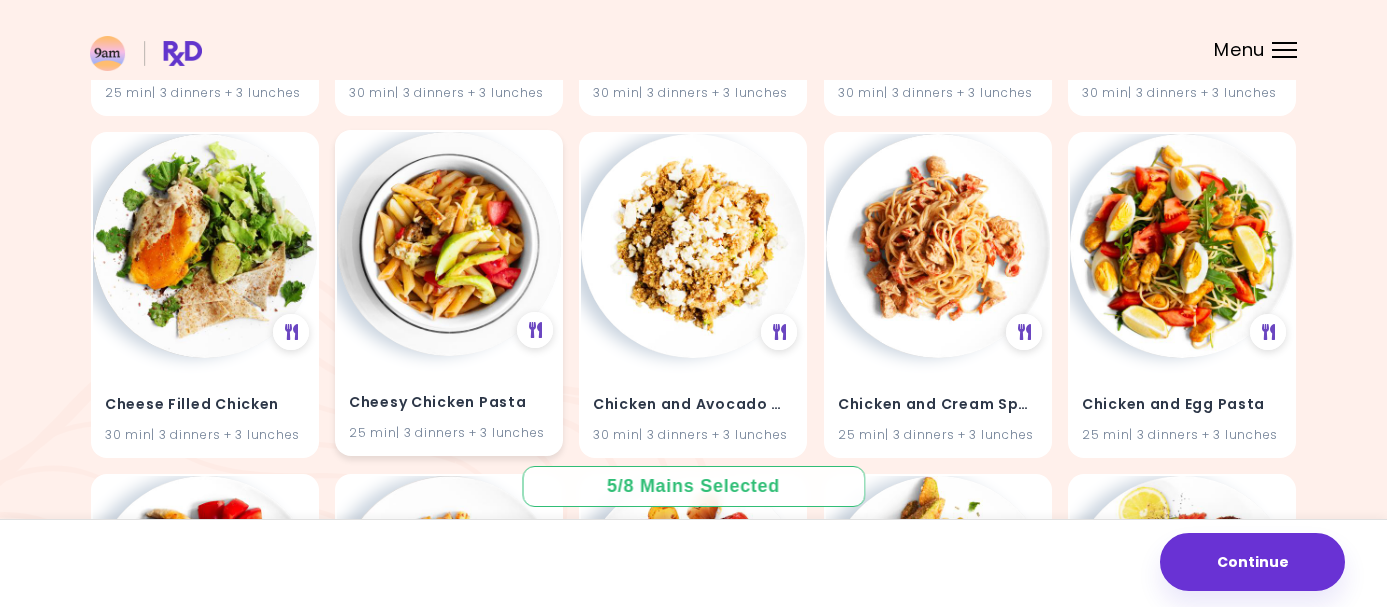 click at bounding box center [449, 244] 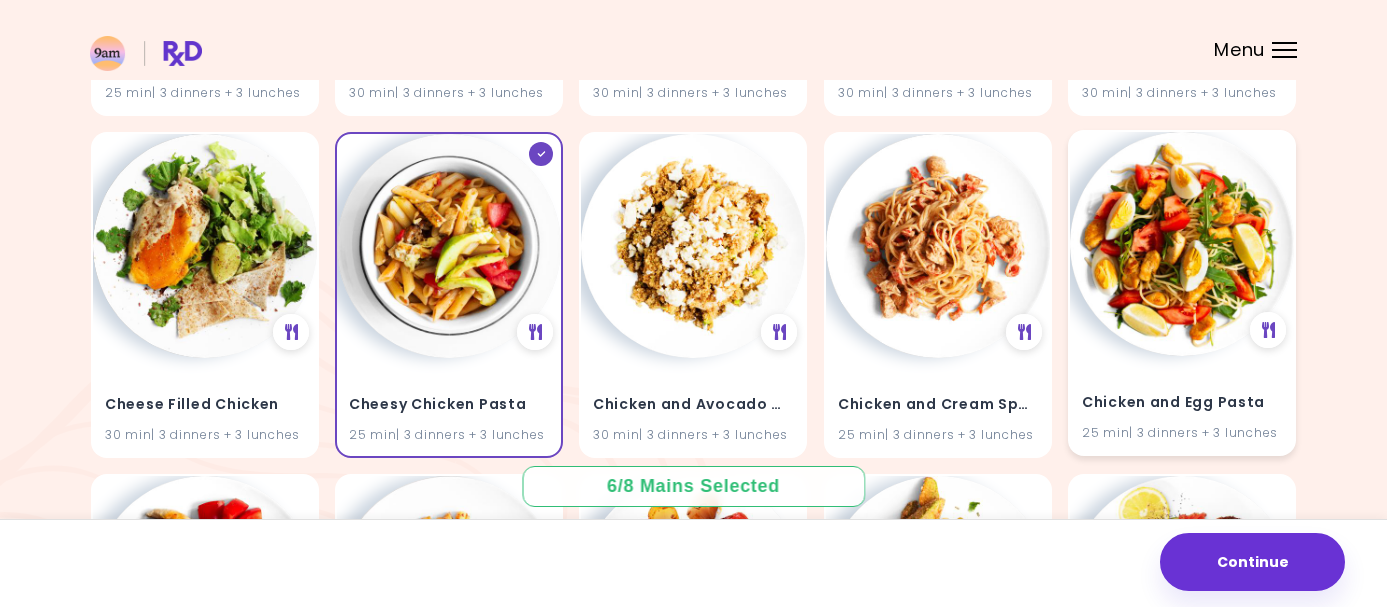 click at bounding box center (1182, 244) 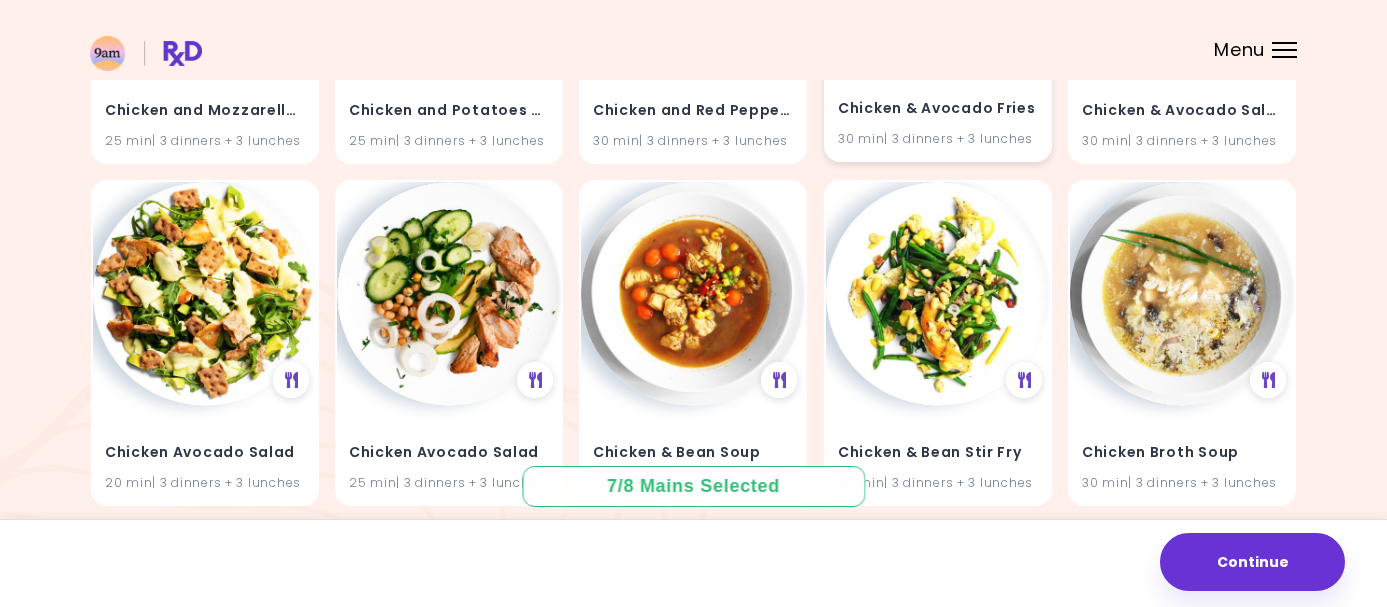 scroll, scrollTop: 5988, scrollLeft: 0, axis: vertical 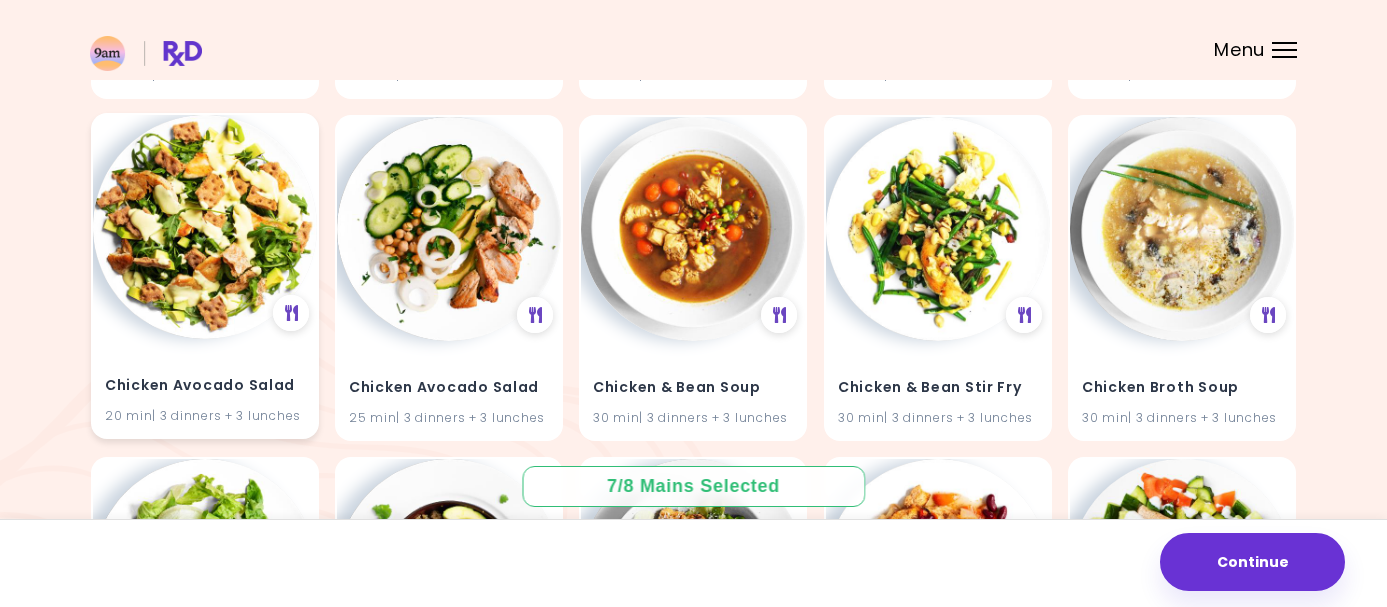 click at bounding box center [205, 227] 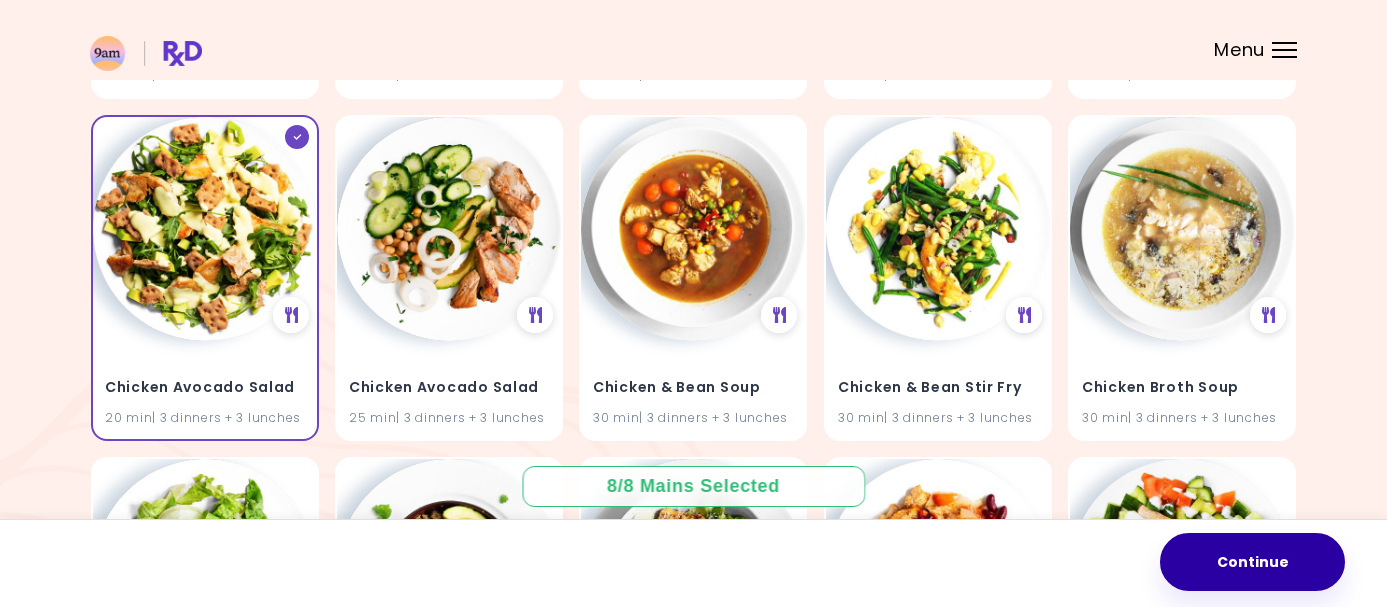 click on "Continue" at bounding box center [1252, 562] 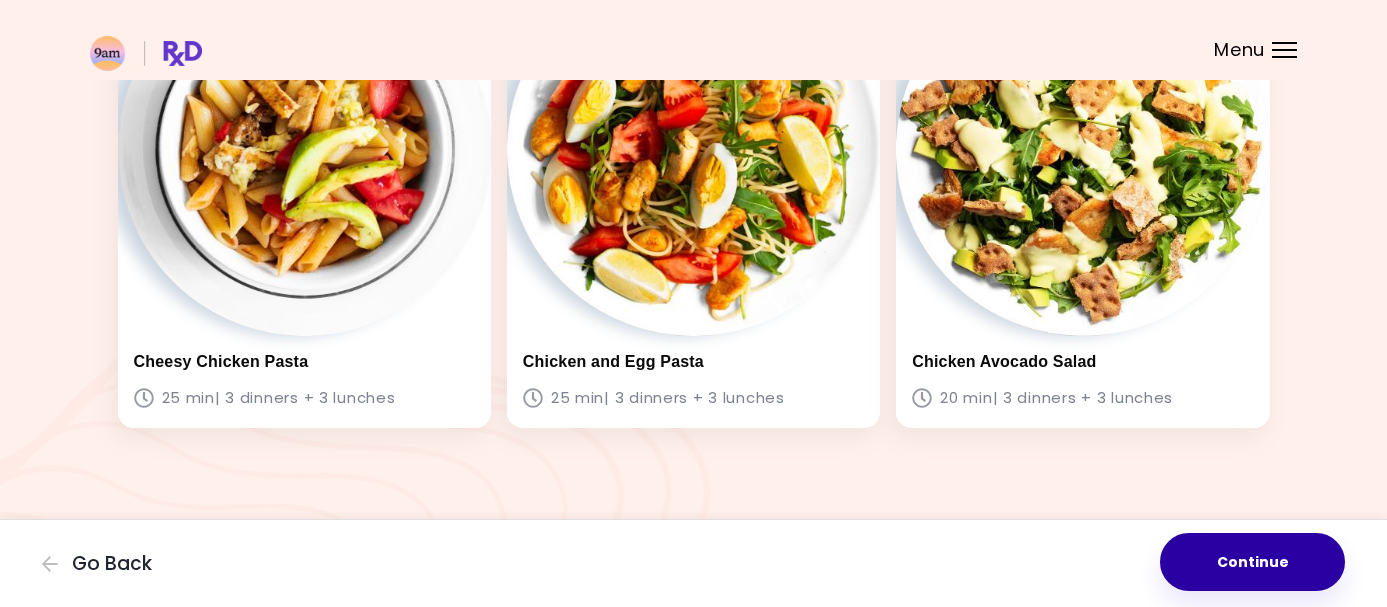 scroll, scrollTop: 1668, scrollLeft: 0, axis: vertical 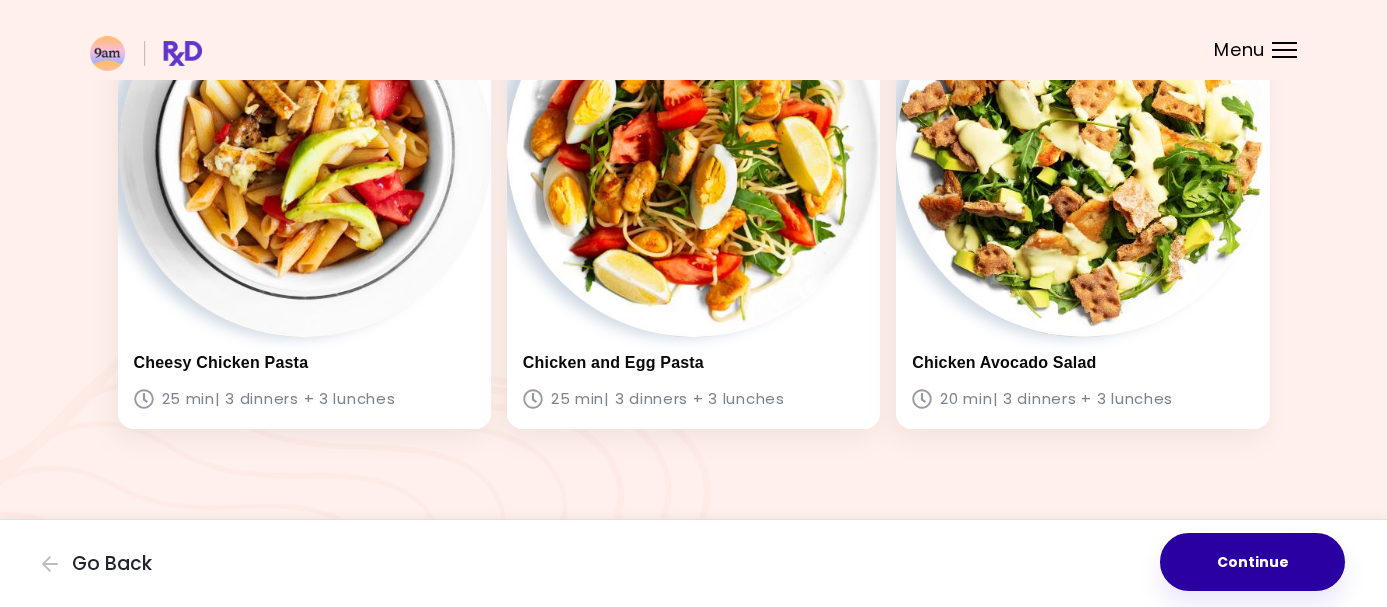 click on "Continue" at bounding box center (1252, 562) 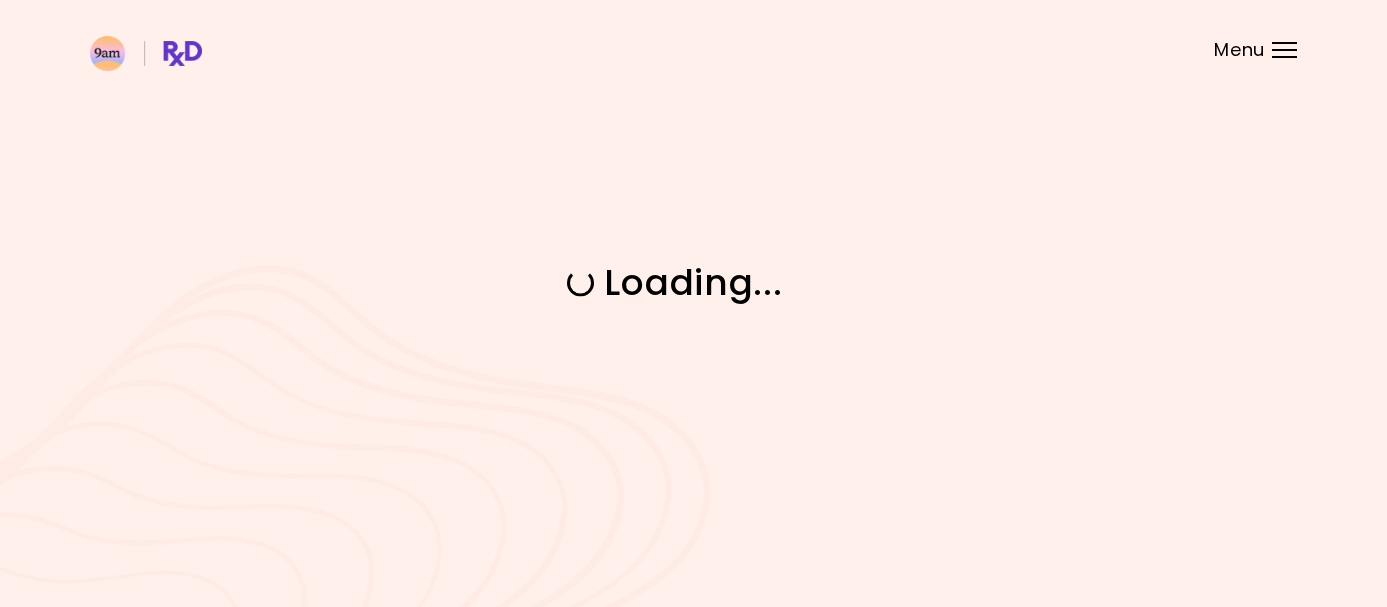 scroll, scrollTop: 0, scrollLeft: 0, axis: both 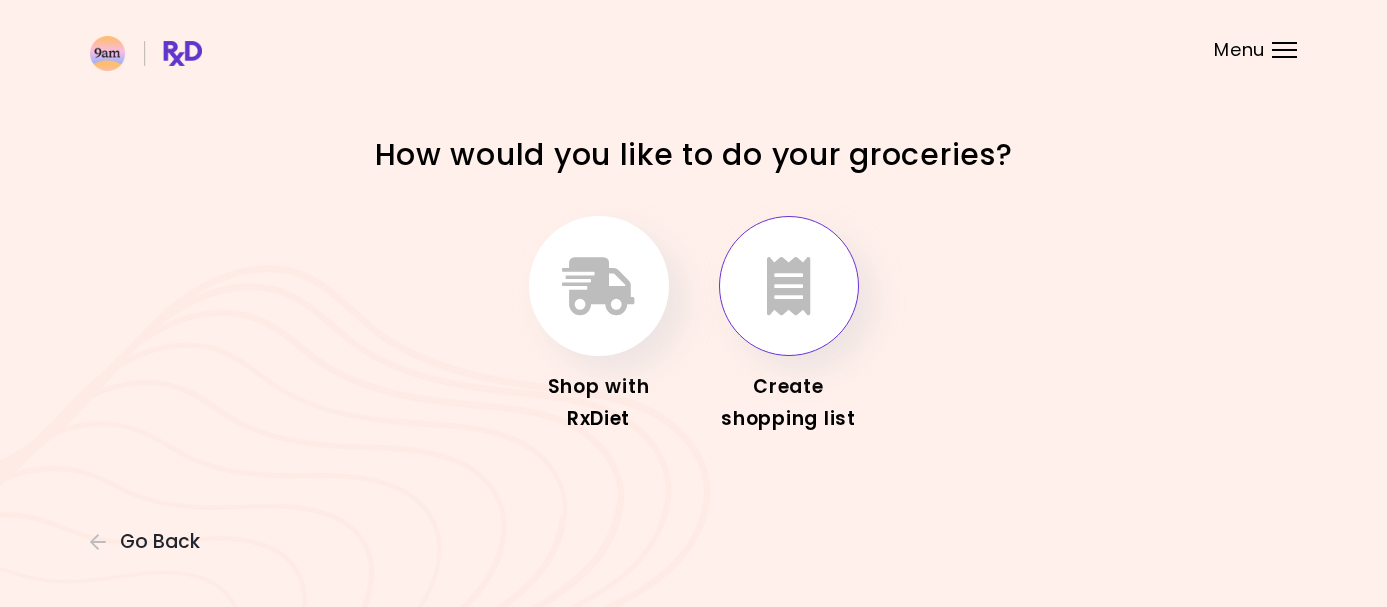 click at bounding box center [789, 286] 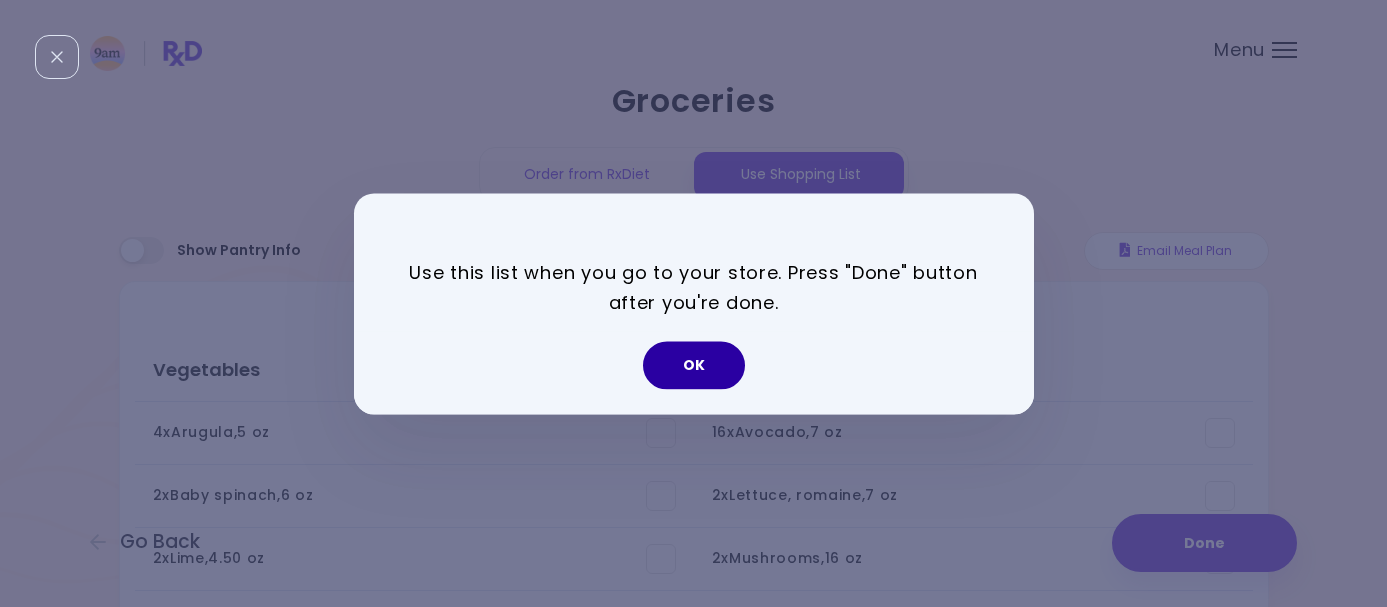 click on "OK" at bounding box center (694, 365) 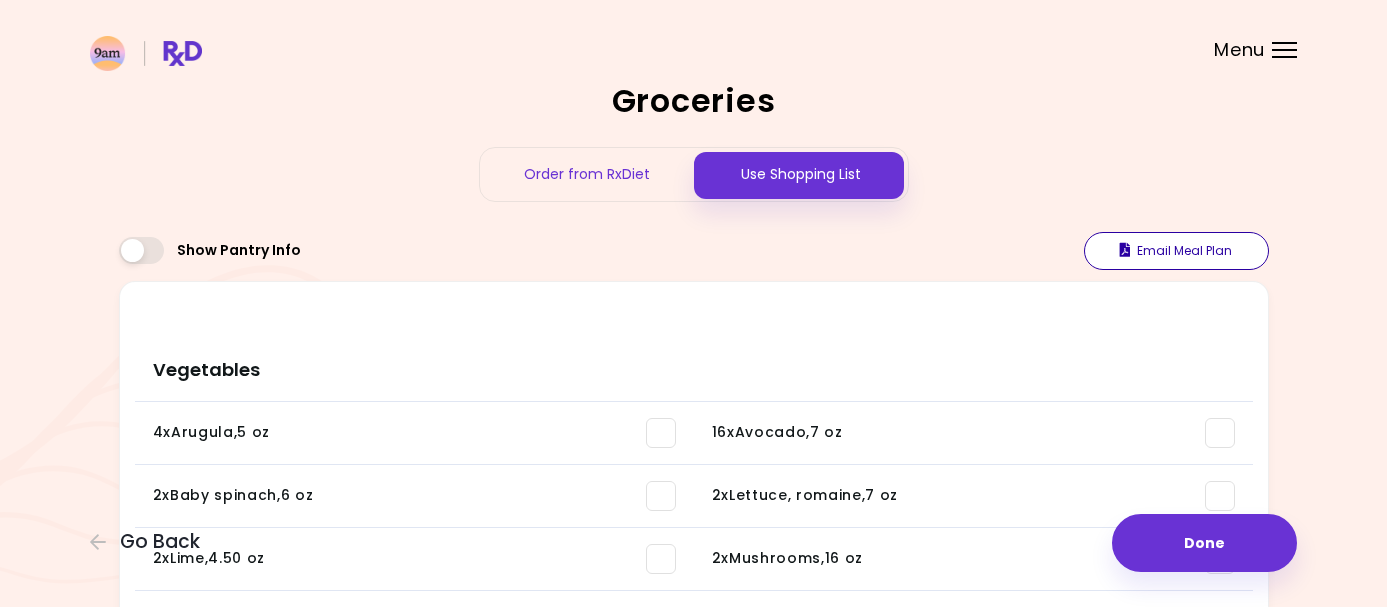 scroll, scrollTop: 0, scrollLeft: 0, axis: both 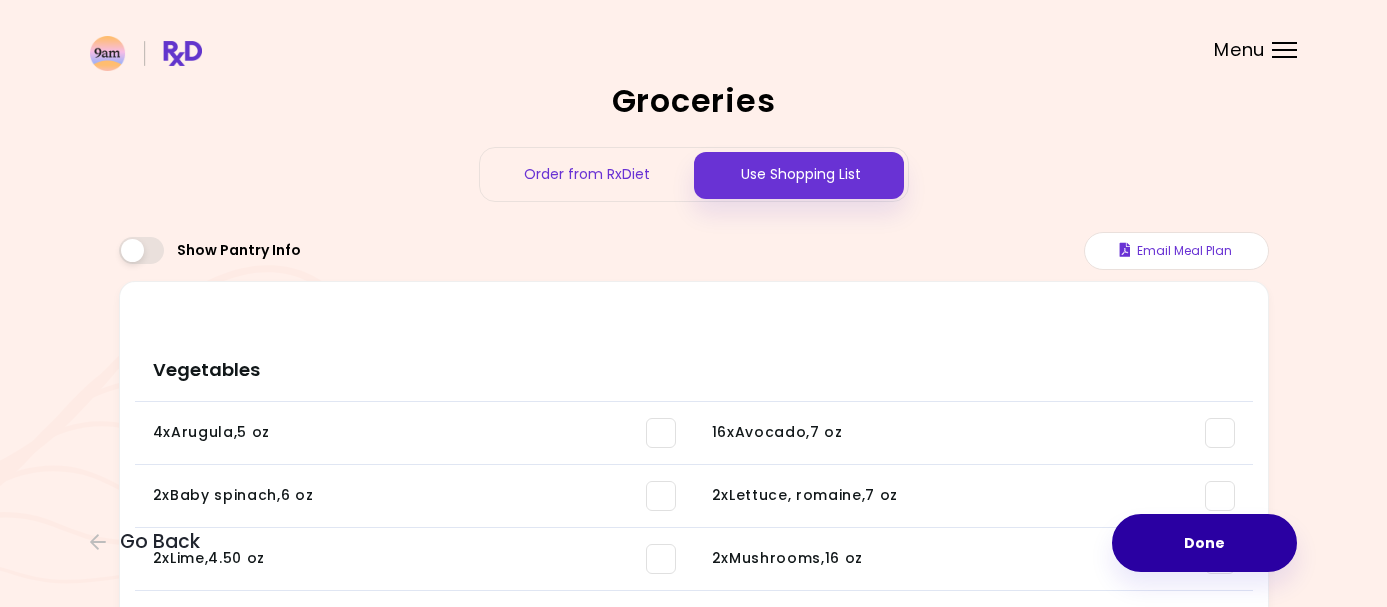 click on "Done" at bounding box center [1204, 543] 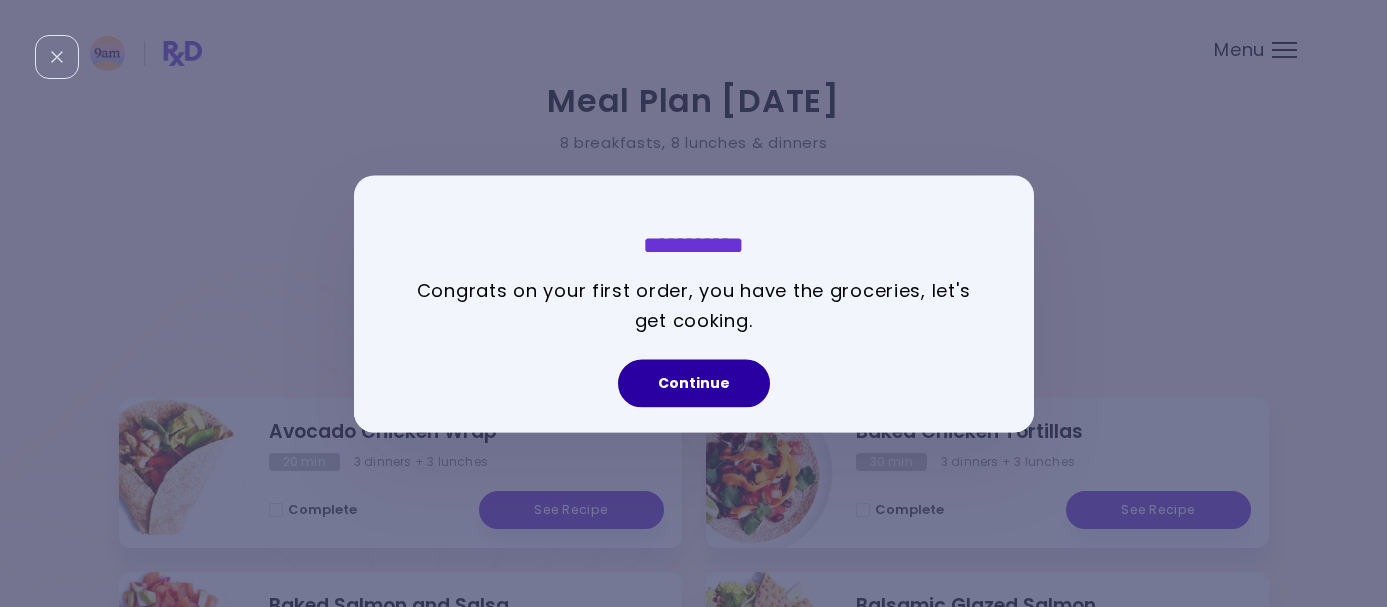 click on "Continue" at bounding box center (694, 383) 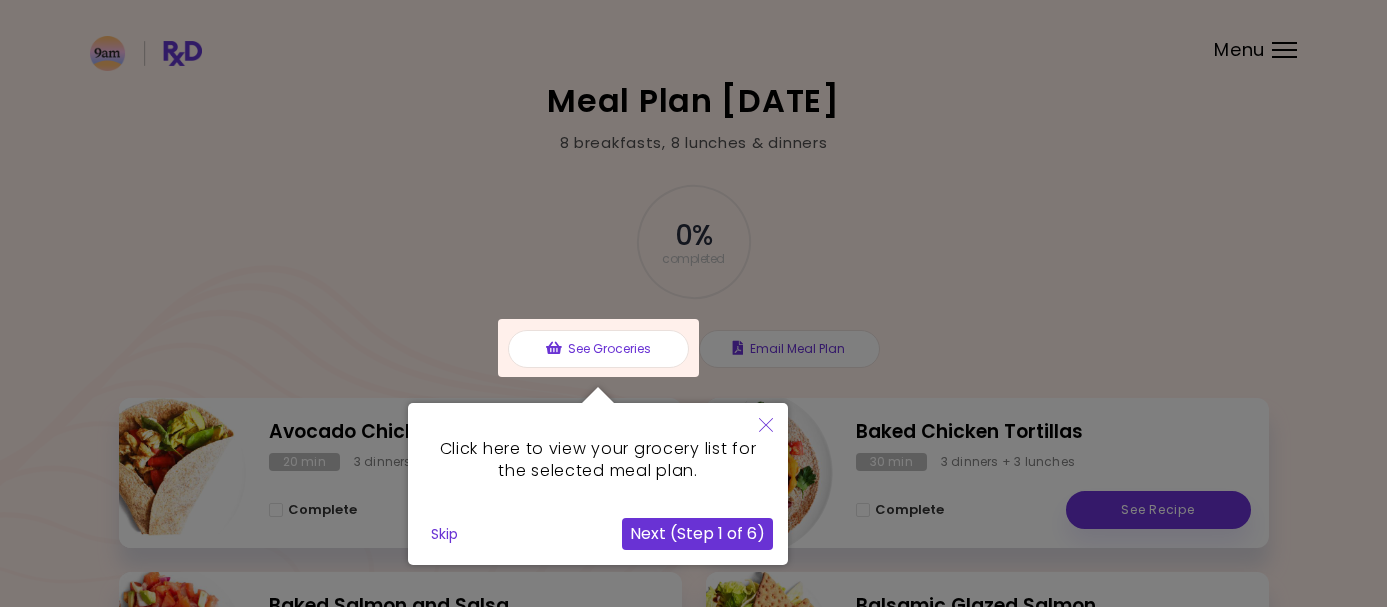 click on "Next (Step 1 of 6)" at bounding box center [697, 534] 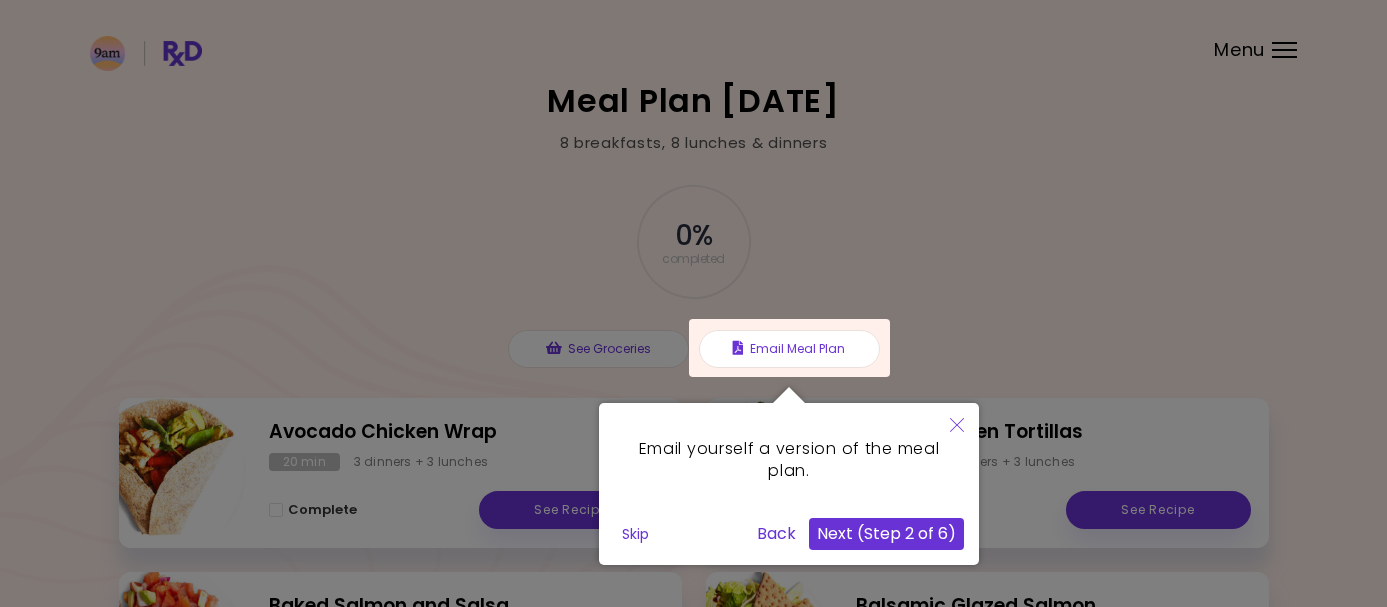 click on "Next (Step 2 of 6)" at bounding box center (886, 534) 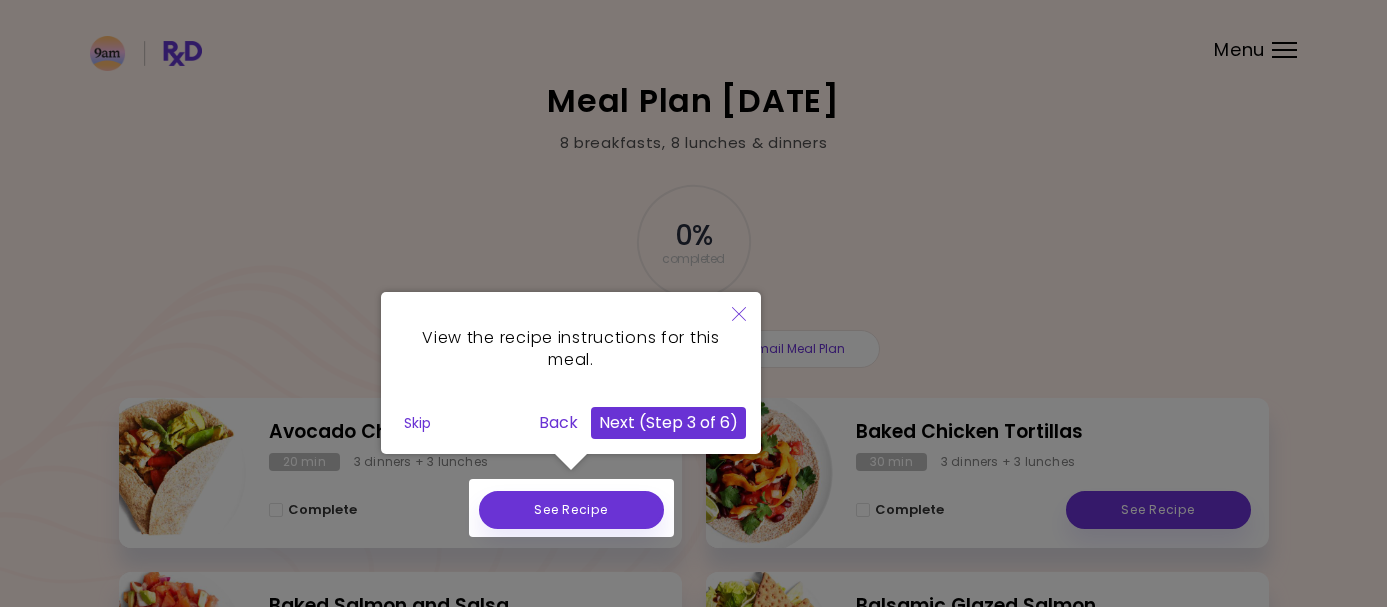 click on "Next (Step 3 of 6)" at bounding box center (668, 423) 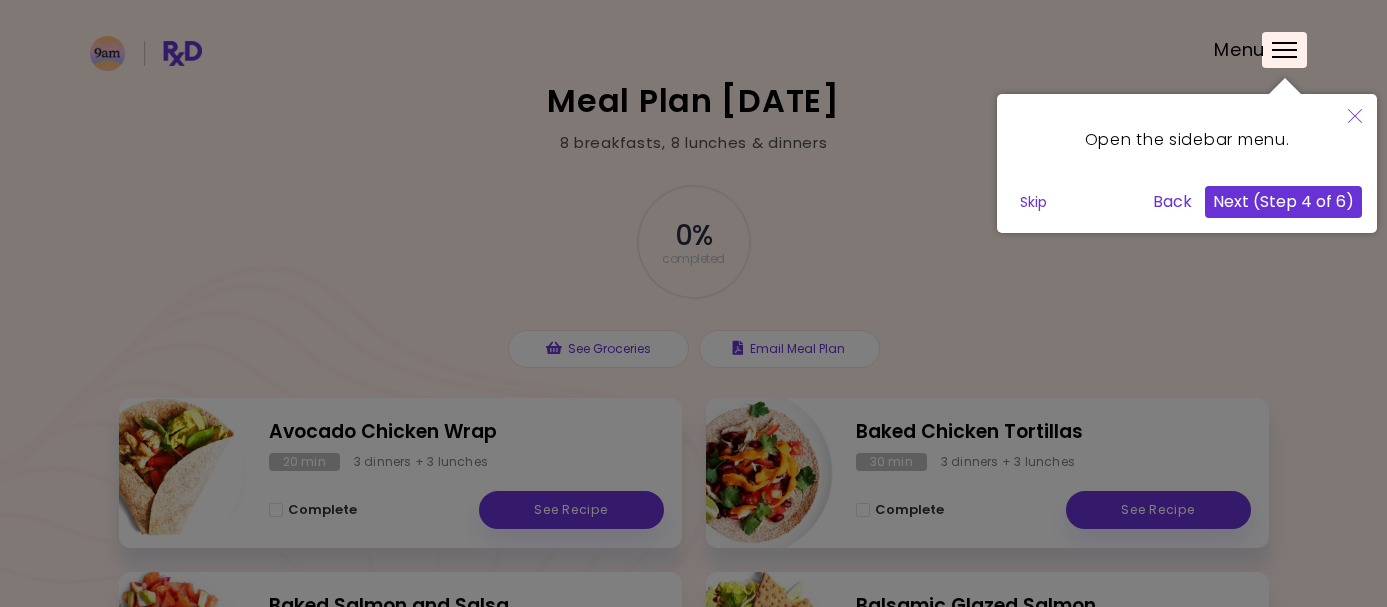 click at bounding box center (1284, 50) 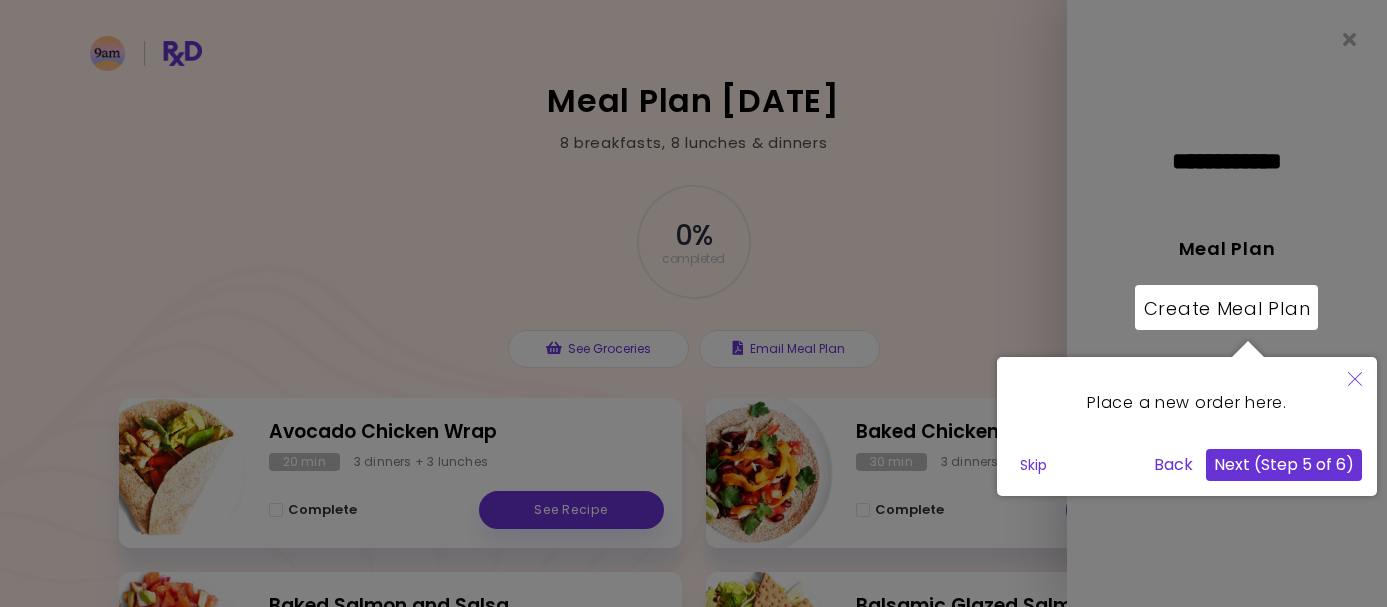 click on "Next (Step 5 of 6)" at bounding box center [1284, 465] 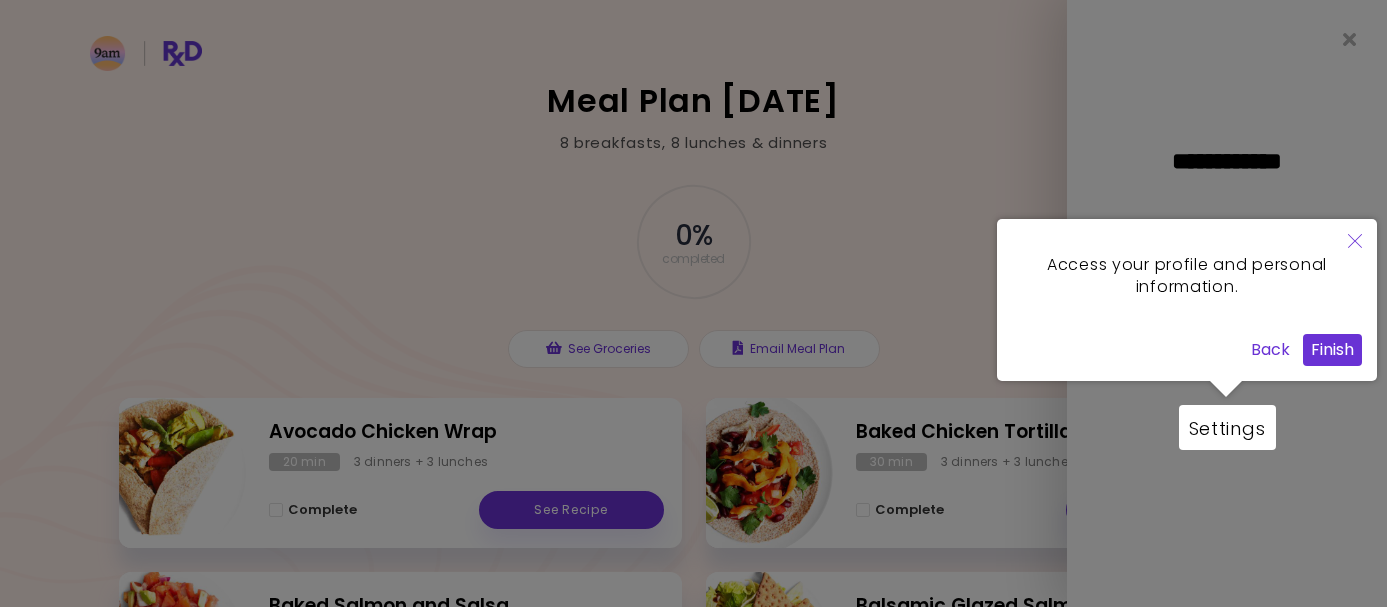 click on "Finish" at bounding box center (1332, 350) 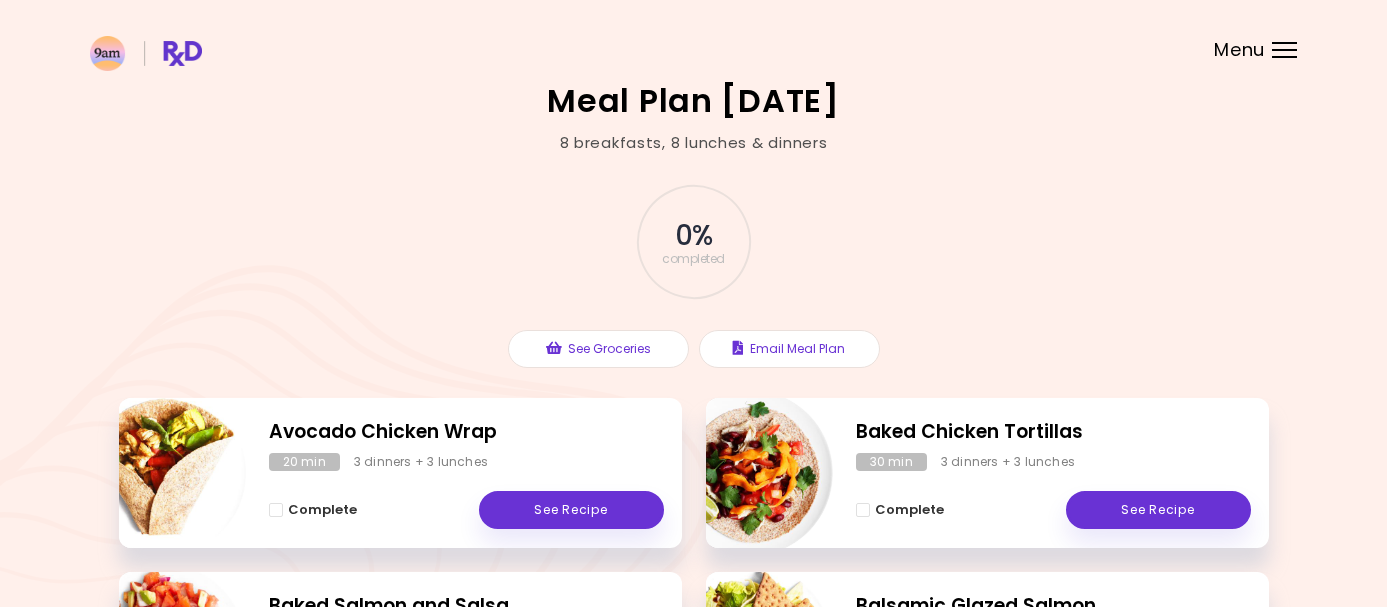 scroll, scrollTop: 0, scrollLeft: 0, axis: both 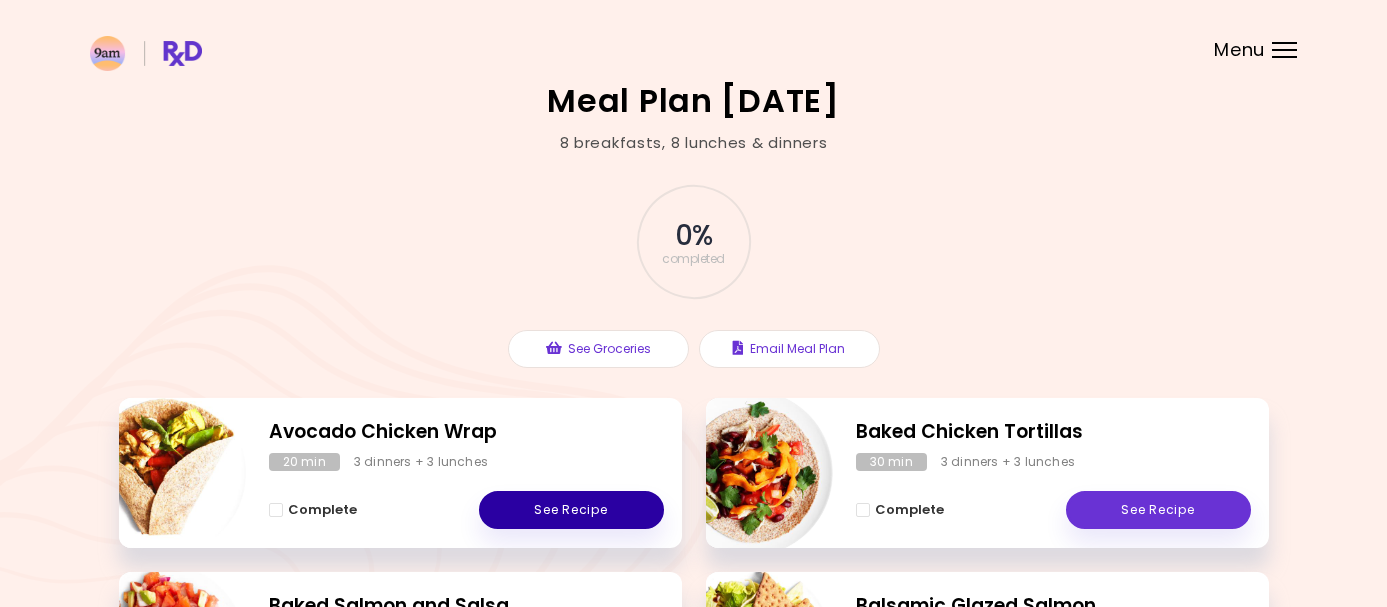 click on "See Recipe" at bounding box center [571, 510] 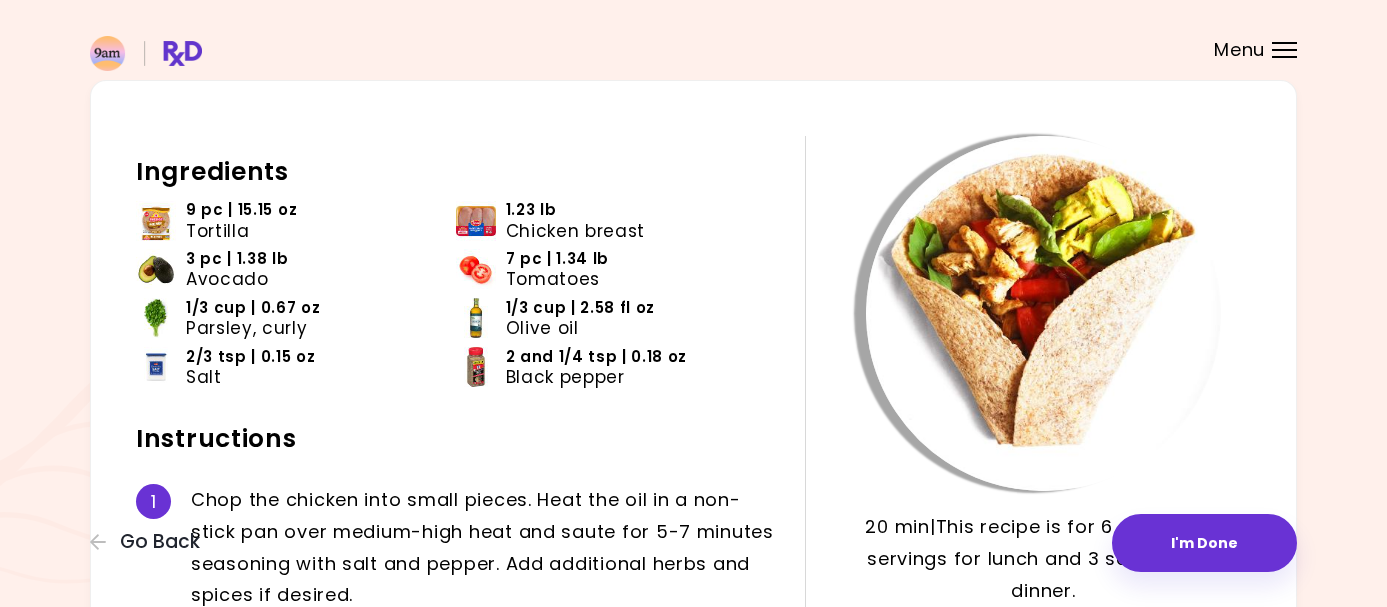 scroll, scrollTop: 58, scrollLeft: 0, axis: vertical 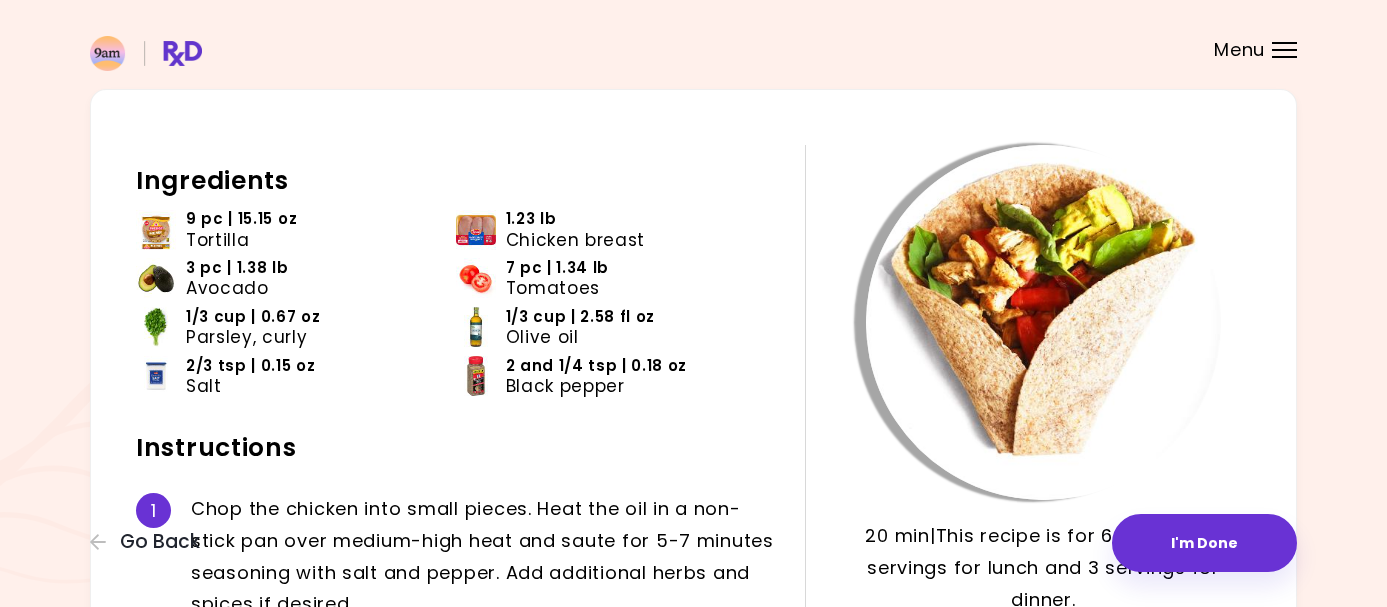 click on "3 pc | 1.38 lb" at bounding box center (237, 268) 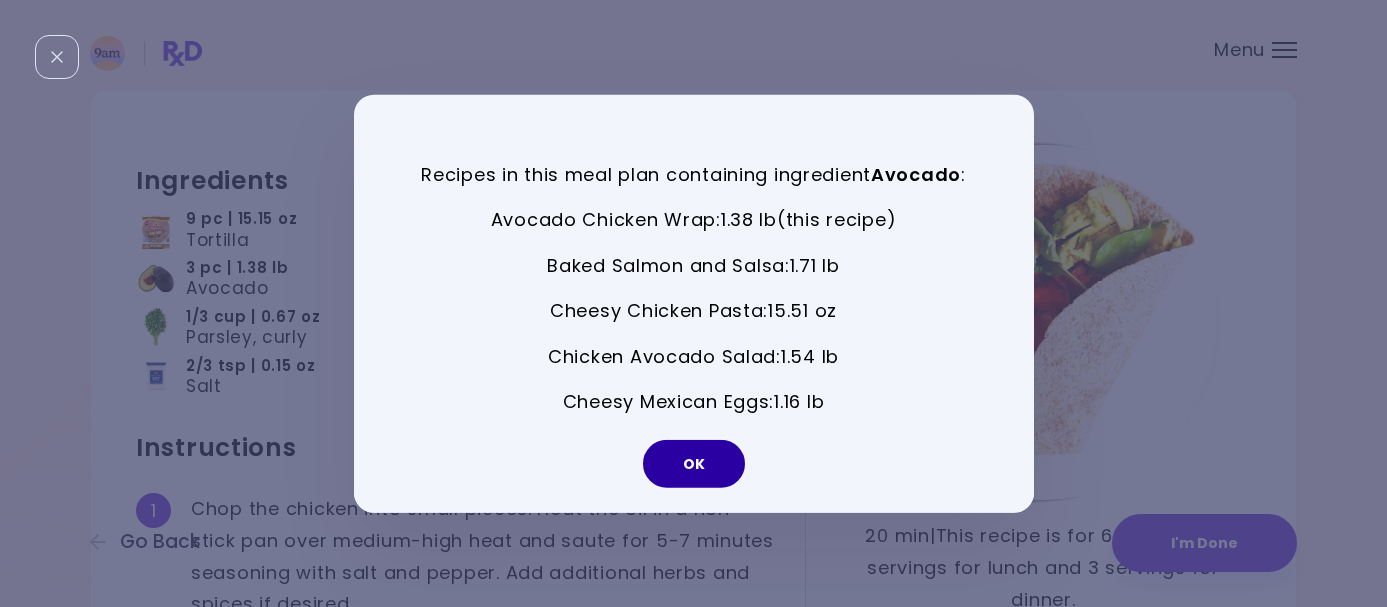 click on "OK" at bounding box center (694, 464) 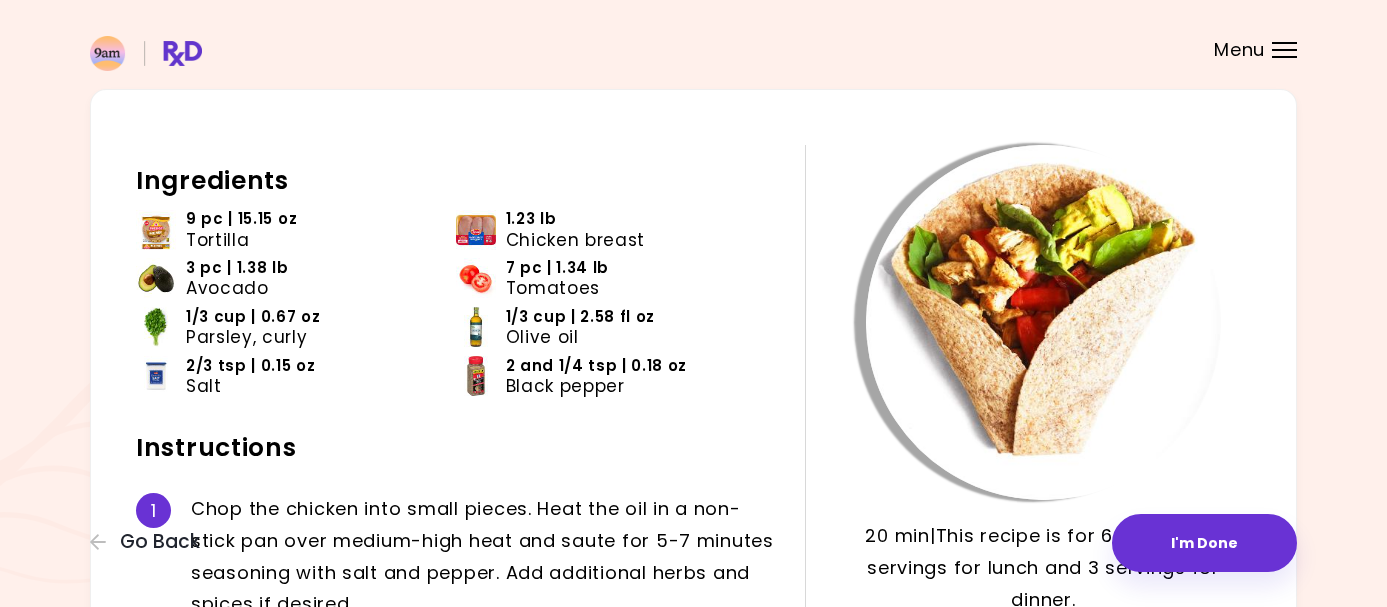 click on "Avocado" at bounding box center (227, 288) 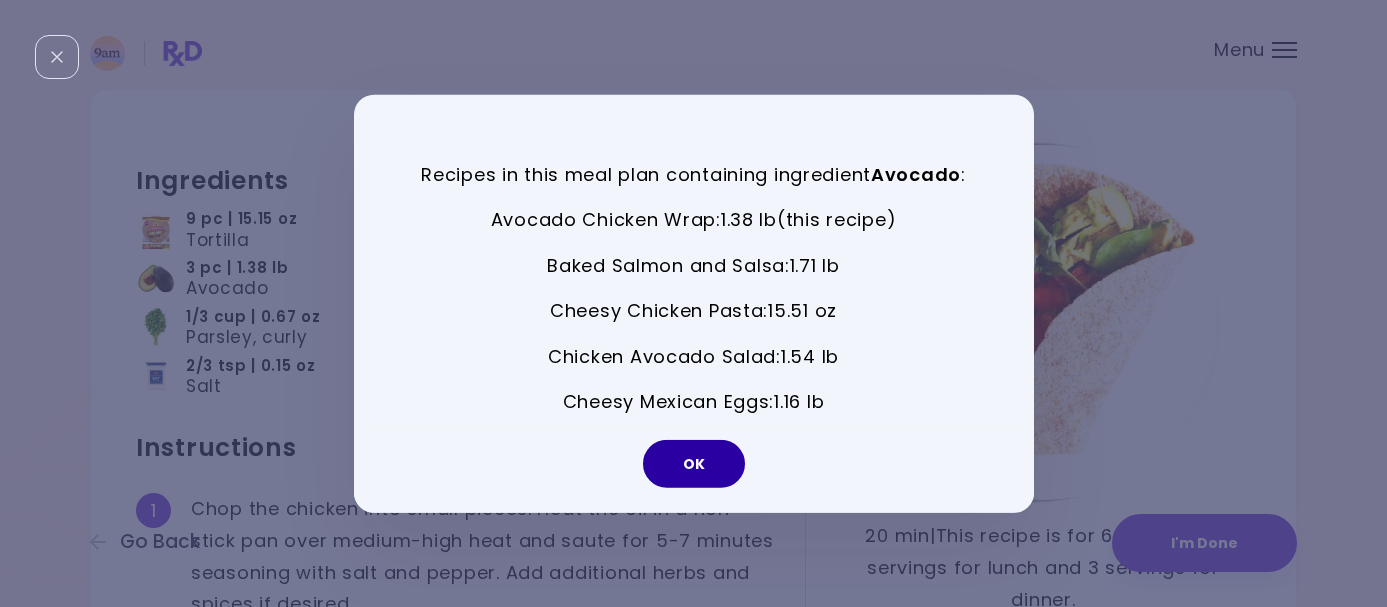 click on "OK" at bounding box center (694, 464) 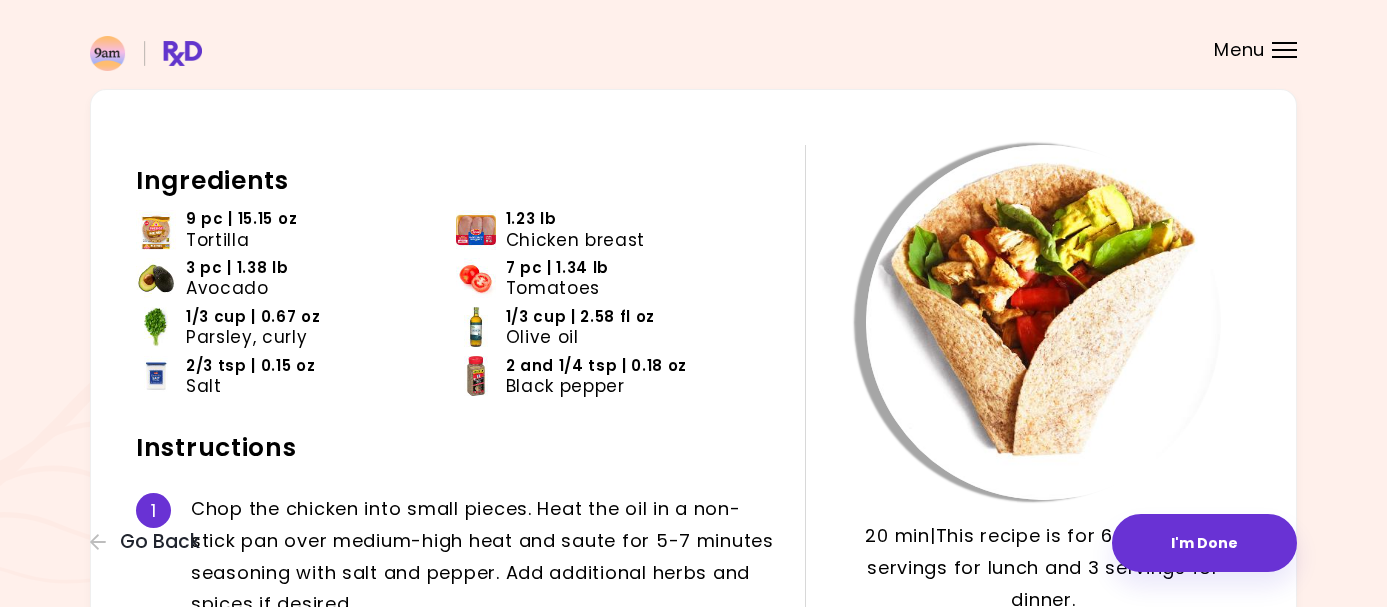 click on "9 pc | 15.15 oz" at bounding box center (241, 219) 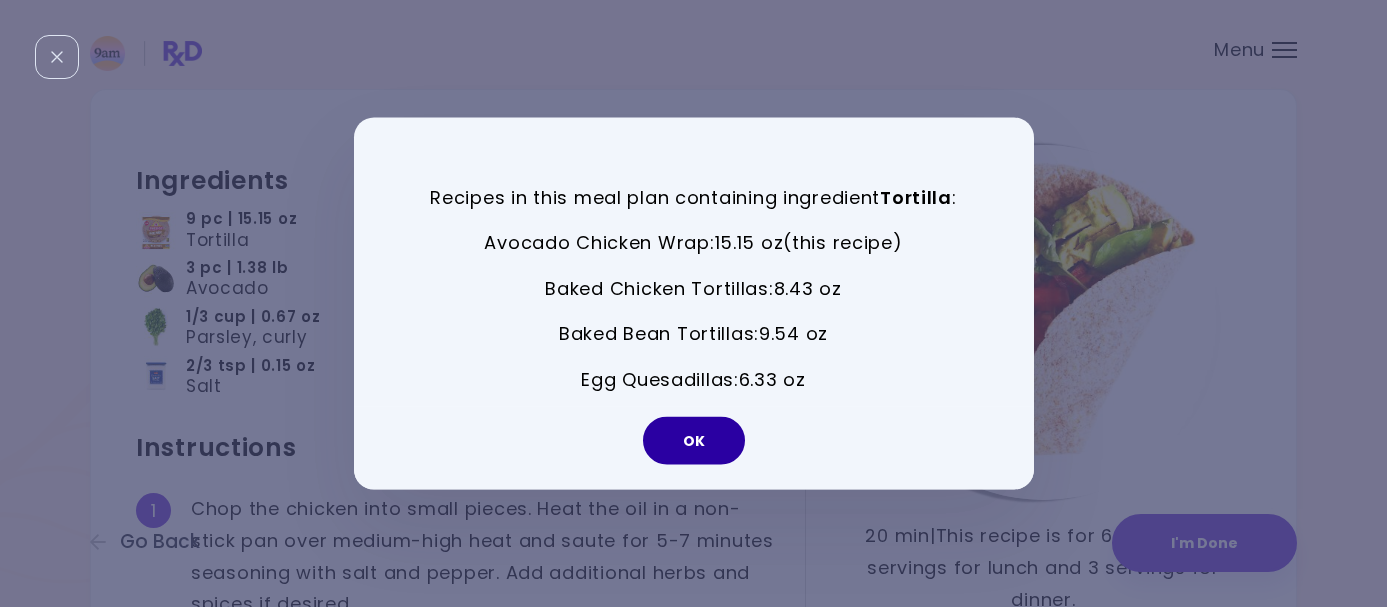 click on "OK" at bounding box center [694, 441] 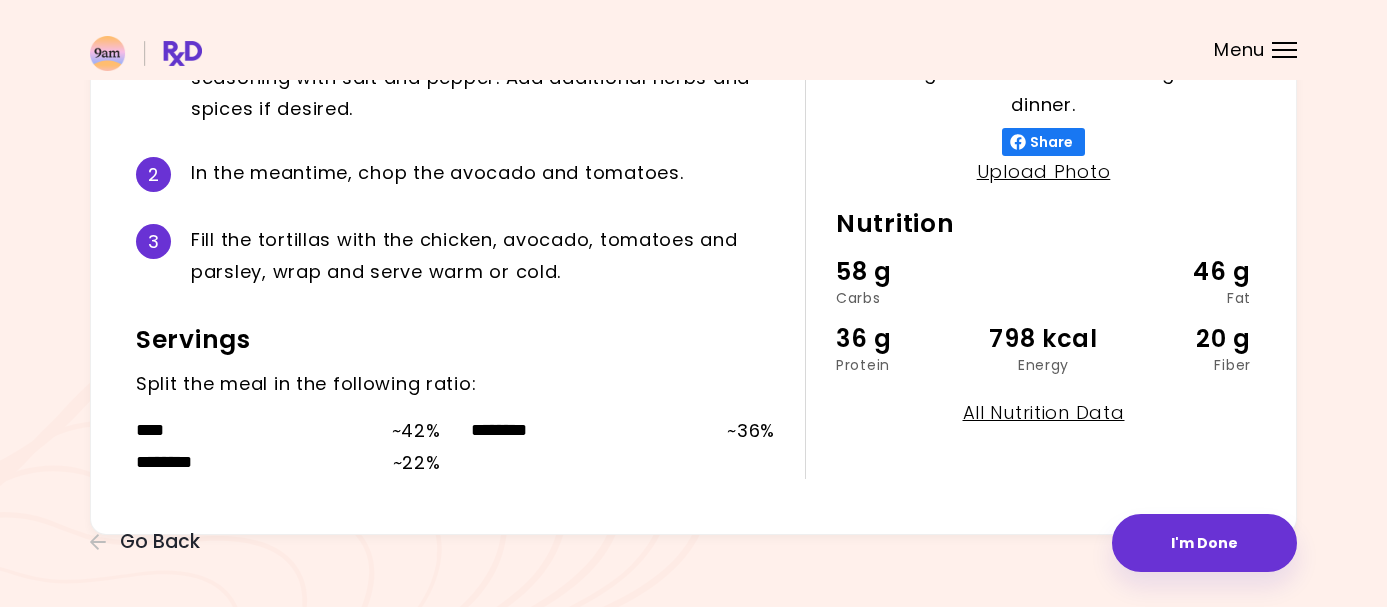 scroll, scrollTop: 552, scrollLeft: 0, axis: vertical 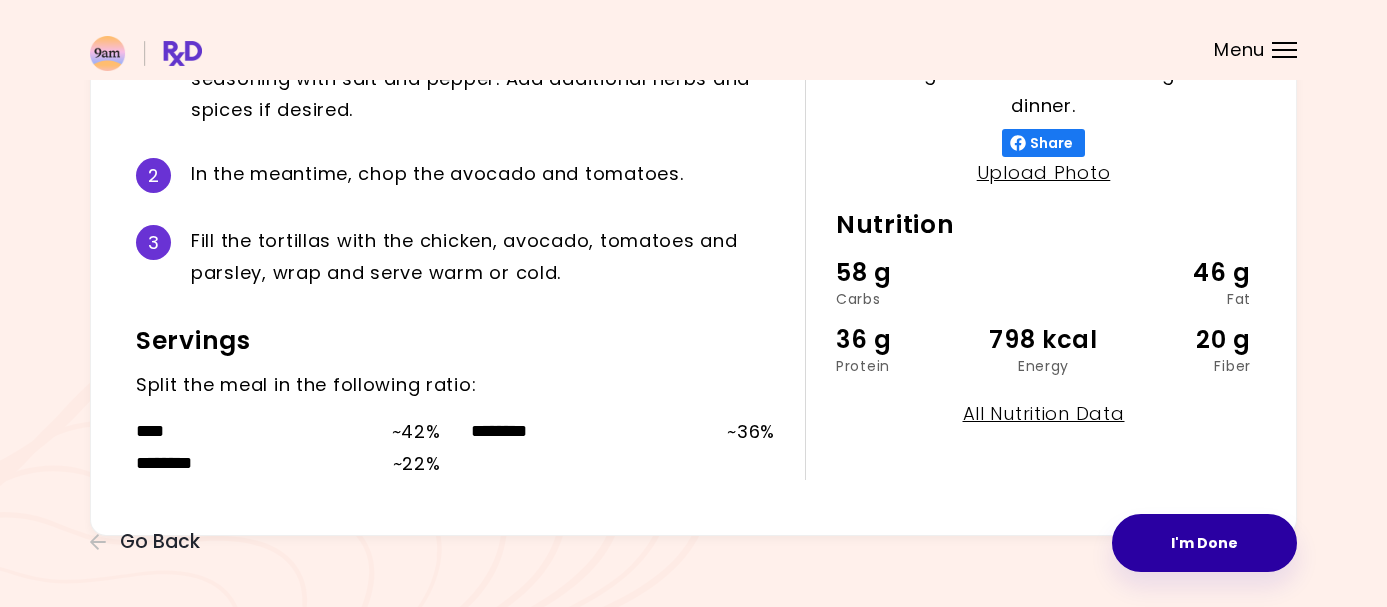 click on "I'm Done" at bounding box center [1204, 543] 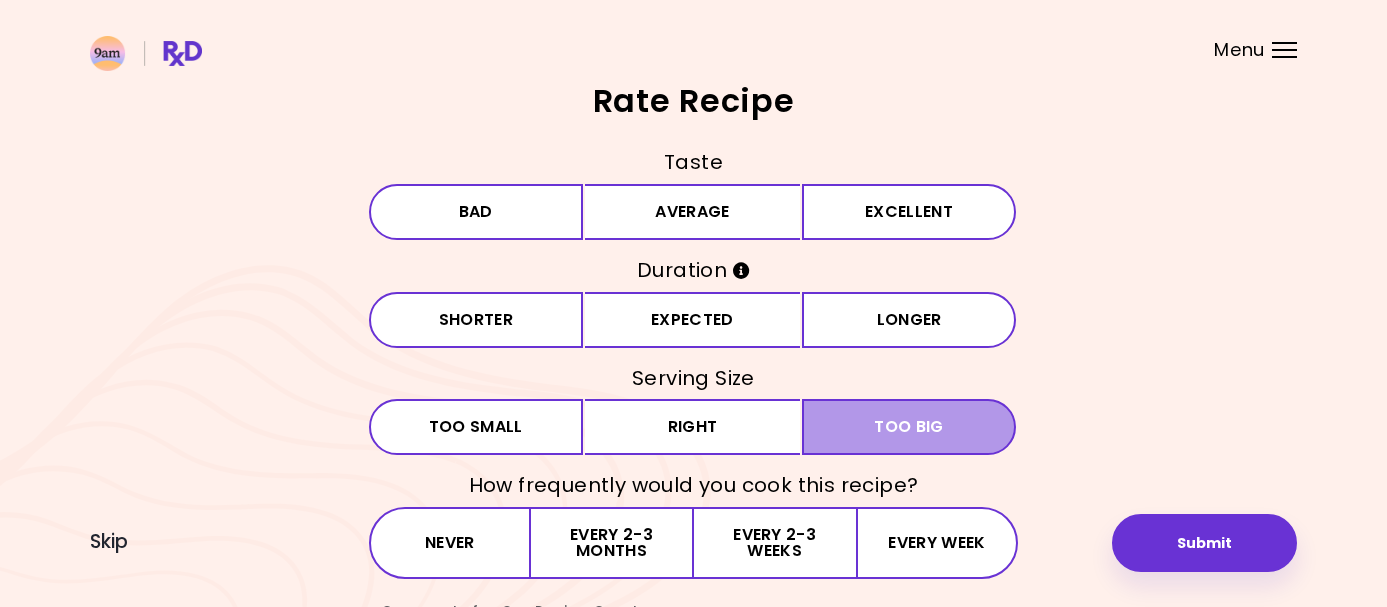 scroll, scrollTop: 0, scrollLeft: 0, axis: both 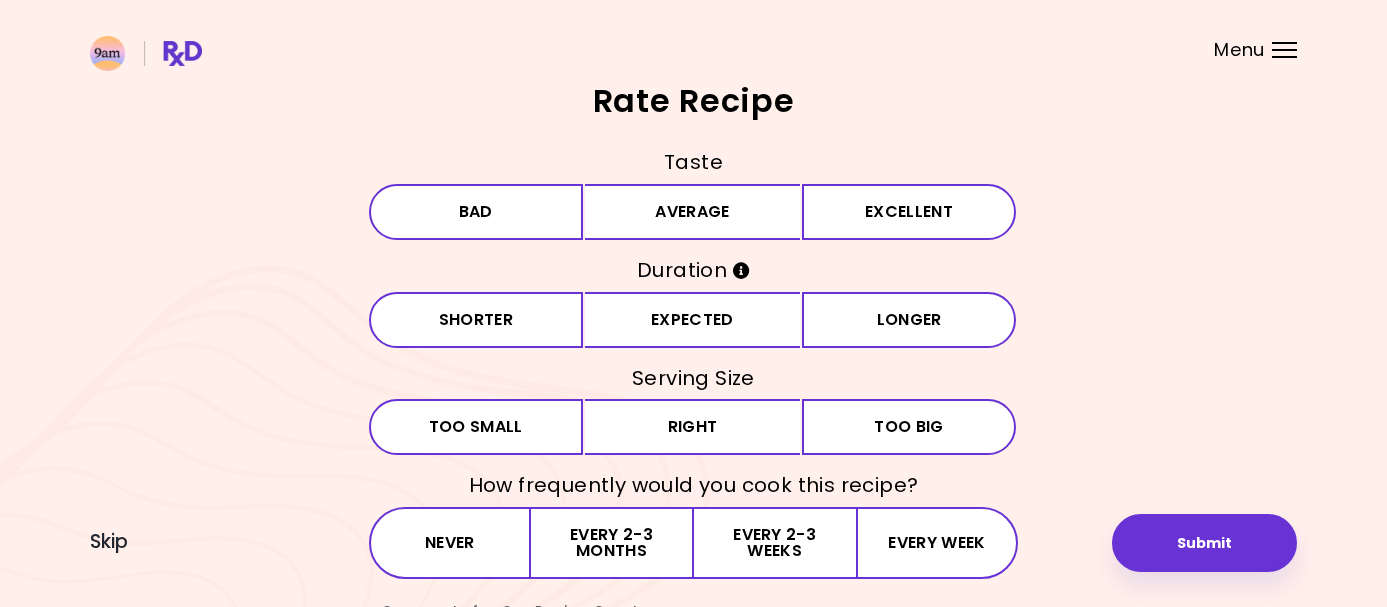 click on "Menu" at bounding box center (1239, 50) 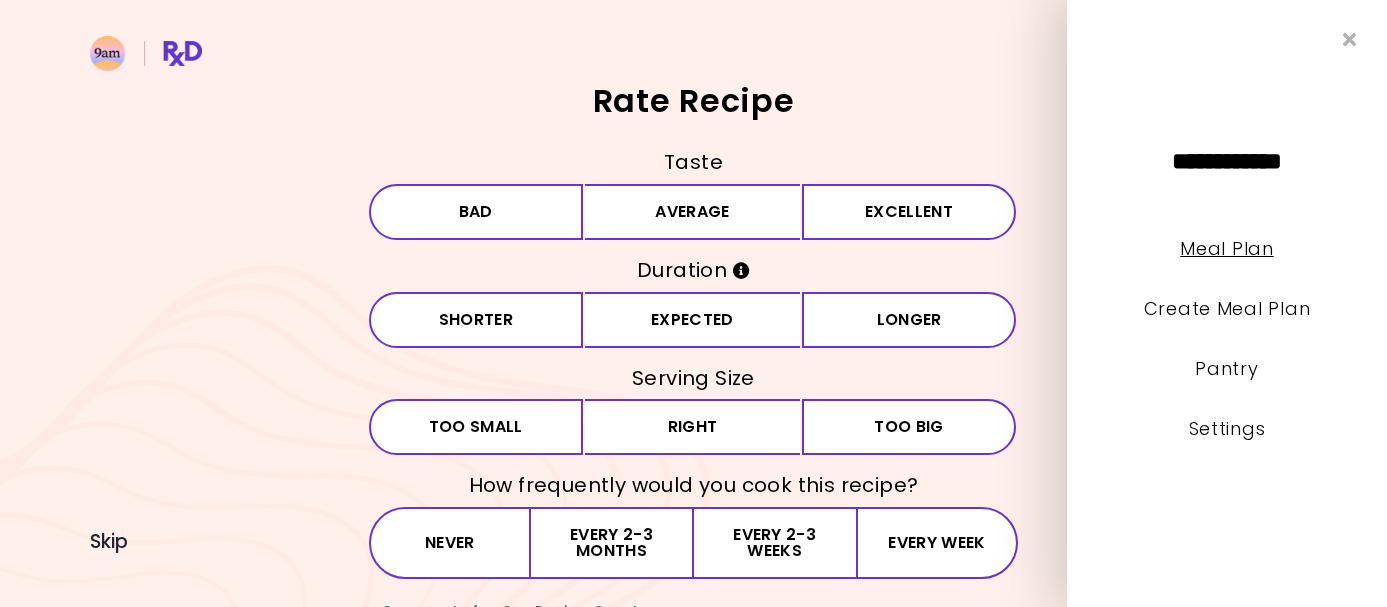 click on "Meal Plan" at bounding box center [1226, 248] 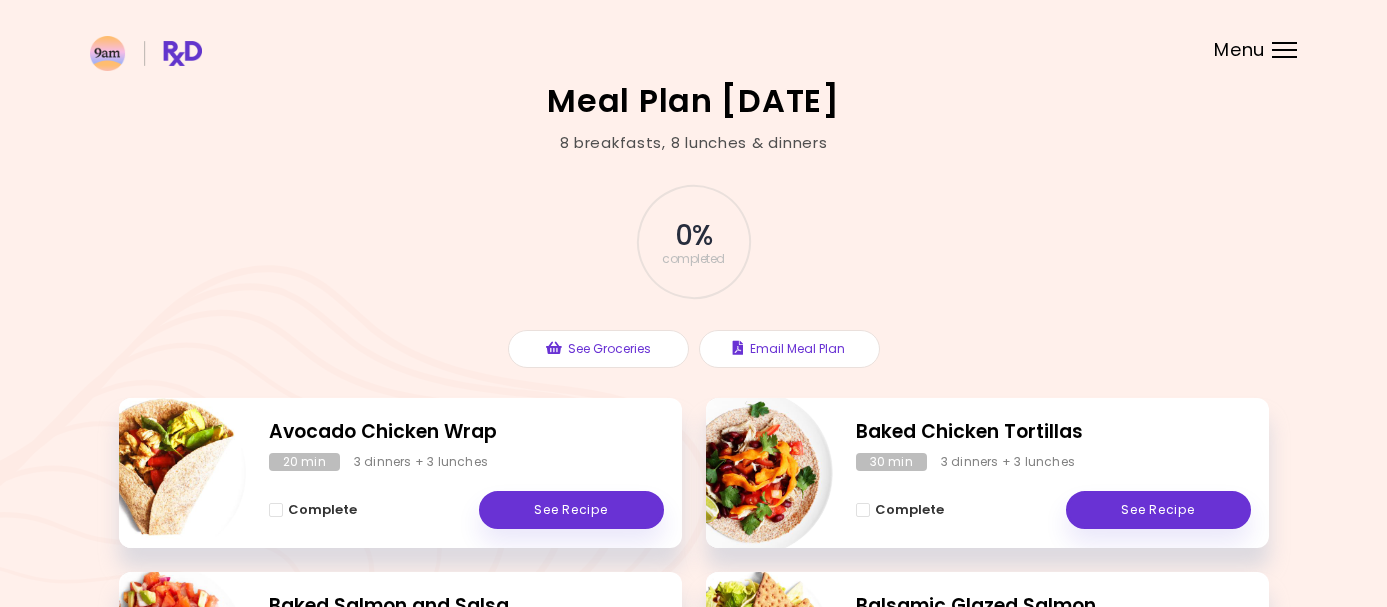 scroll, scrollTop: 0, scrollLeft: 0, axis: both 